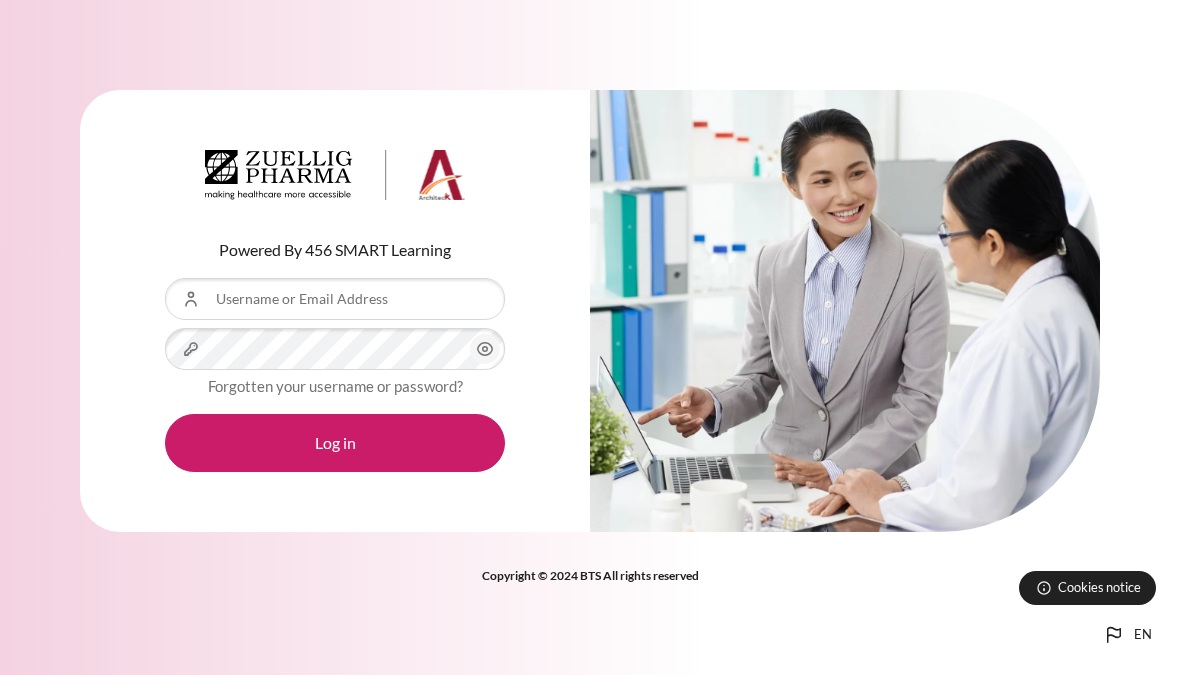 scroll, scrollTop: 0, scrollLeft: 0, axis: both 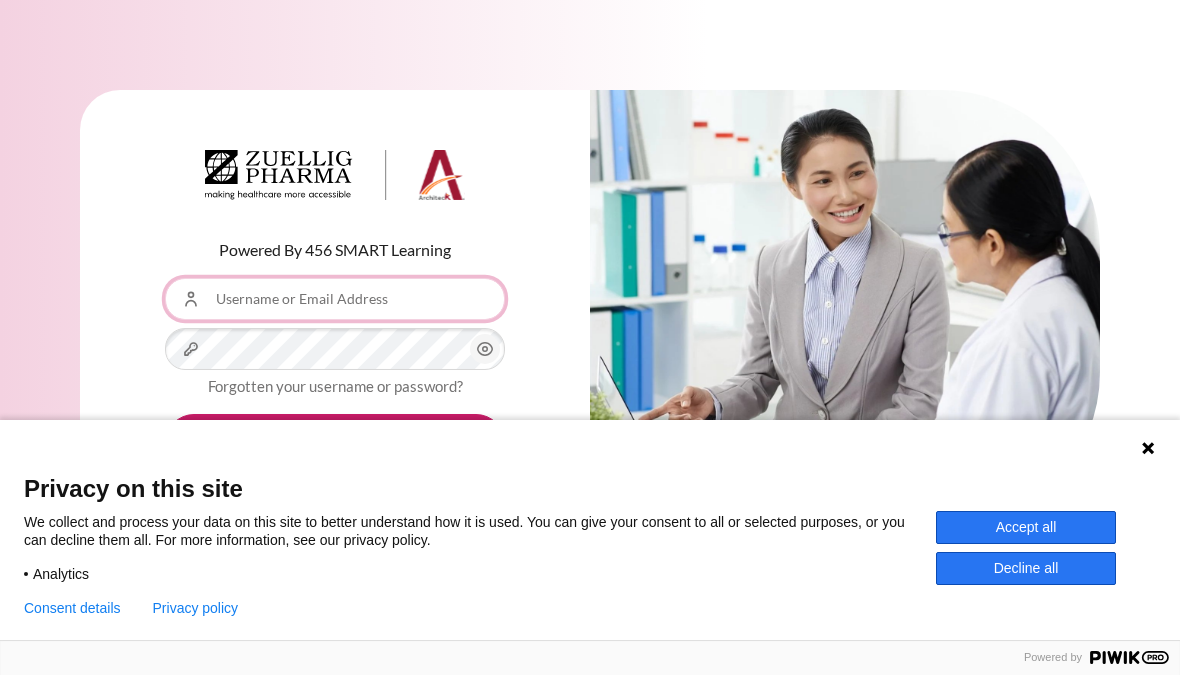 click on "Username or Email Address" at bounding box center [335, 299] 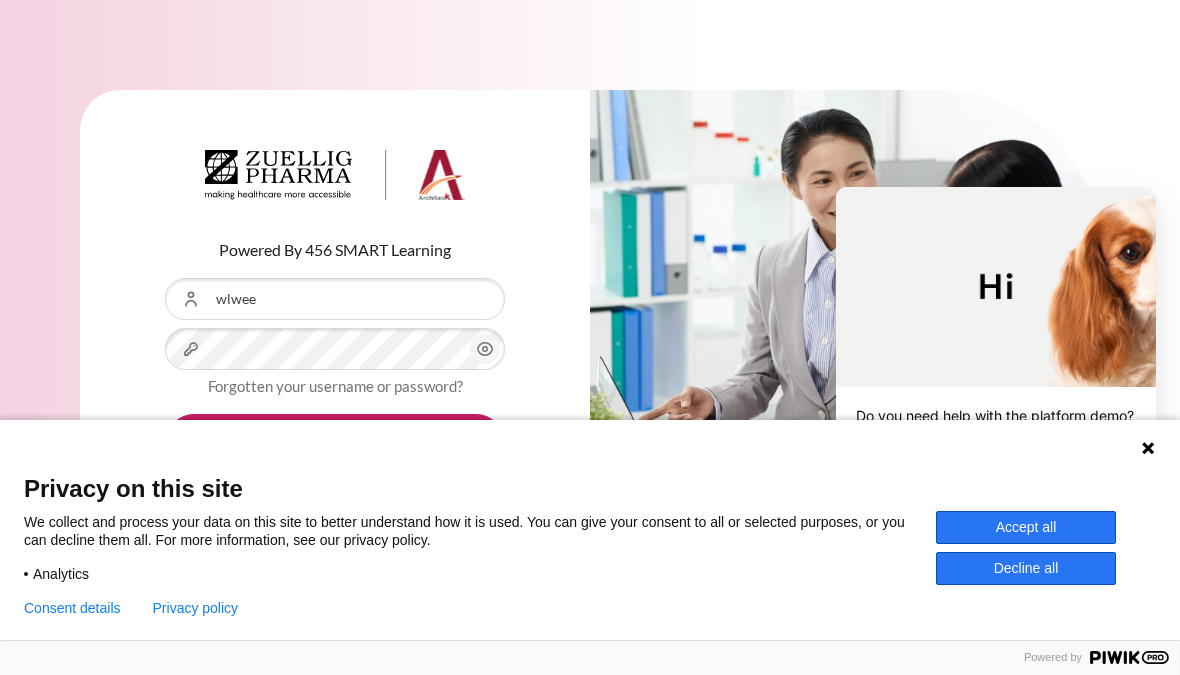 click on "Accept all" at bounding box center [1026, 527] 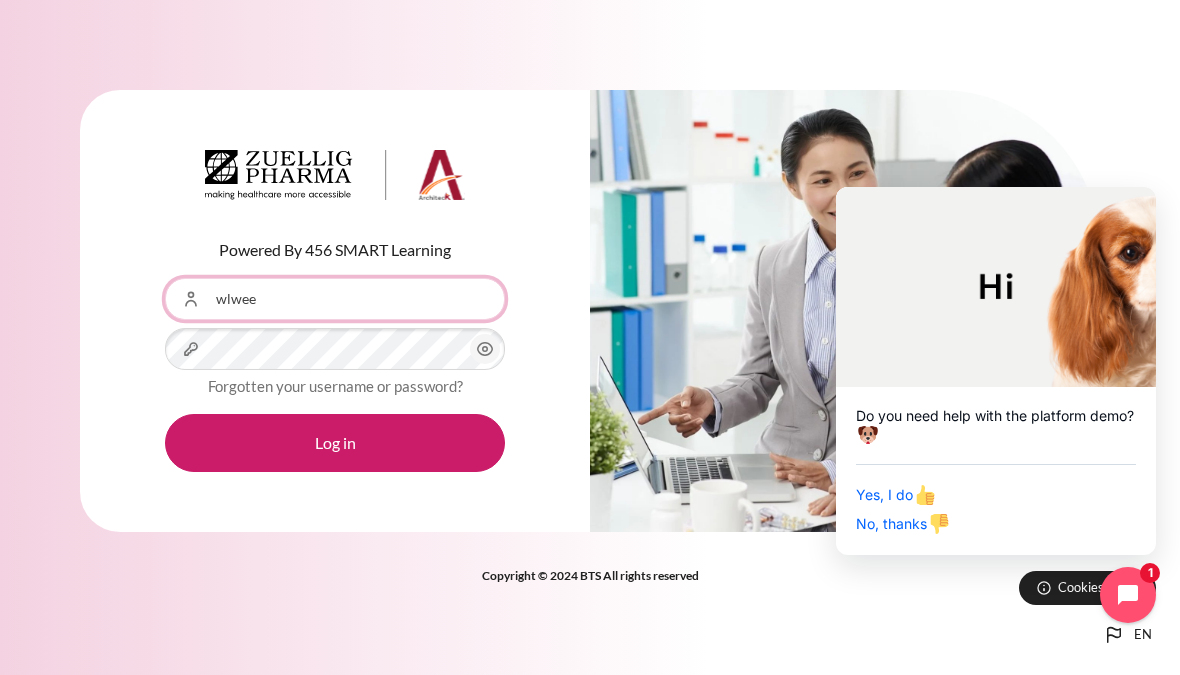 click on "wlwee@[EMAIL]" at bounding box center [335, 299] 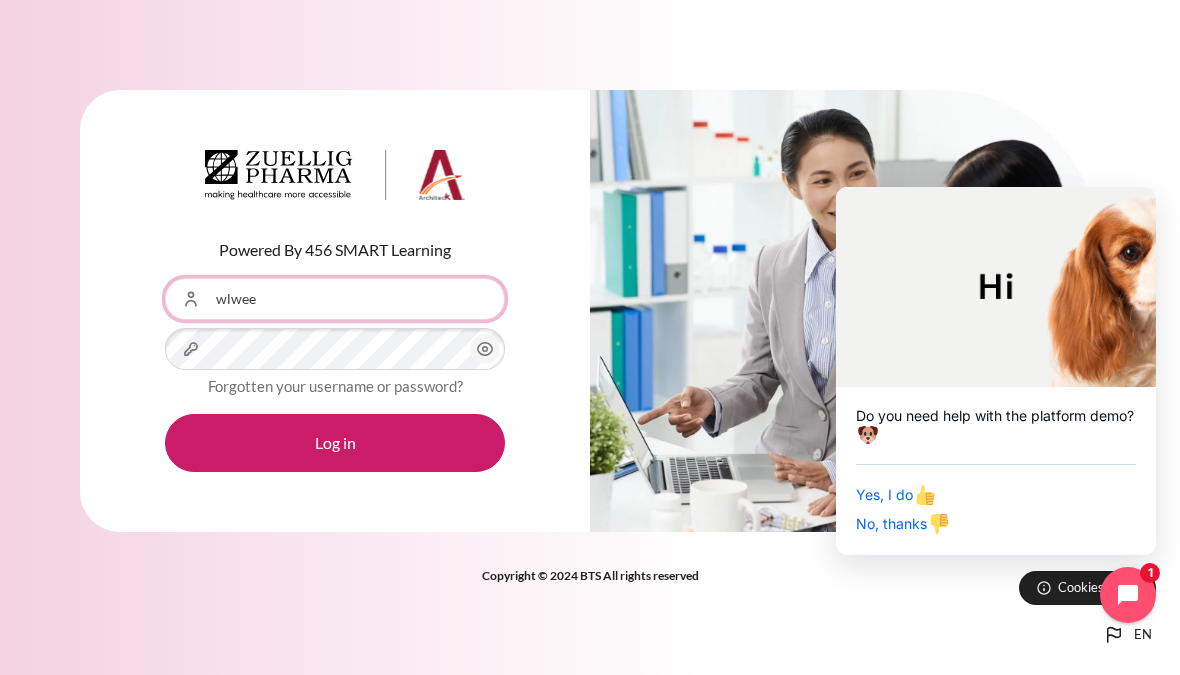 click on "wlwee@[EMAIL]" at bounding box center (335, 299) 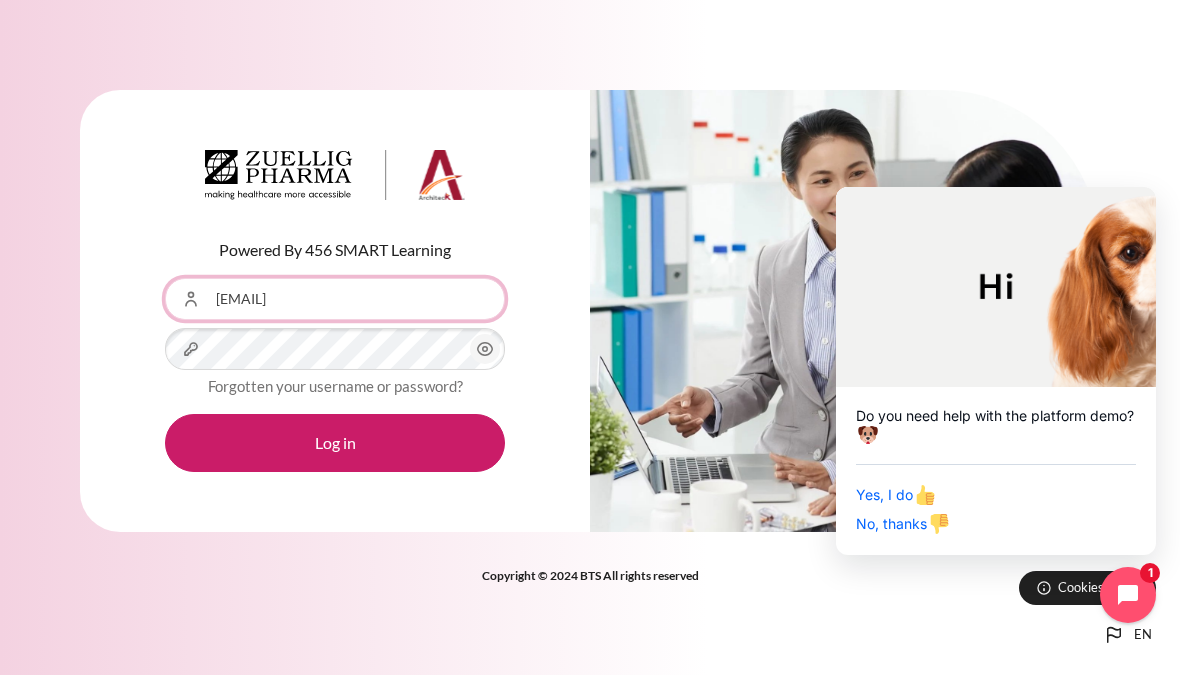 type on "[EMAIL]" 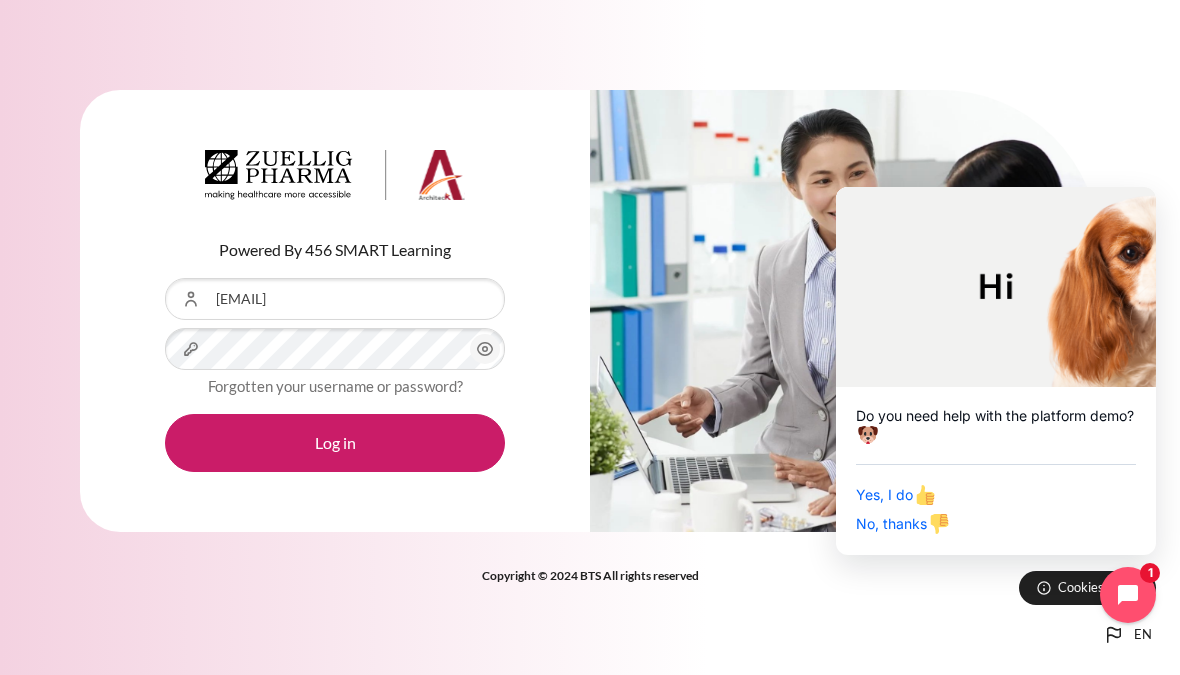 click 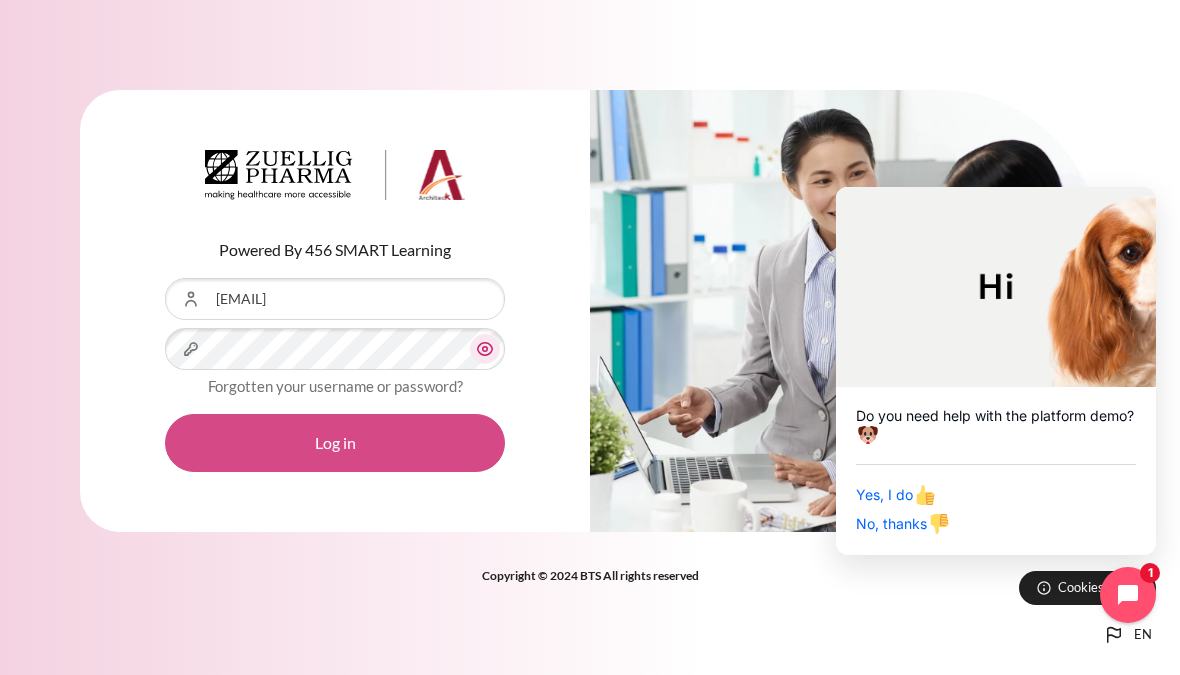 click on "Log in" at bounding box center [335, 443] 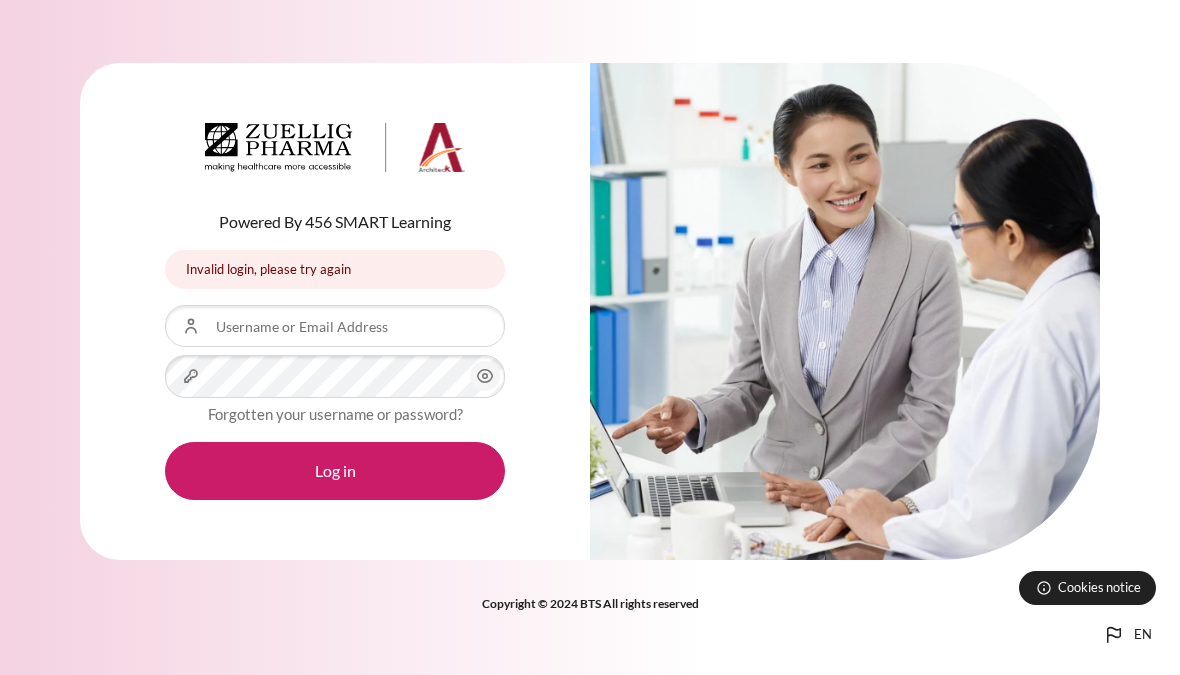 scroll, scrollTop: 0, scrollLeft: 0, axis: both 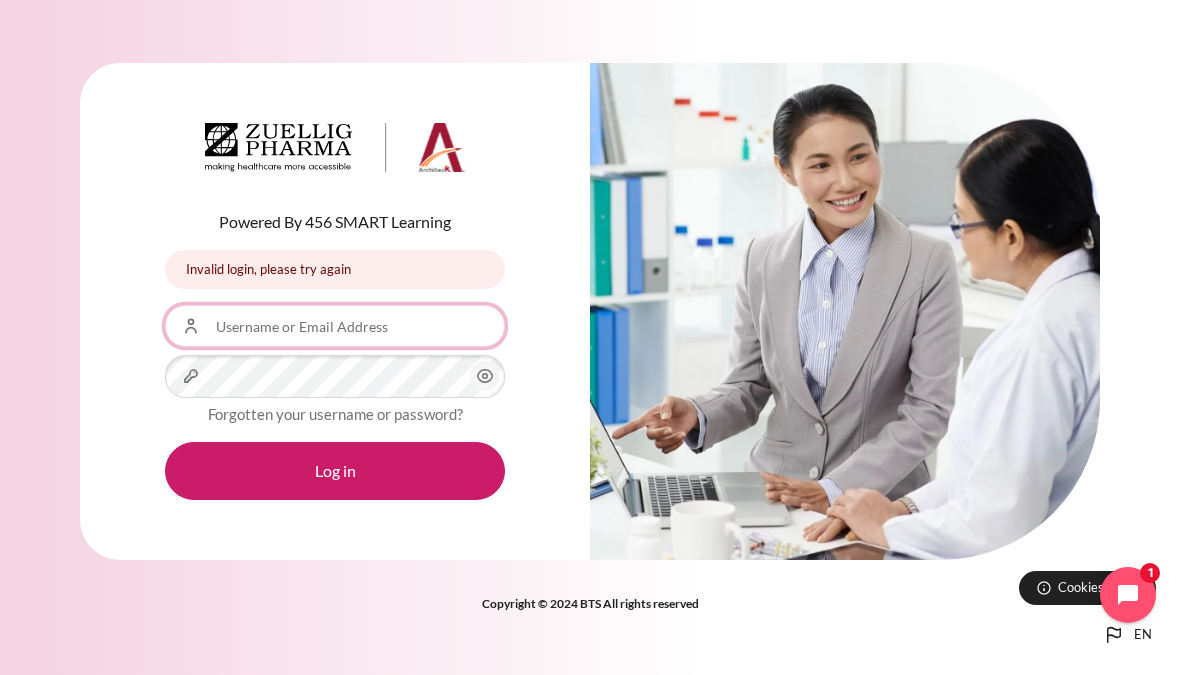 click on "Username or Email Address" at bounding box center [335, 326] 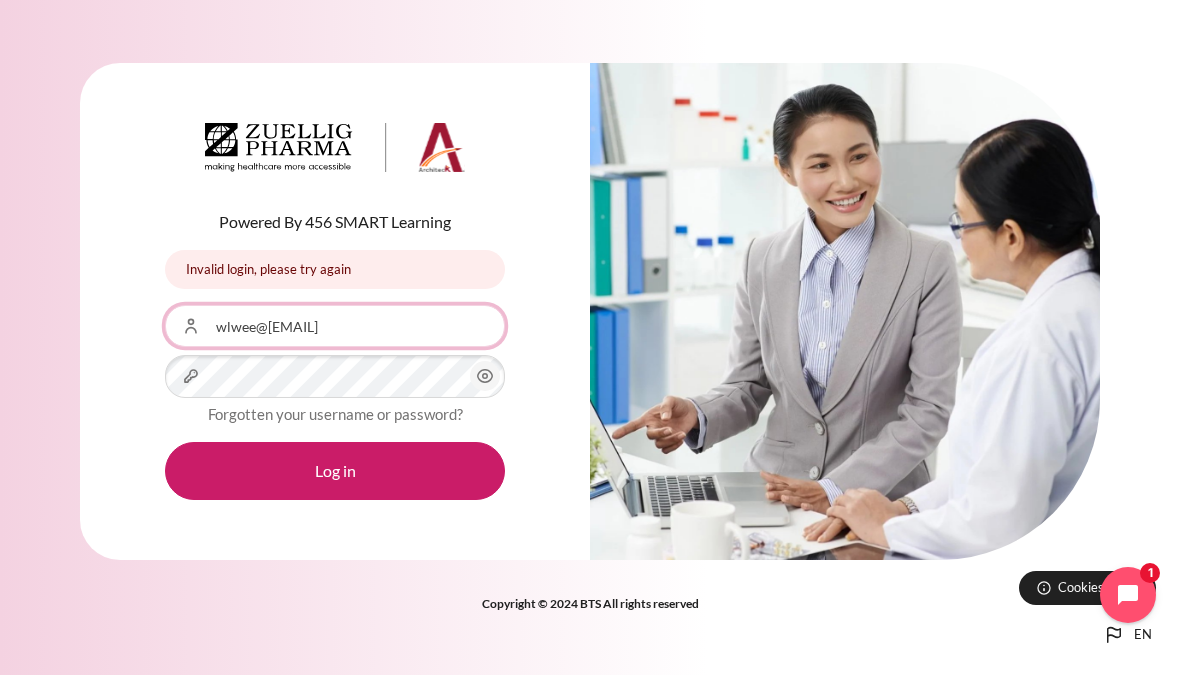 type on "wlwee@[EMAIL]" 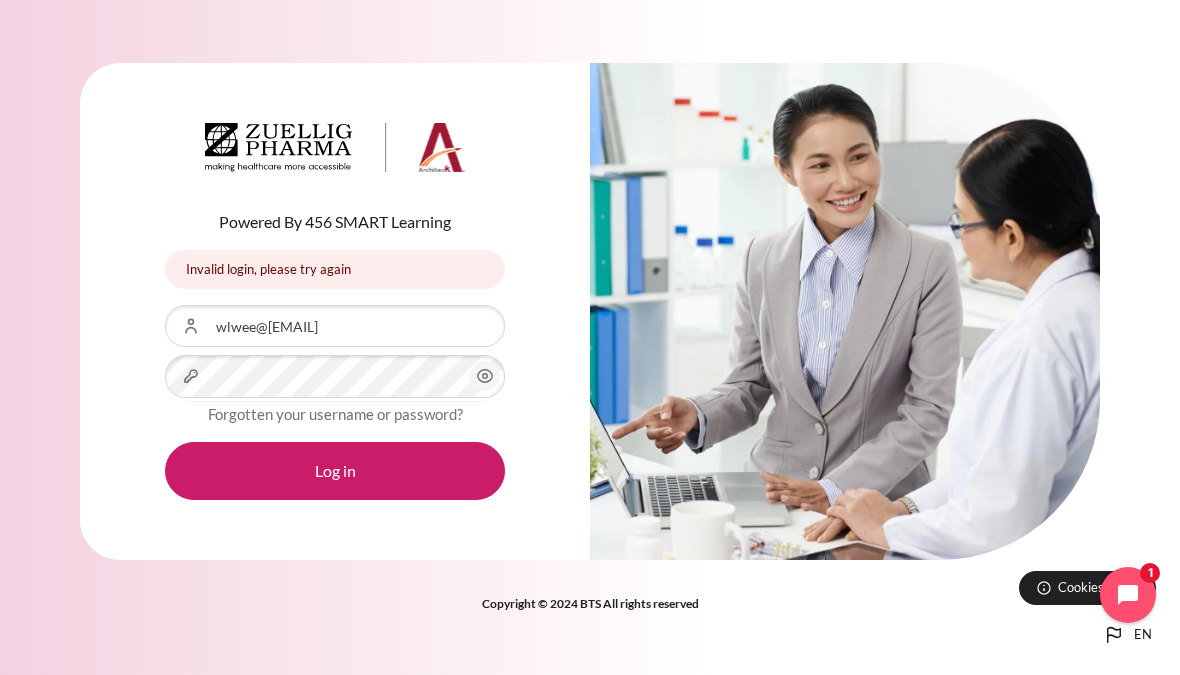 click 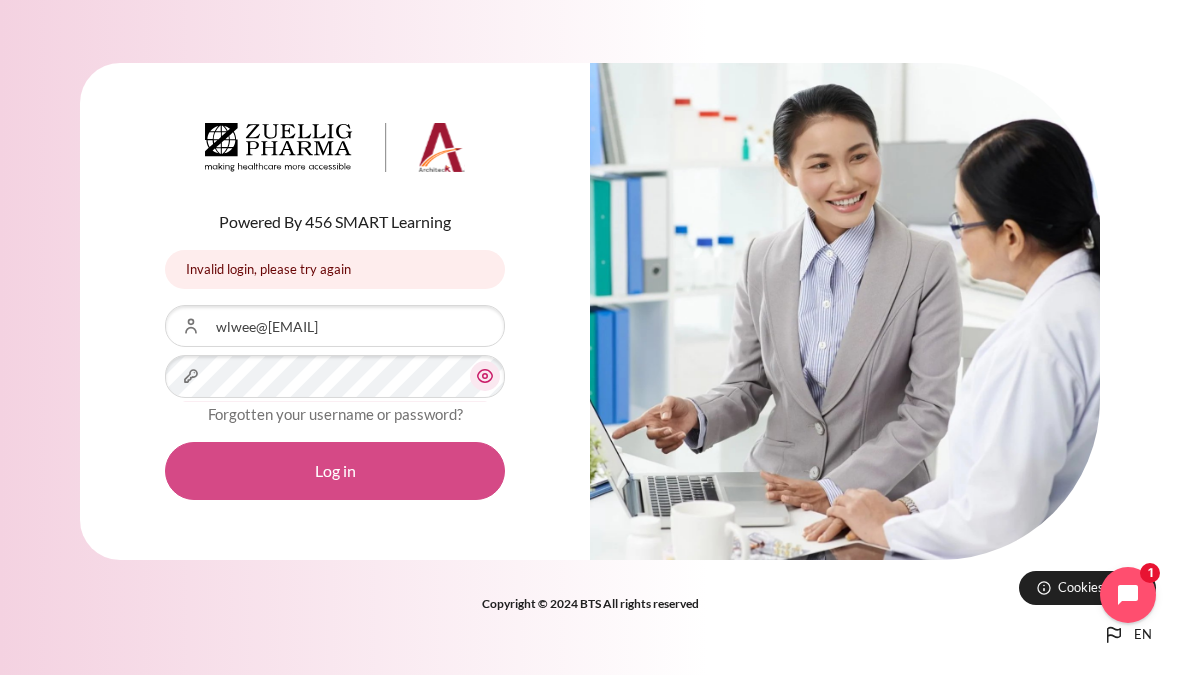 click on "Log in" at bounding box center [335, 471] 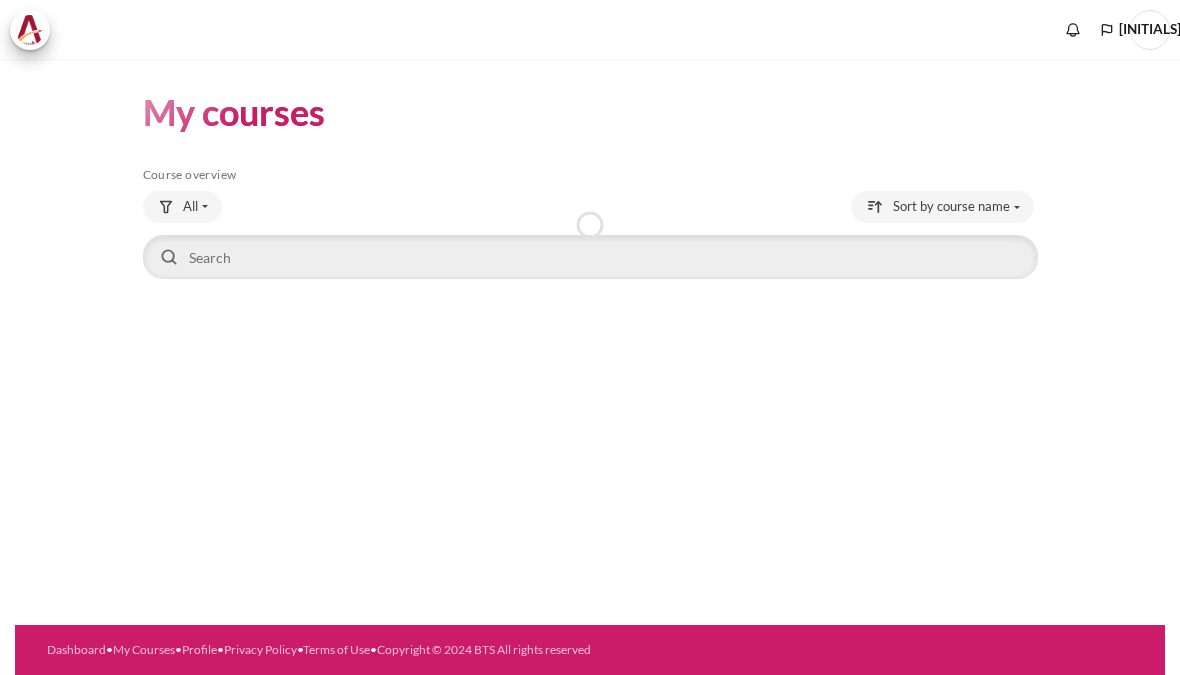 scroll, scrollTop: 0, scrollLeft: 0, axis: both 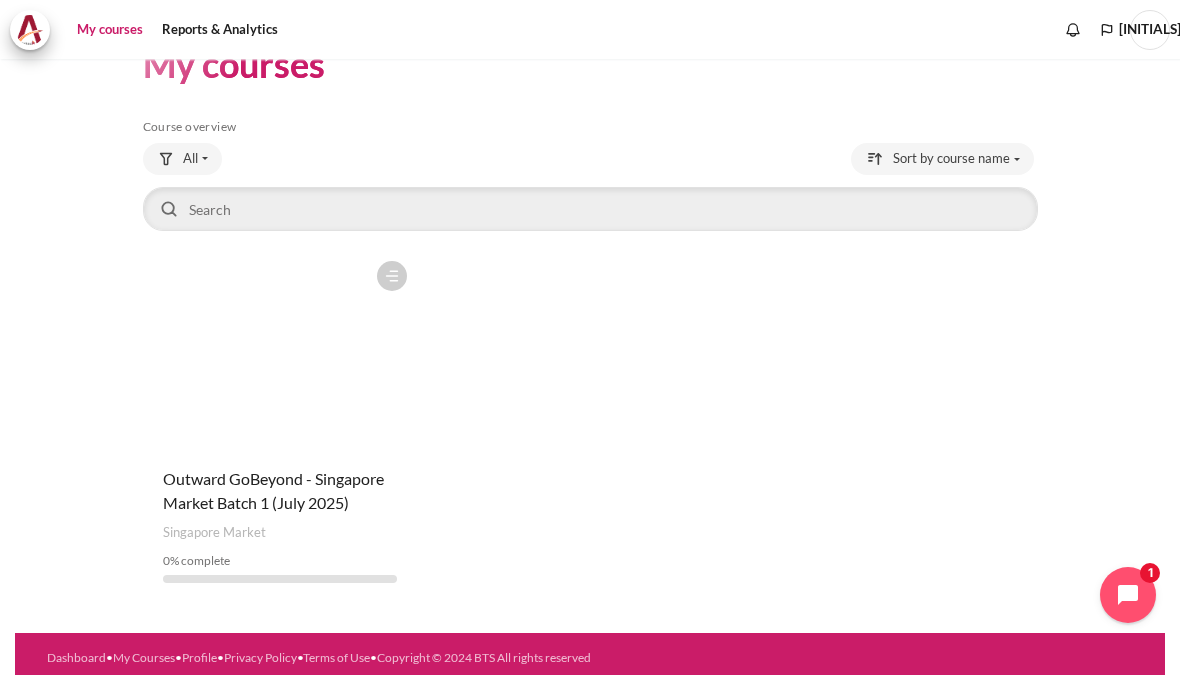 click on "My courses" at bounding box center (110, 30) 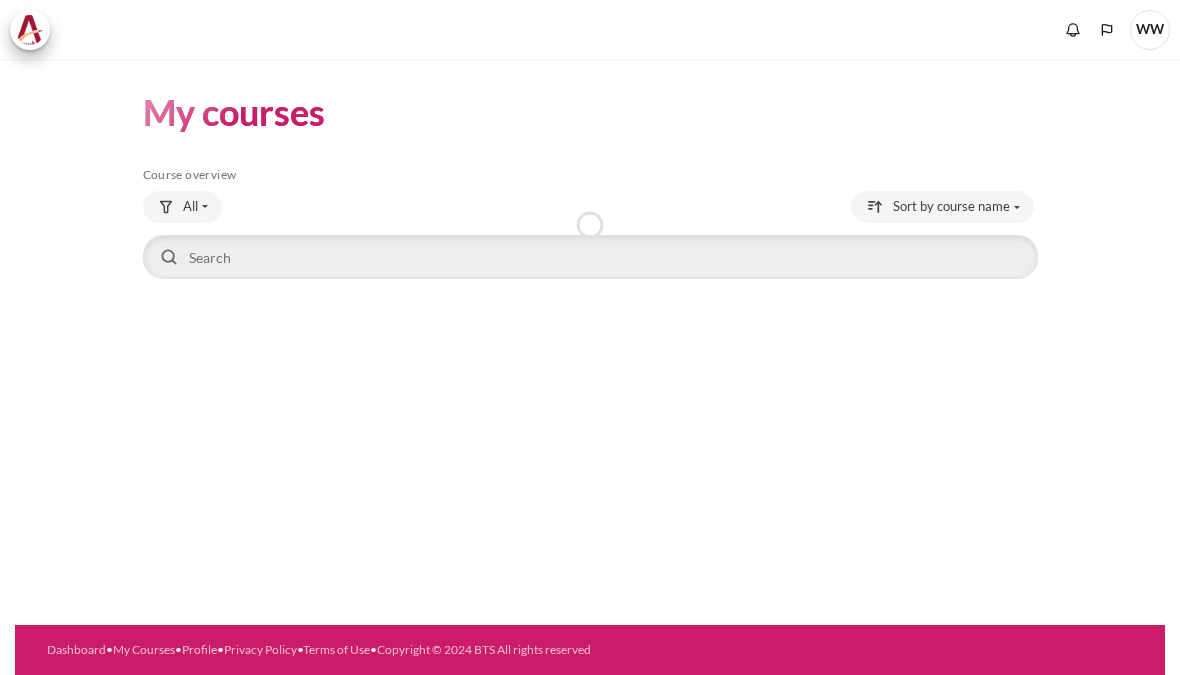 scroll, scrollTop: 0, scrollLeft: 0, axis: both 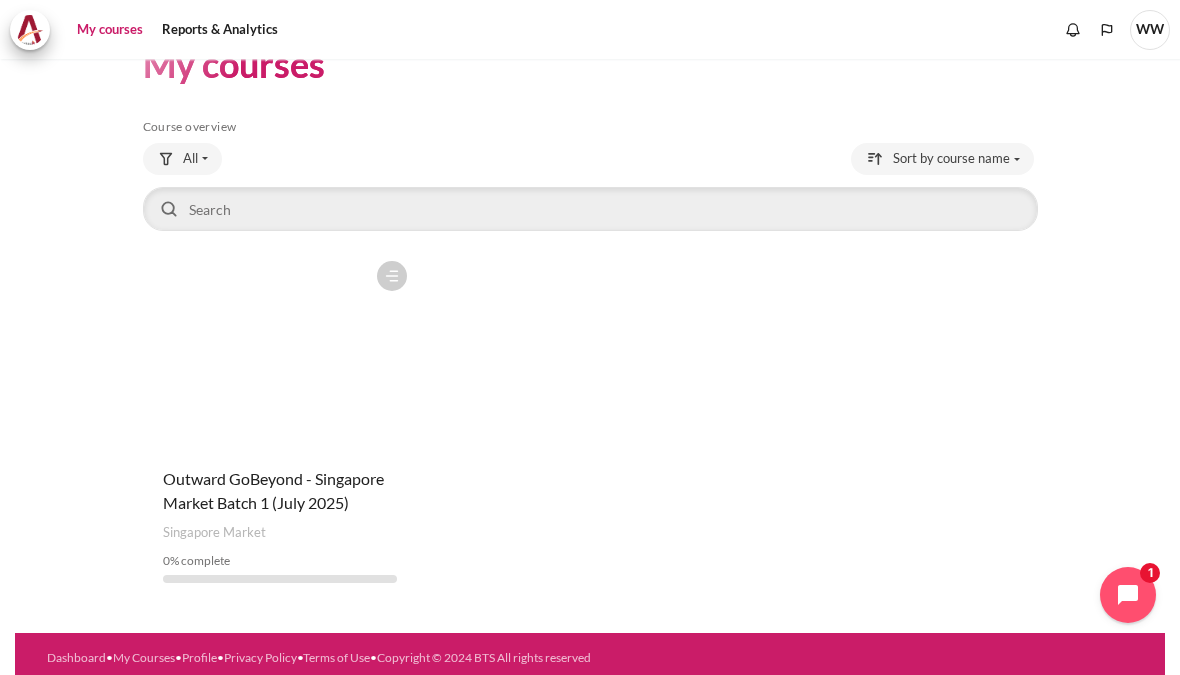 click at bounding box center (280, 351) 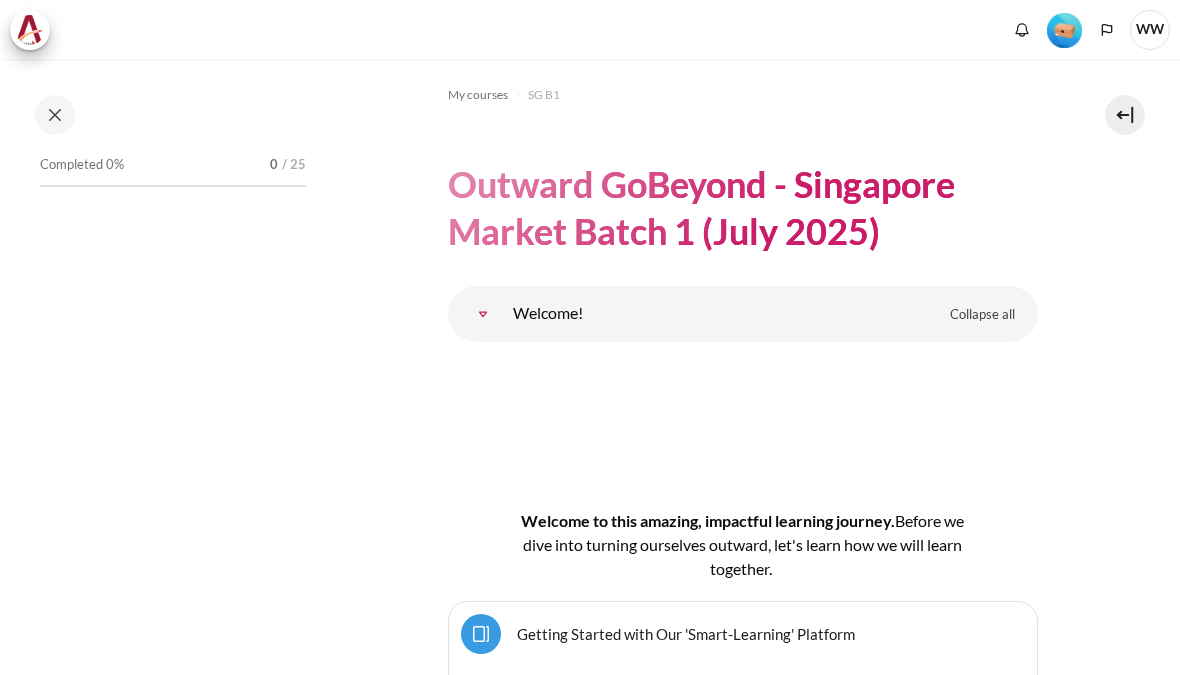 scroll, scrollTop: 0, scrollLeft: 0, axis: both 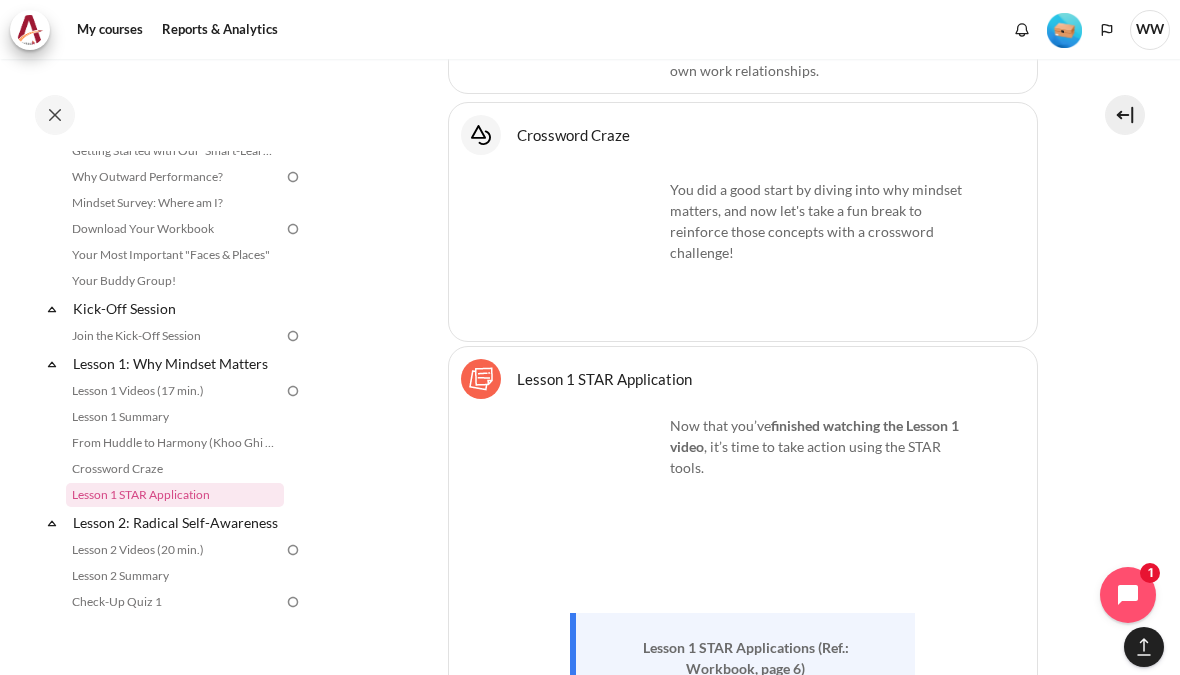 click at bounding box center (588, 490) 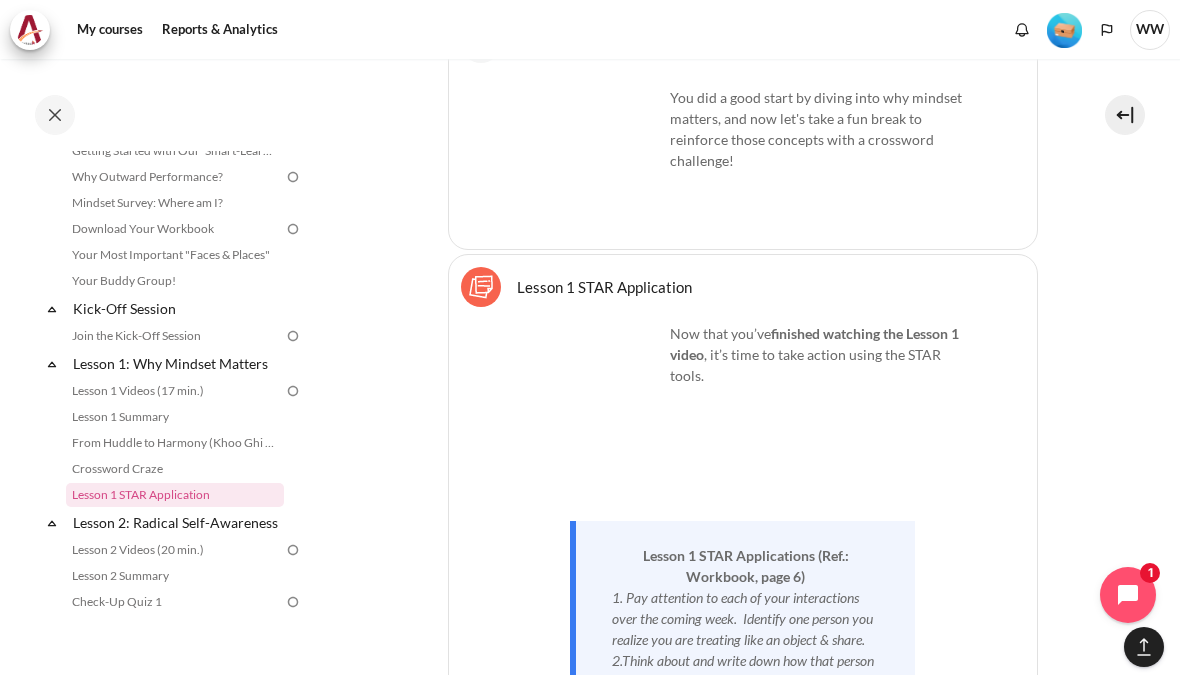 scroll, scrollTop: 3950, scrollLeft: 0, axis: vertical 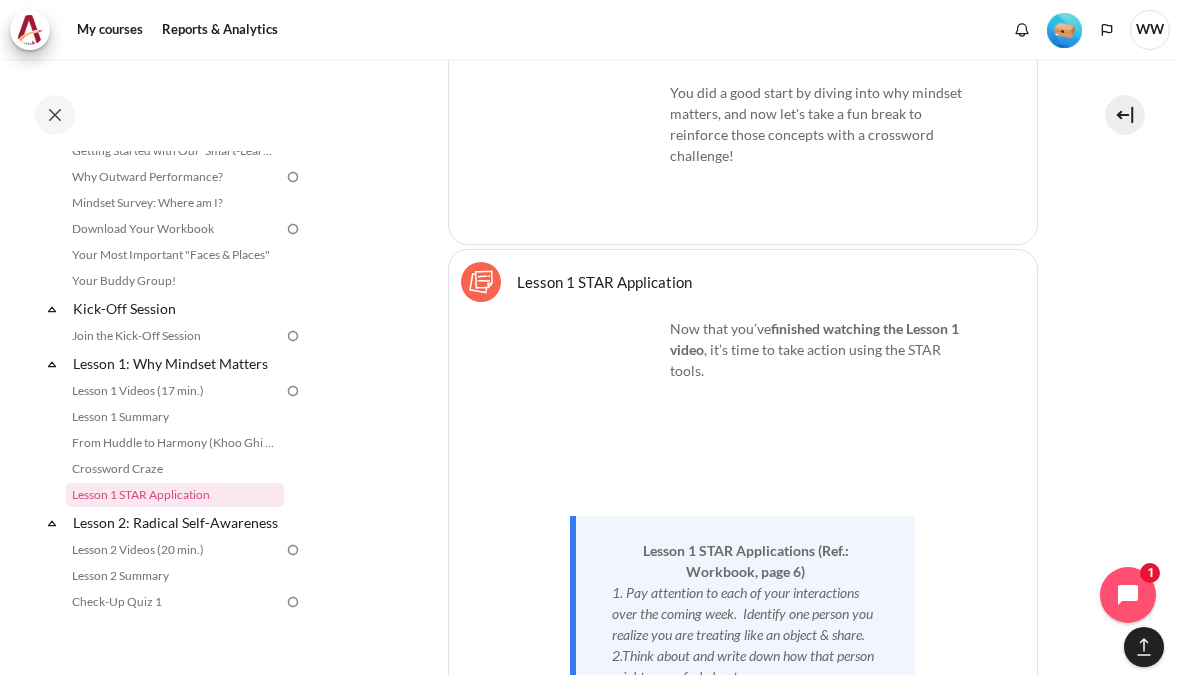 click at bounding box center (588, 393) 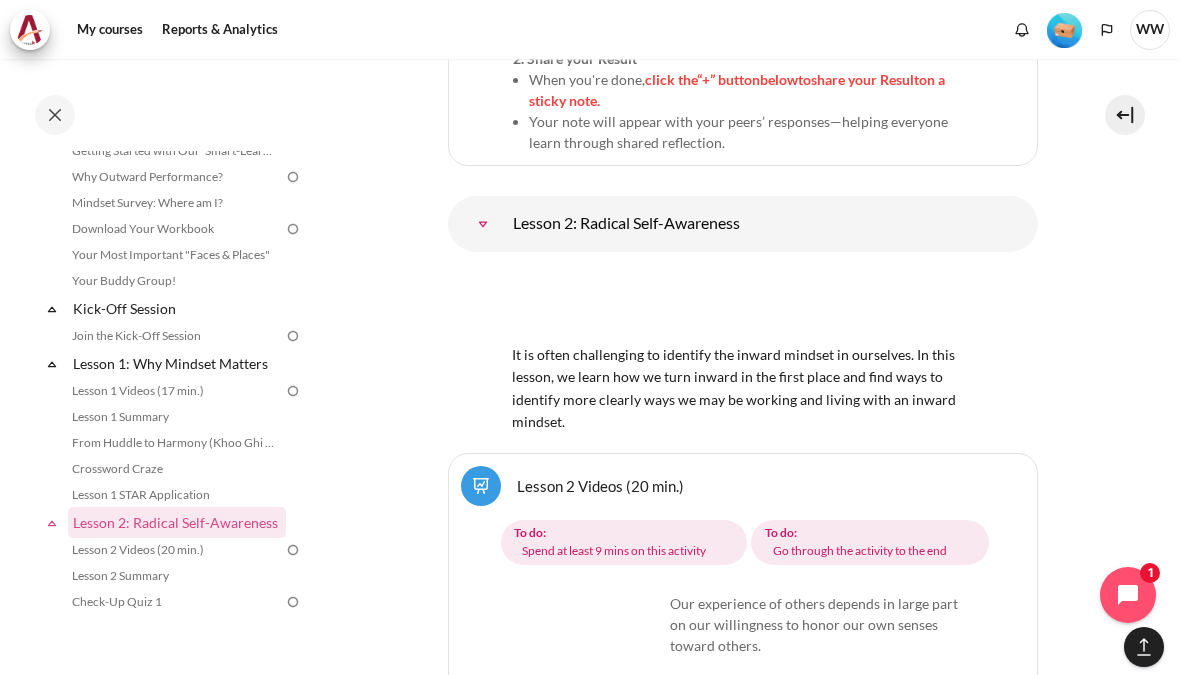 scroll, scrollTop: 4886, scrollLeft: 0, axis: vertical 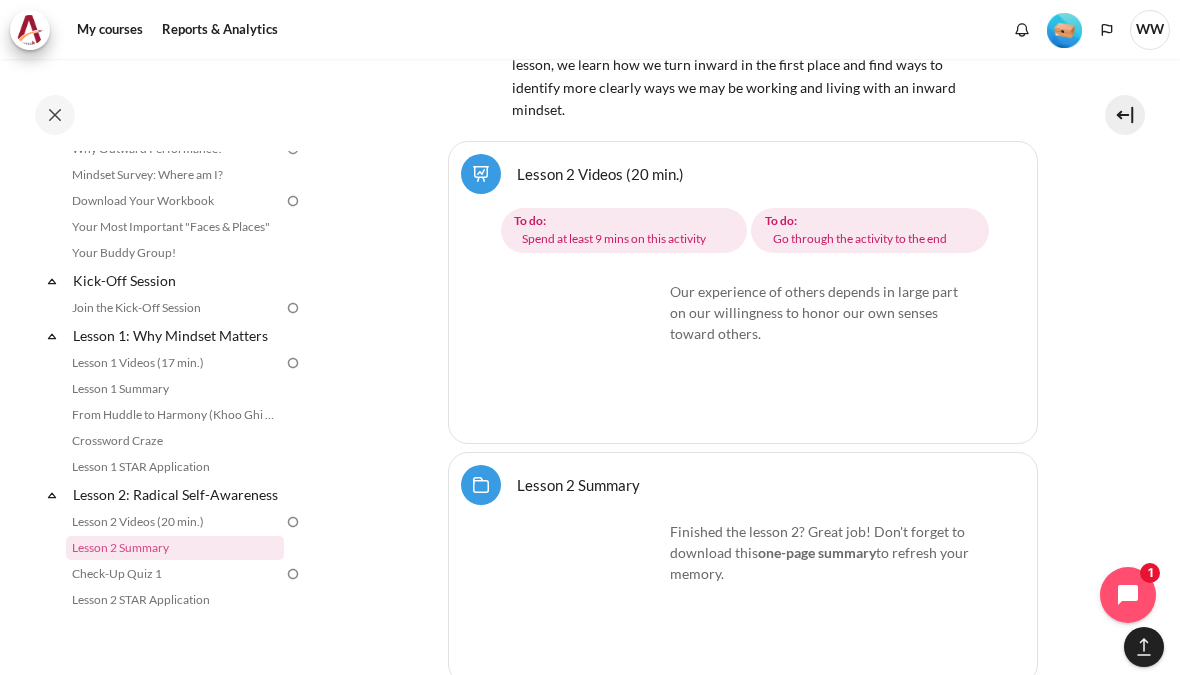 click at bounding box center (588, 596) 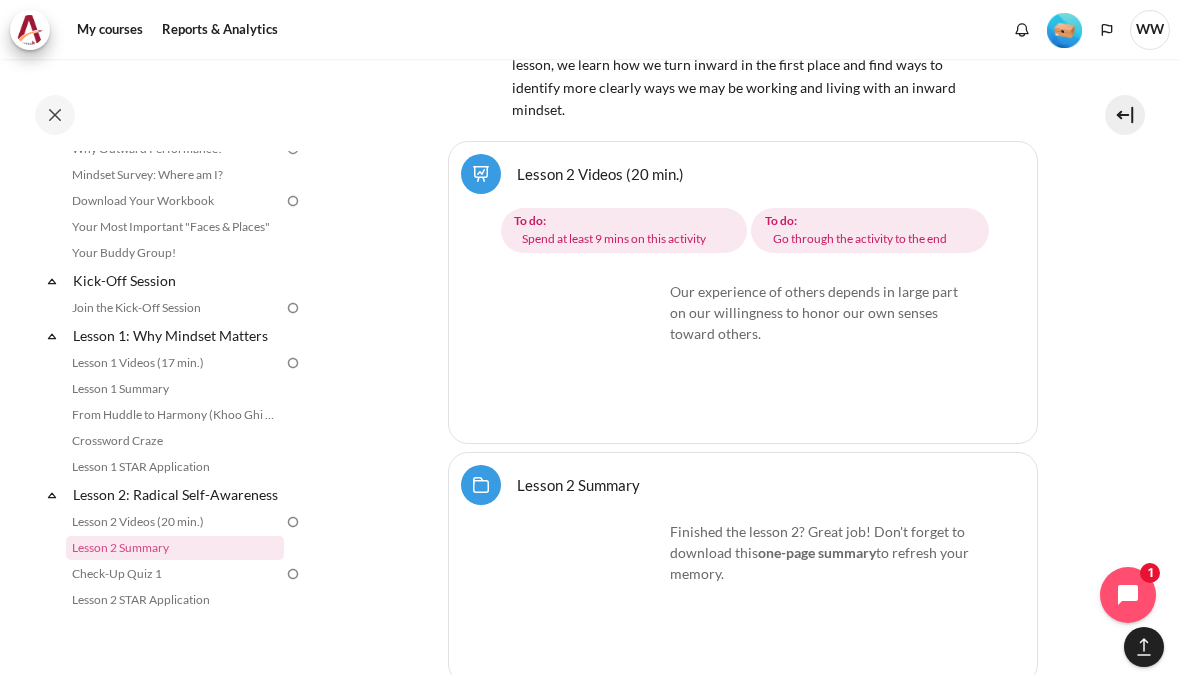 click at bounding box center (588, 596) 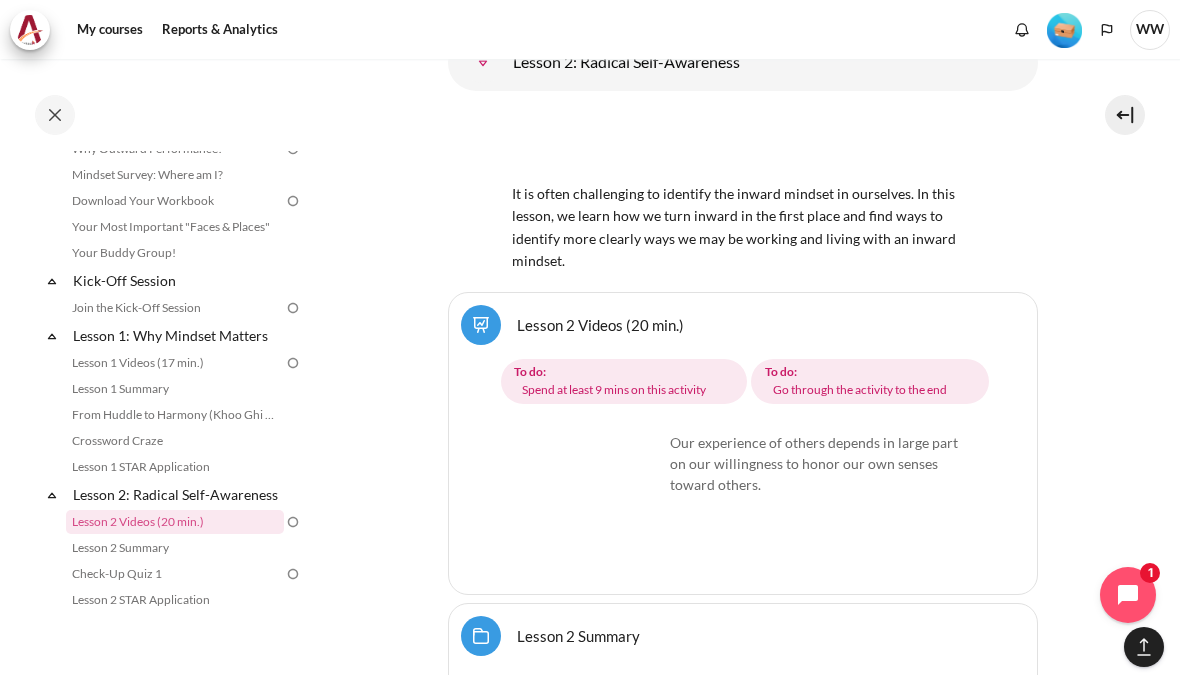 scroll, scrollTop: 4965, scrollLeft: 0, axis: vertical 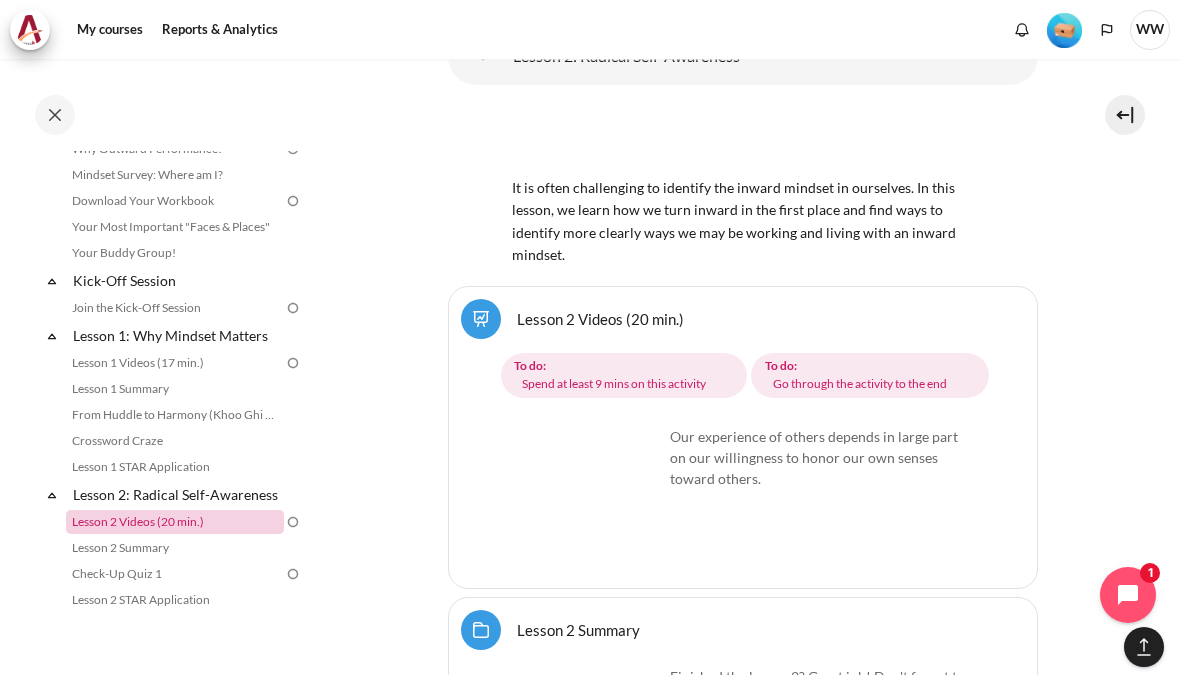 click on "Lesson 2 Videos (20 min.)" at bounding box center (175, 522) 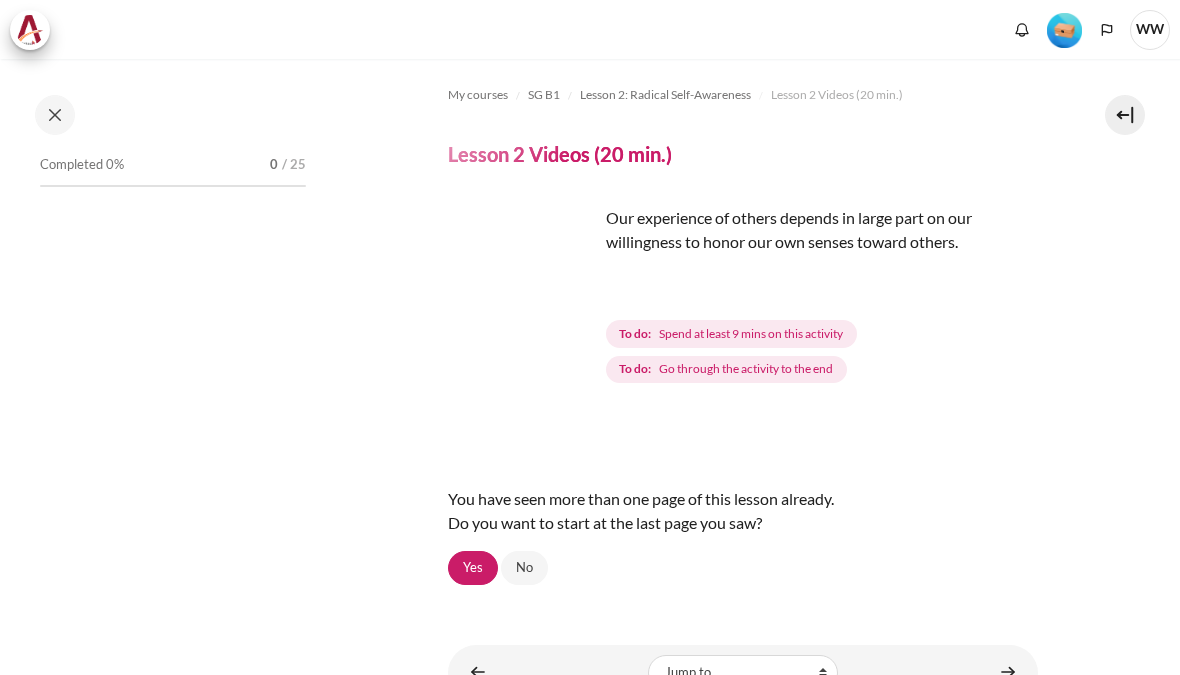 scroll, scrollTop: 0, scrollLeft: 0, axis: both 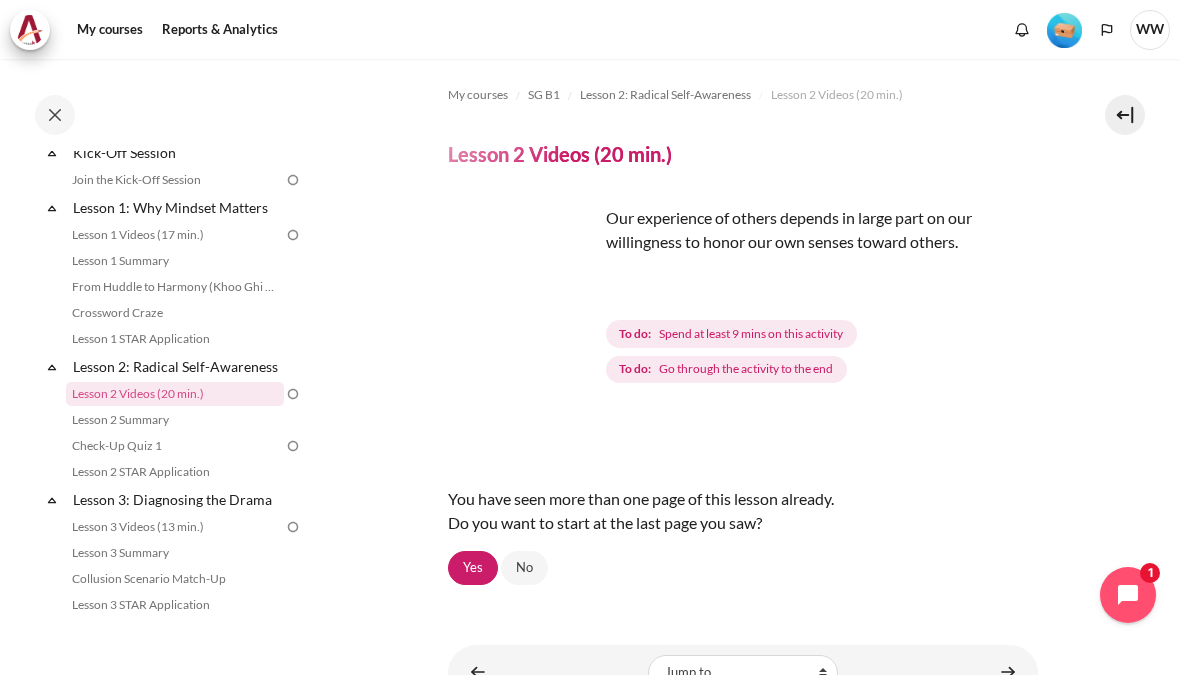 click at bounding box center [523, 281] 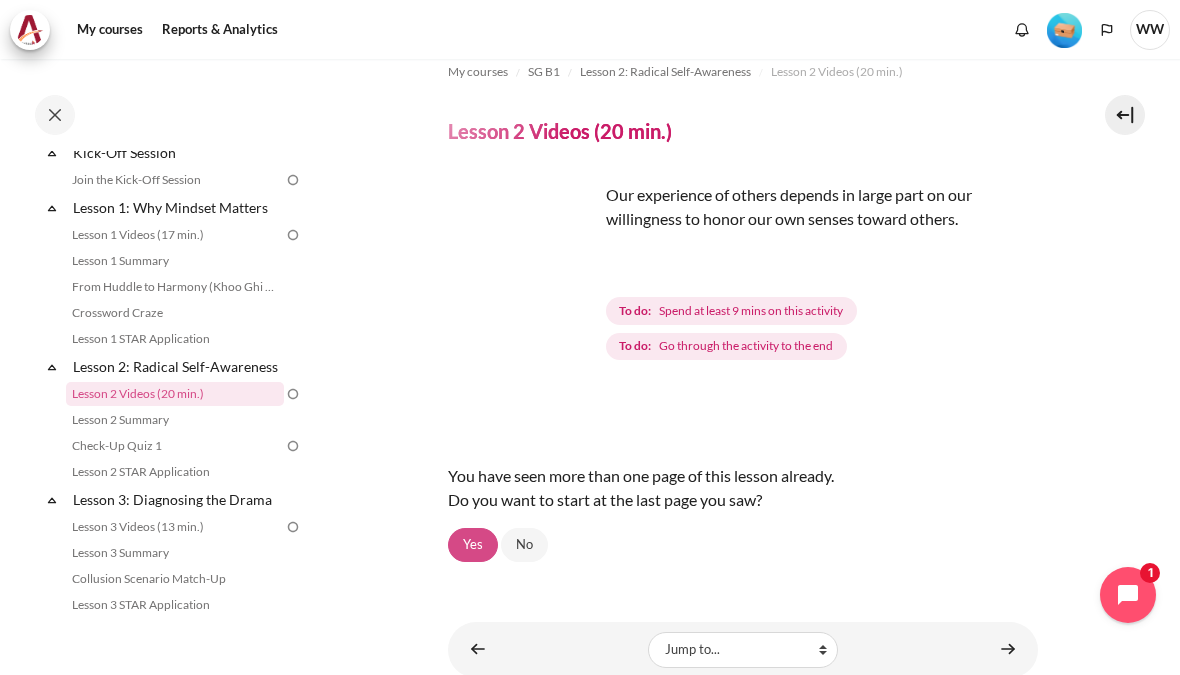 click on "Yes" at bounding box center (473, 545) 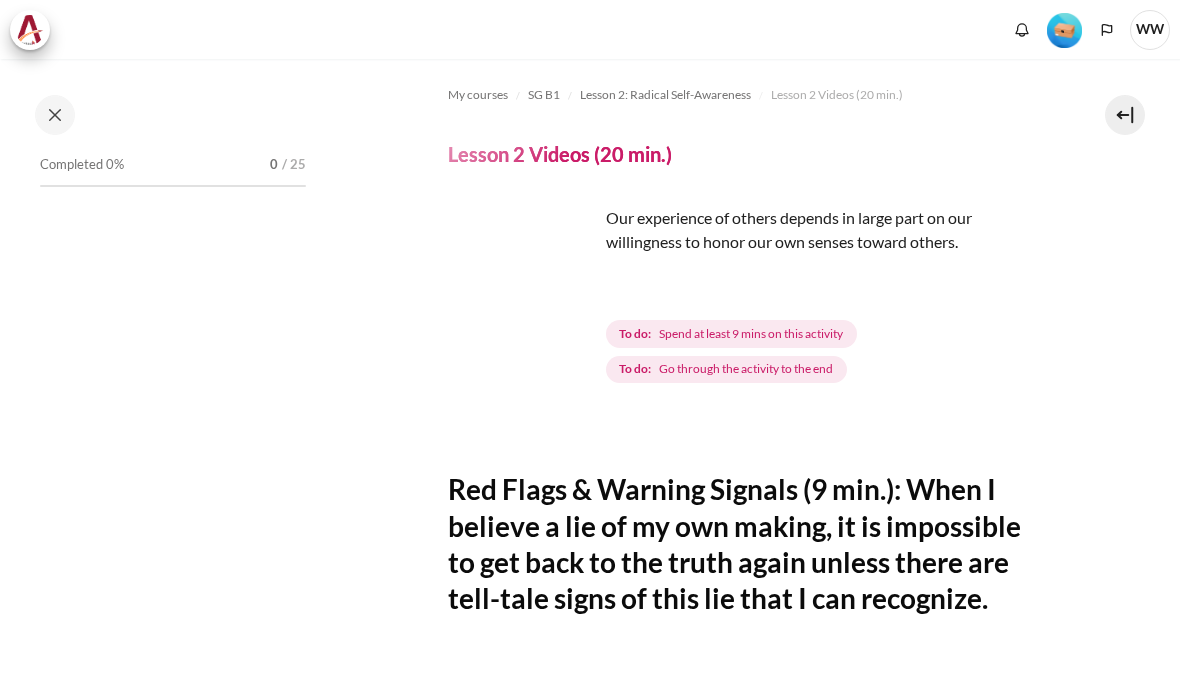 scroll, scrollTop: 0, scrollLeft: 0, axis: both 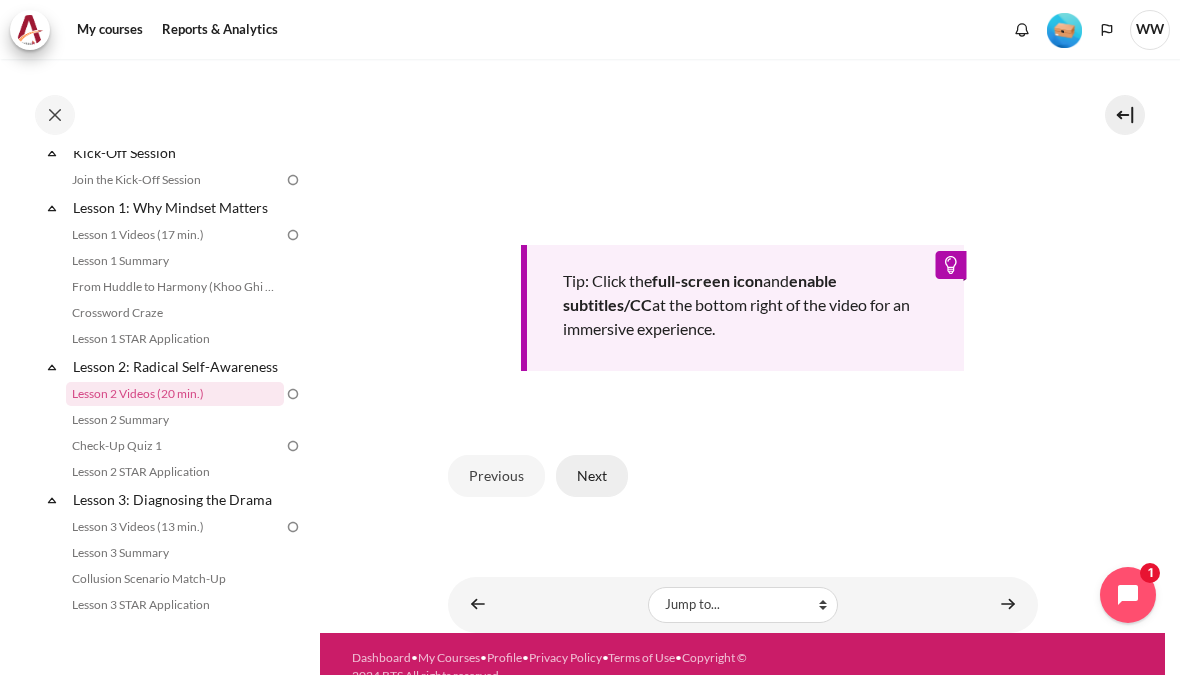 click on "Next" at bounding box center (592, 476) 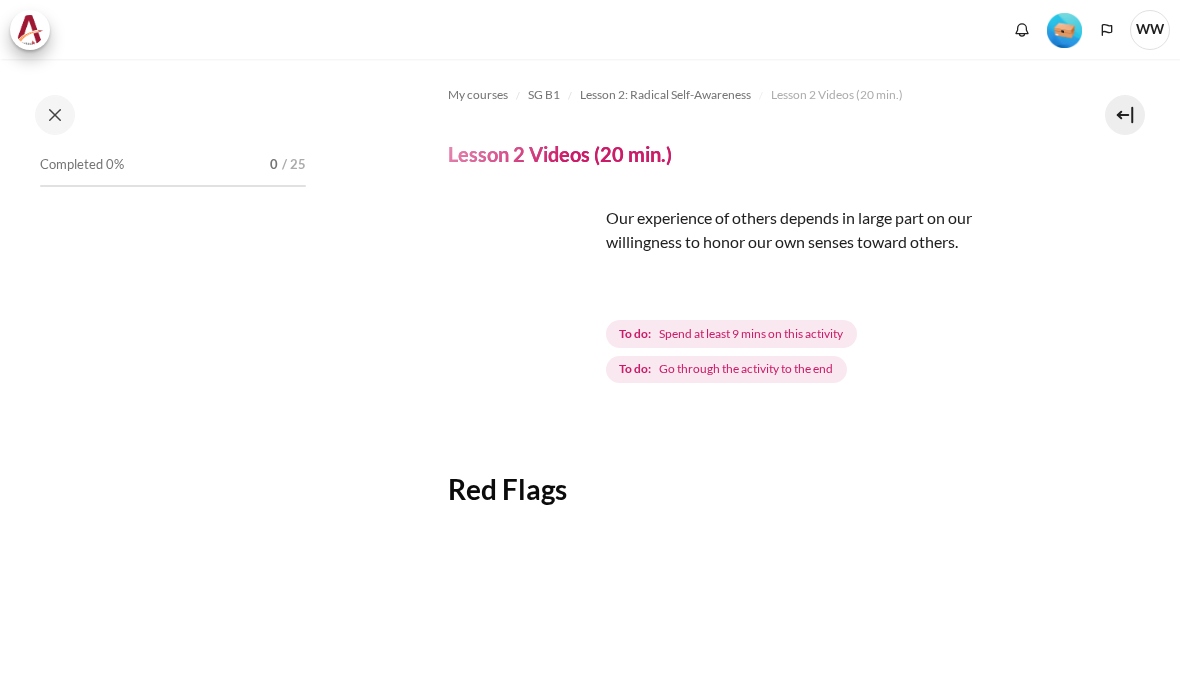 scroll, scrollTop: 0, scrollLeft: 0, axis: both 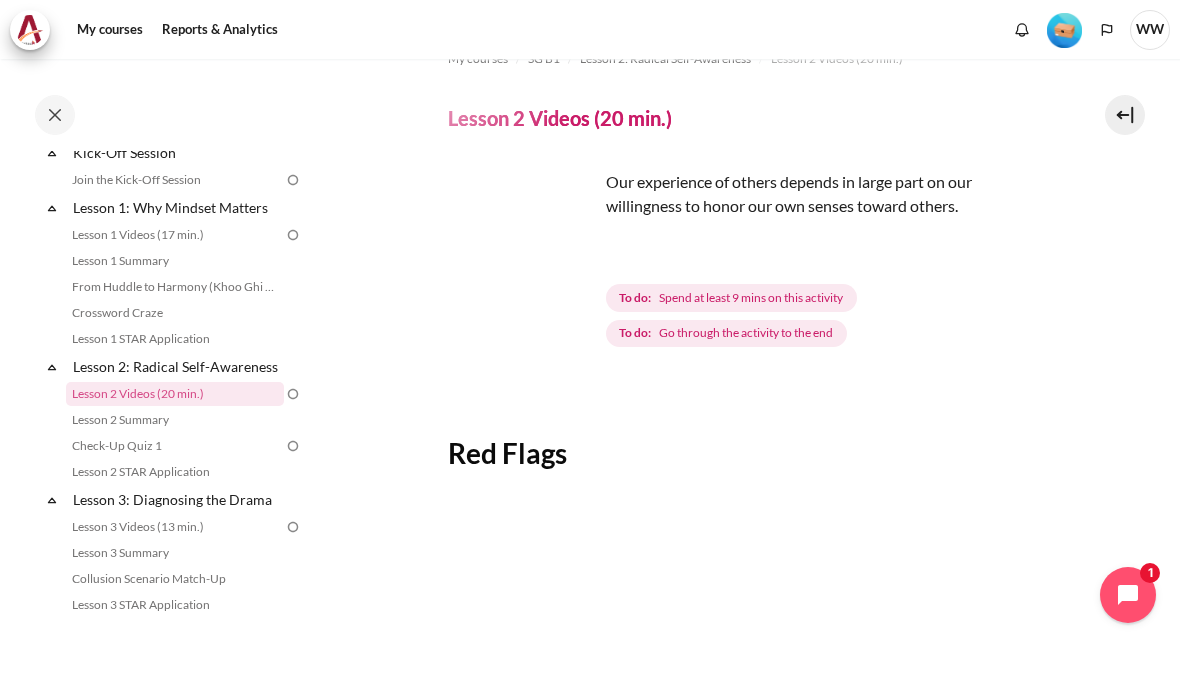 click at bounding box center (523, 245) 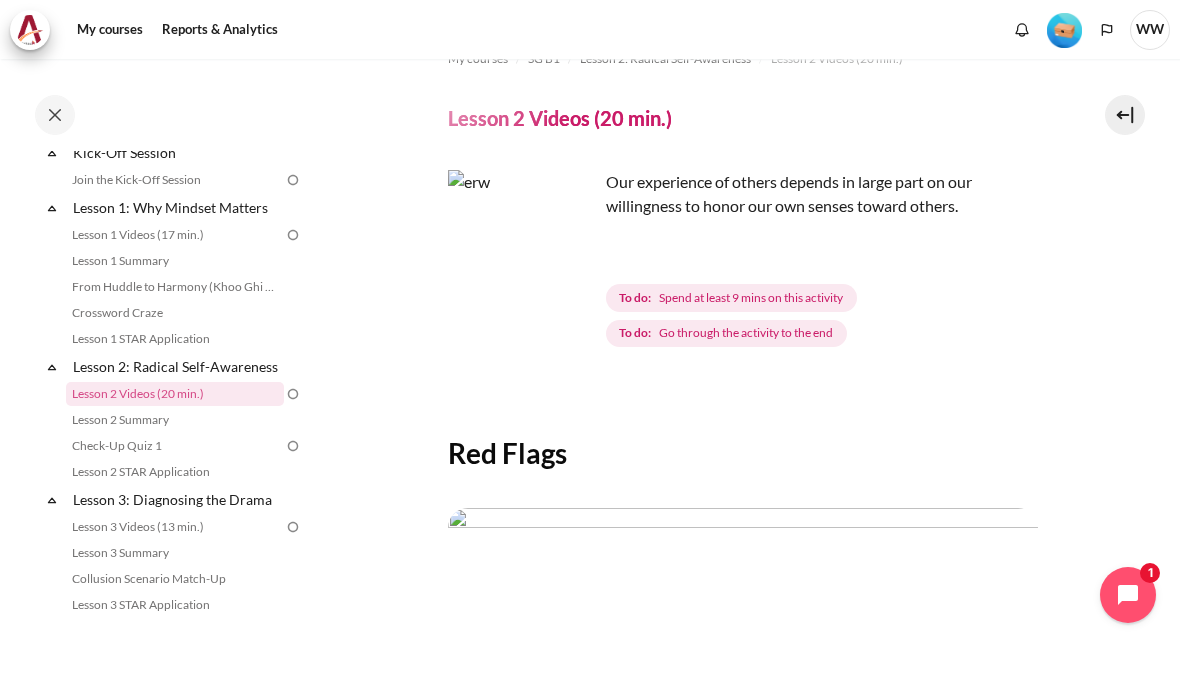 click at bounding box center [523, 245] 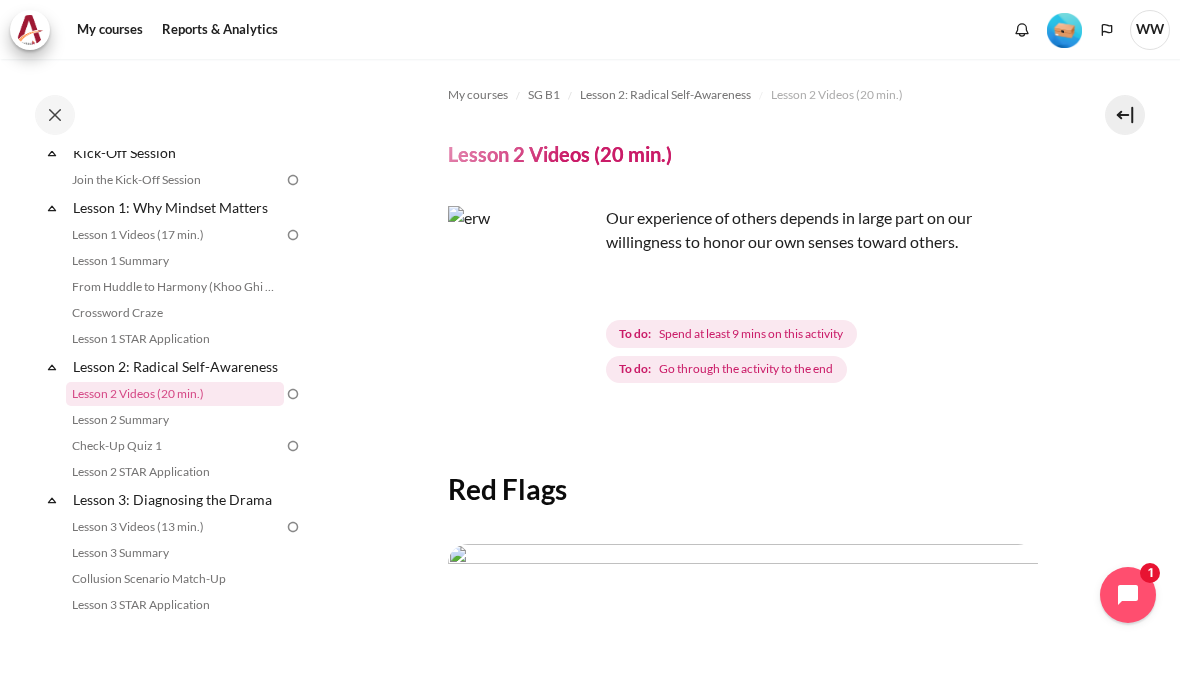 scroll, scrollTop: 2, scrollLeft: 0, axis: vertical 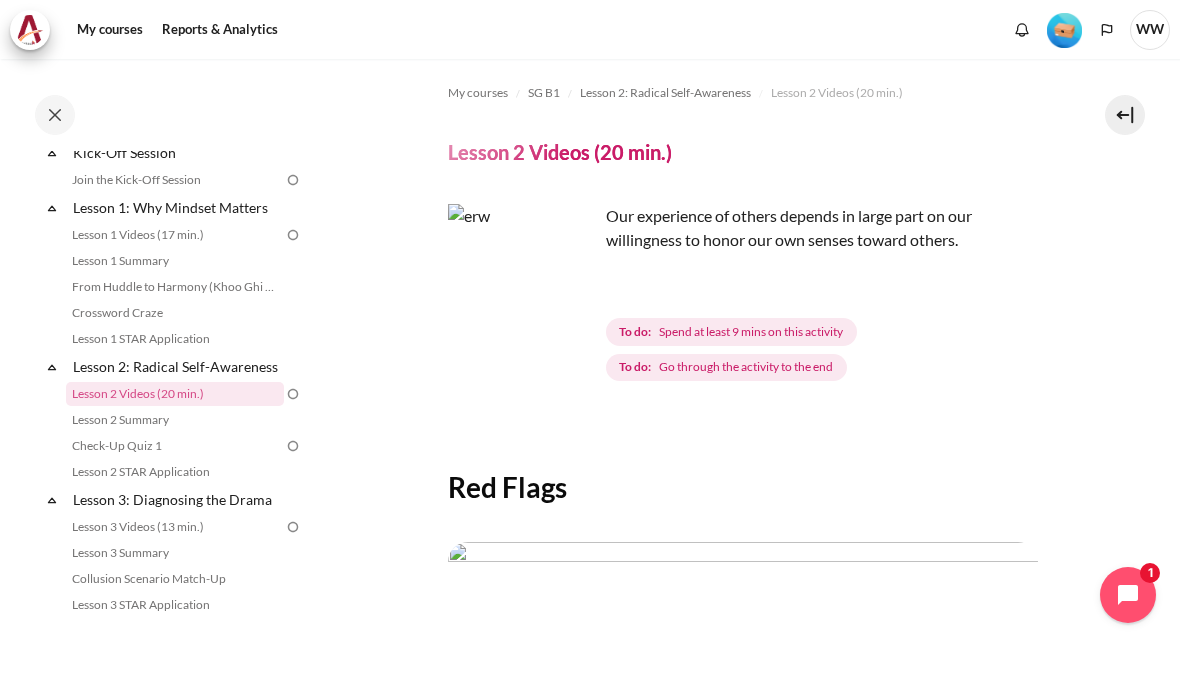 click at bounding box center [523, 279] 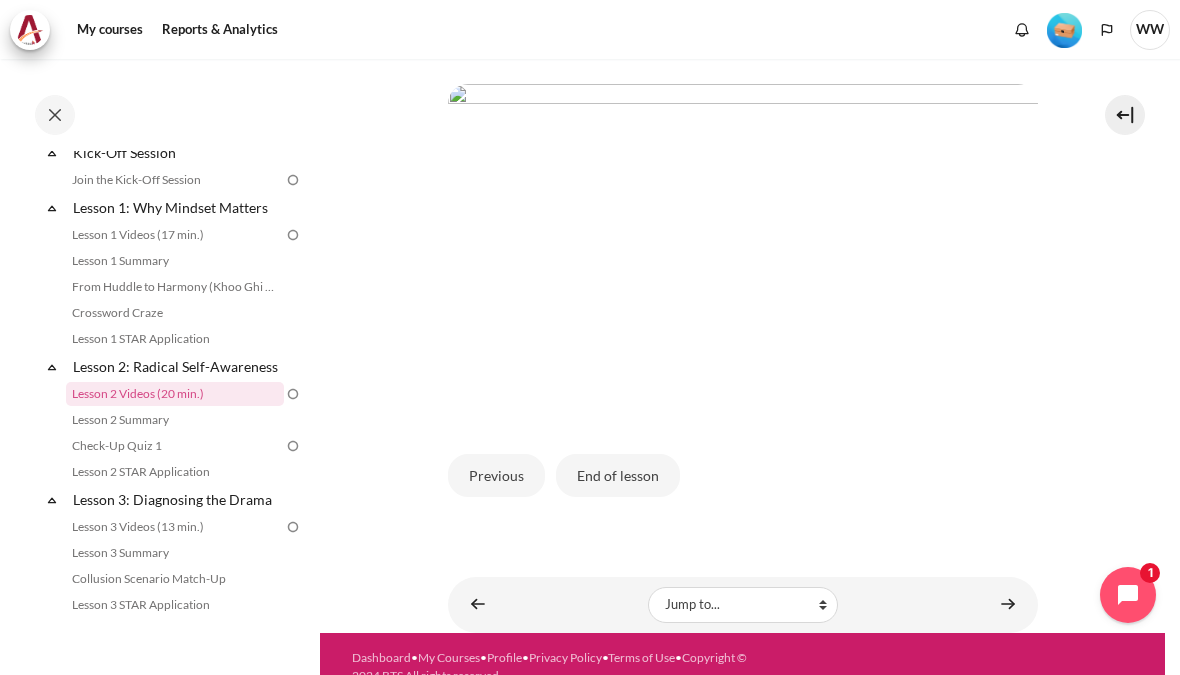 scroll, scrollTop: 460, scrollLeft: 0, axis: vertical 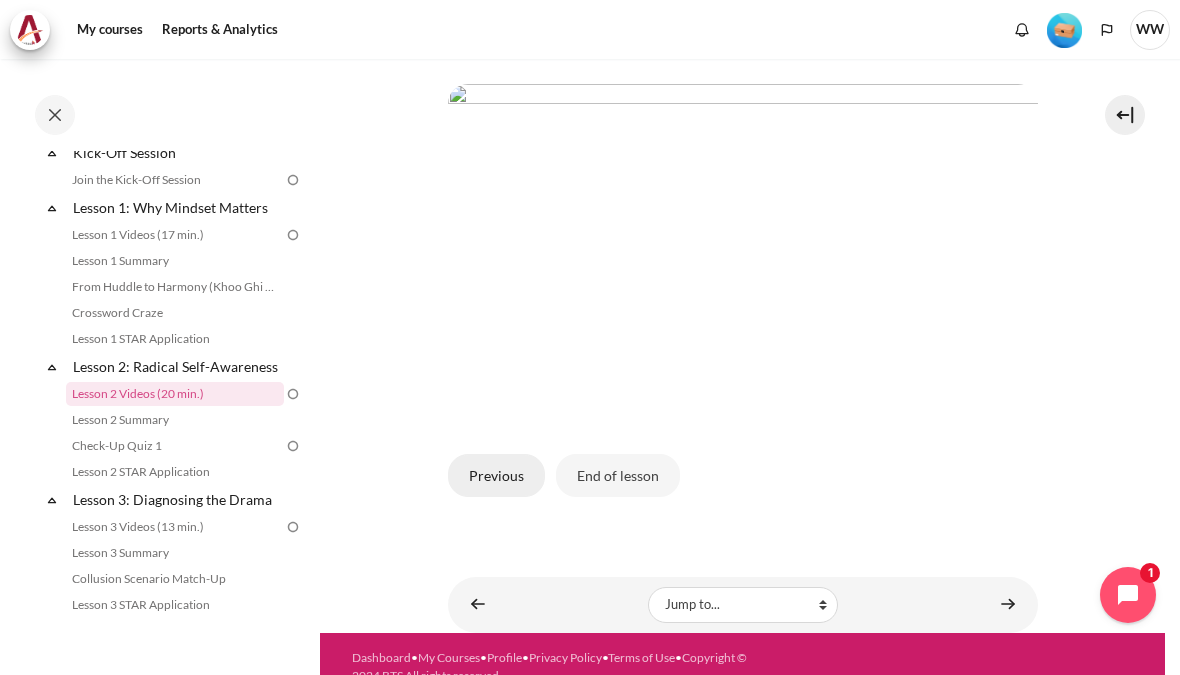 click on "Previous" at bounding box center (496, 475) 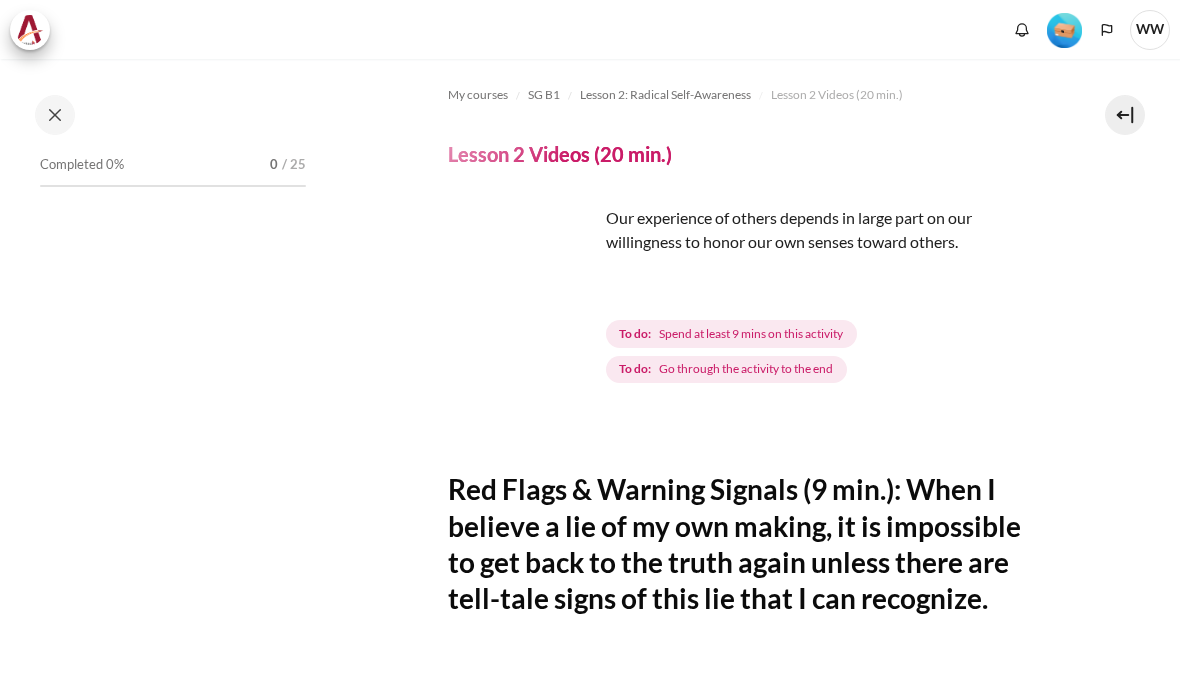 scroll, scrollTop: 0, scrollLeft: 0, axis: both 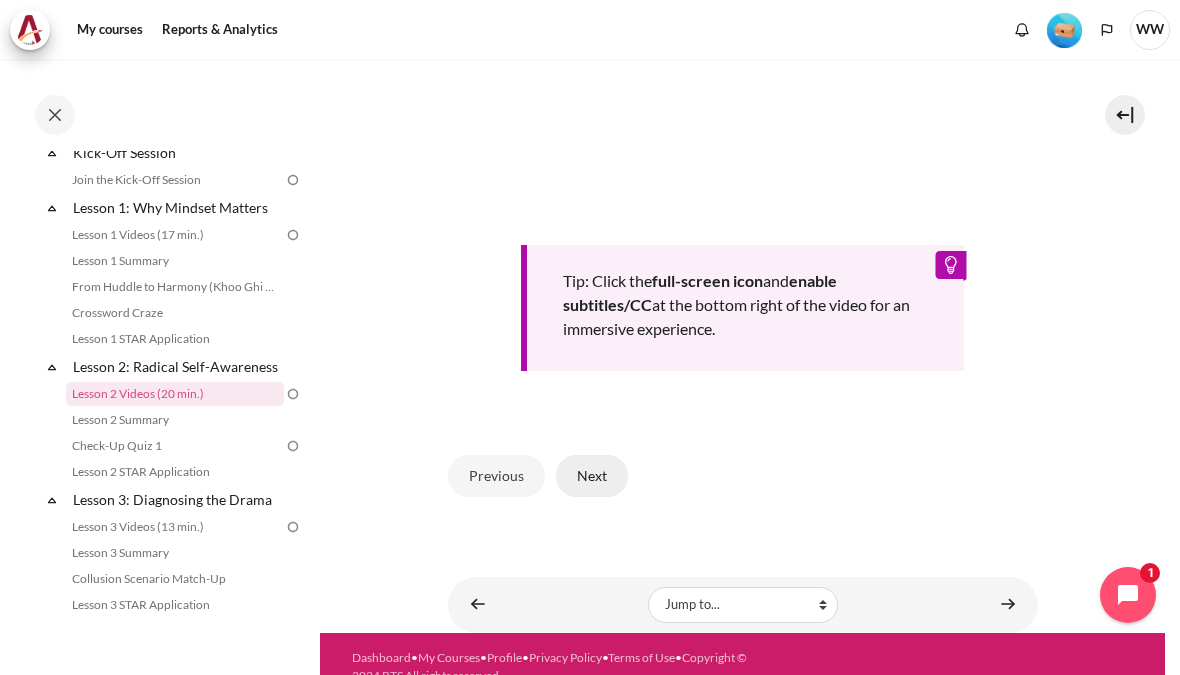 click on "Next" at bounding box center (592, 476) 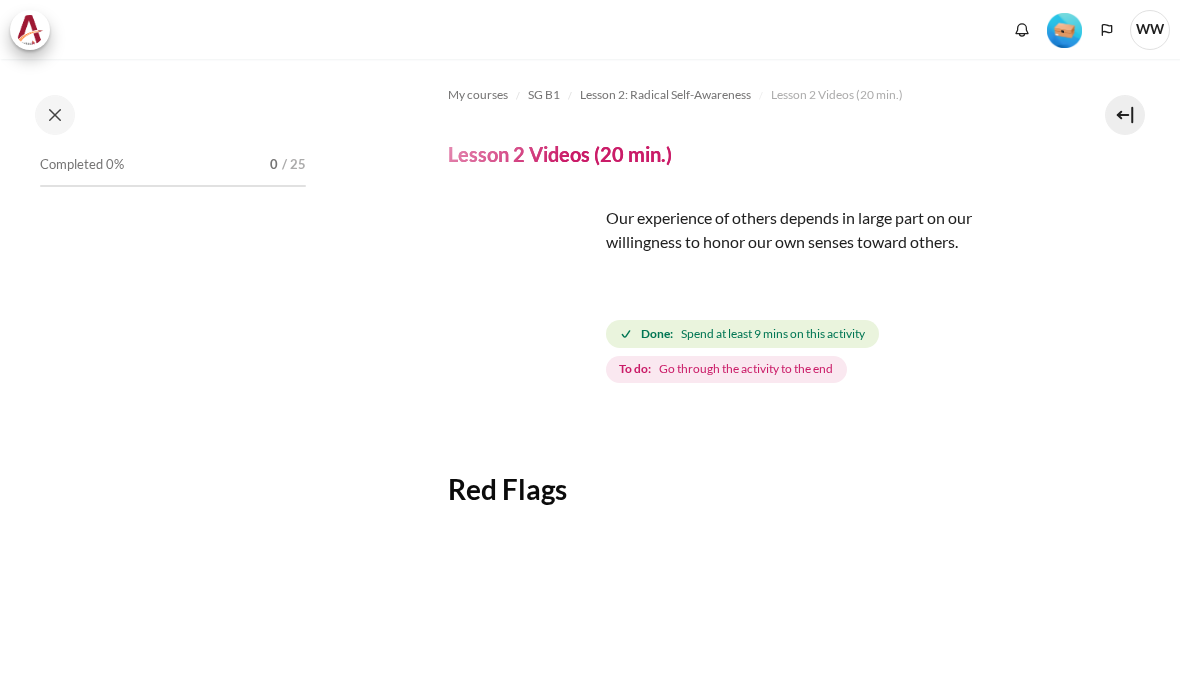 scroll, scrollTop: 0, scrollLeft: 0, axis: both 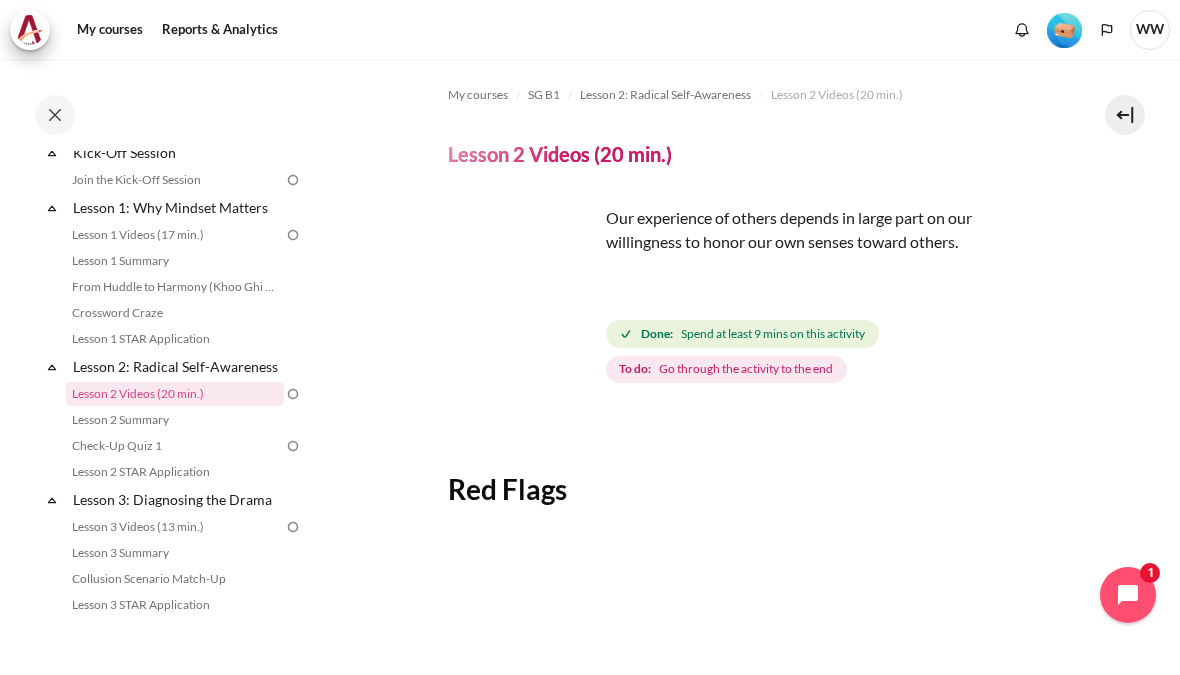 click at bounding box center (523, 281) 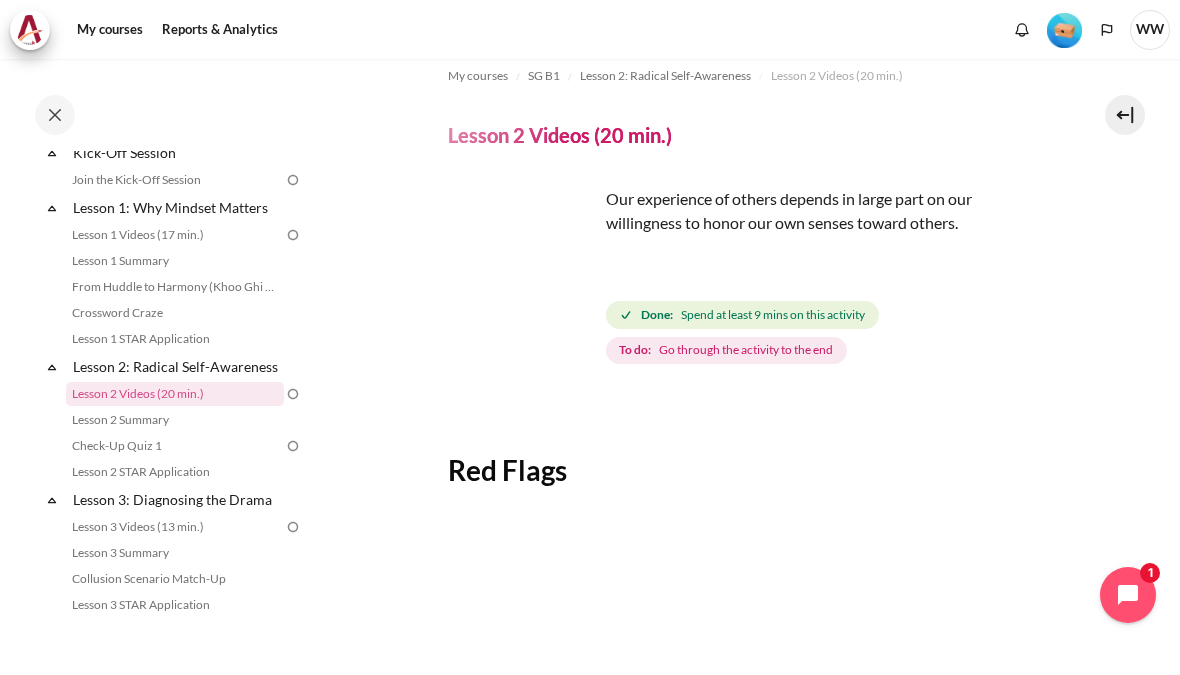 scroll, scrollTop: 18, scrollLeft: 0, axis: vertical 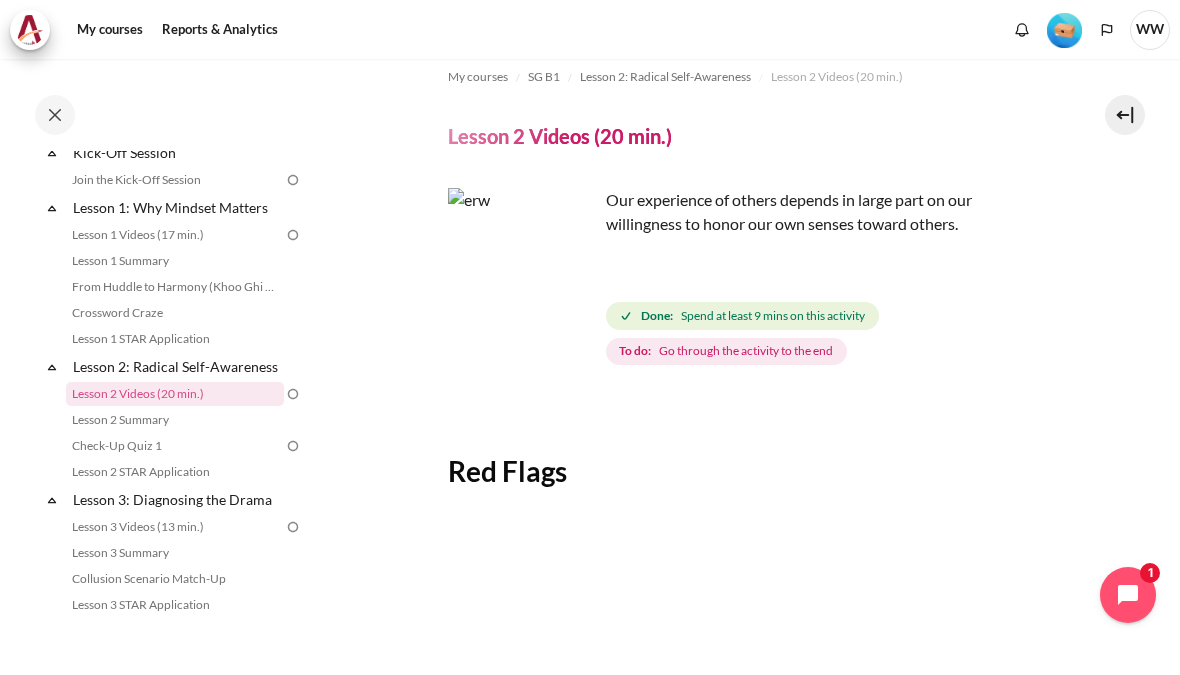 click at bounding box center [523, 263] 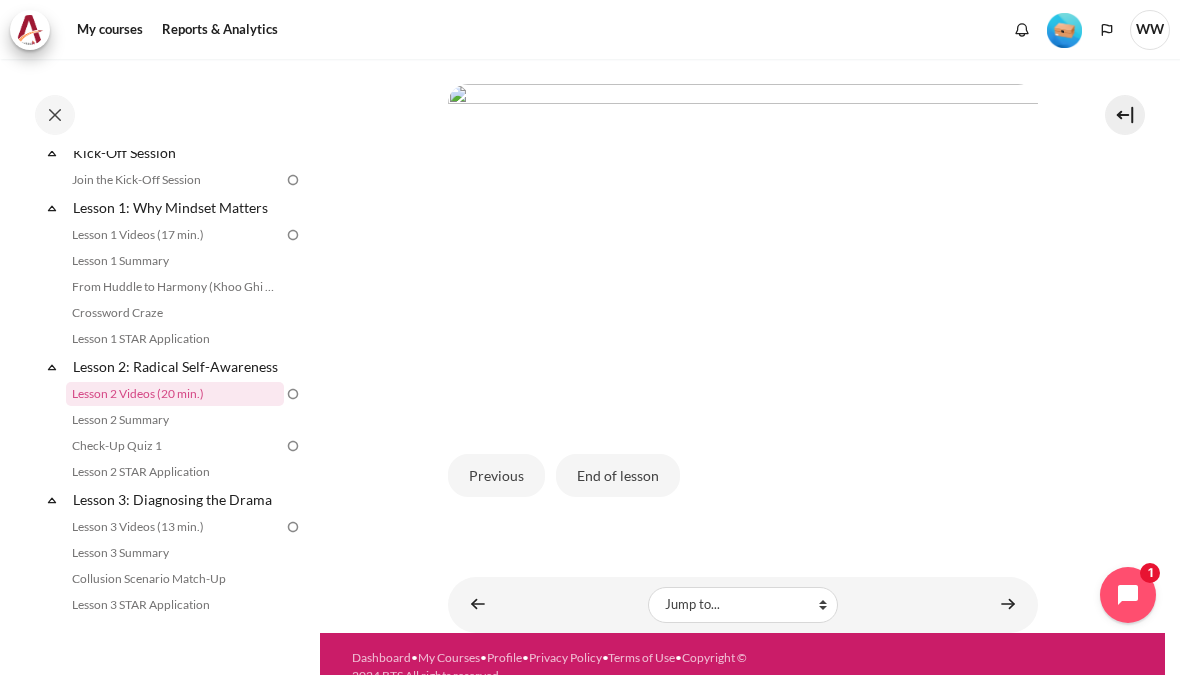 scroll, scrollTop: 437, scrollLeft: 0, axis: vertical 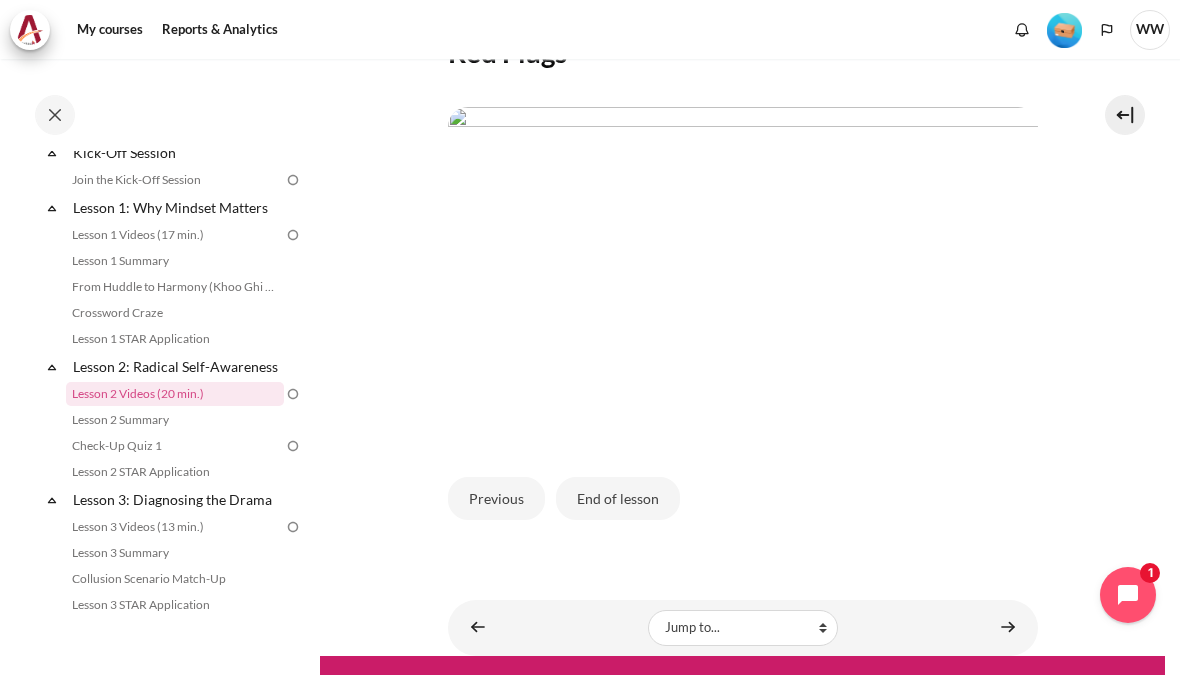 click at bounding box center (743, 273) 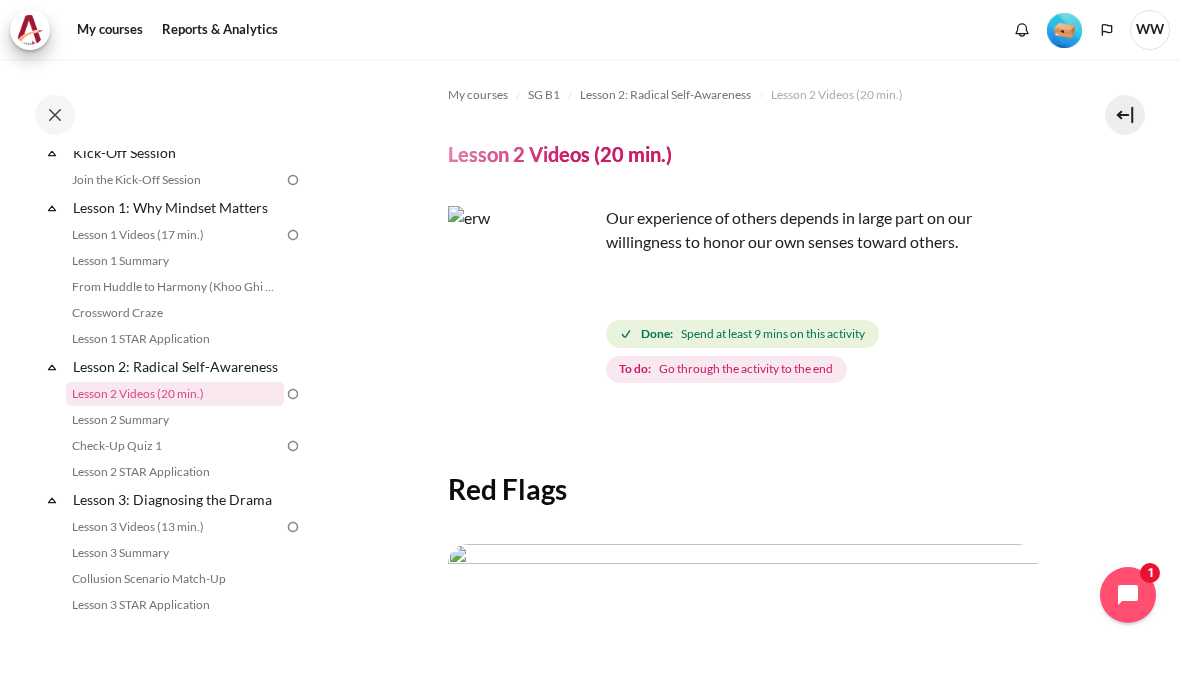 scroll, scrollTop: 0, scrollLeft: 0, axis: both 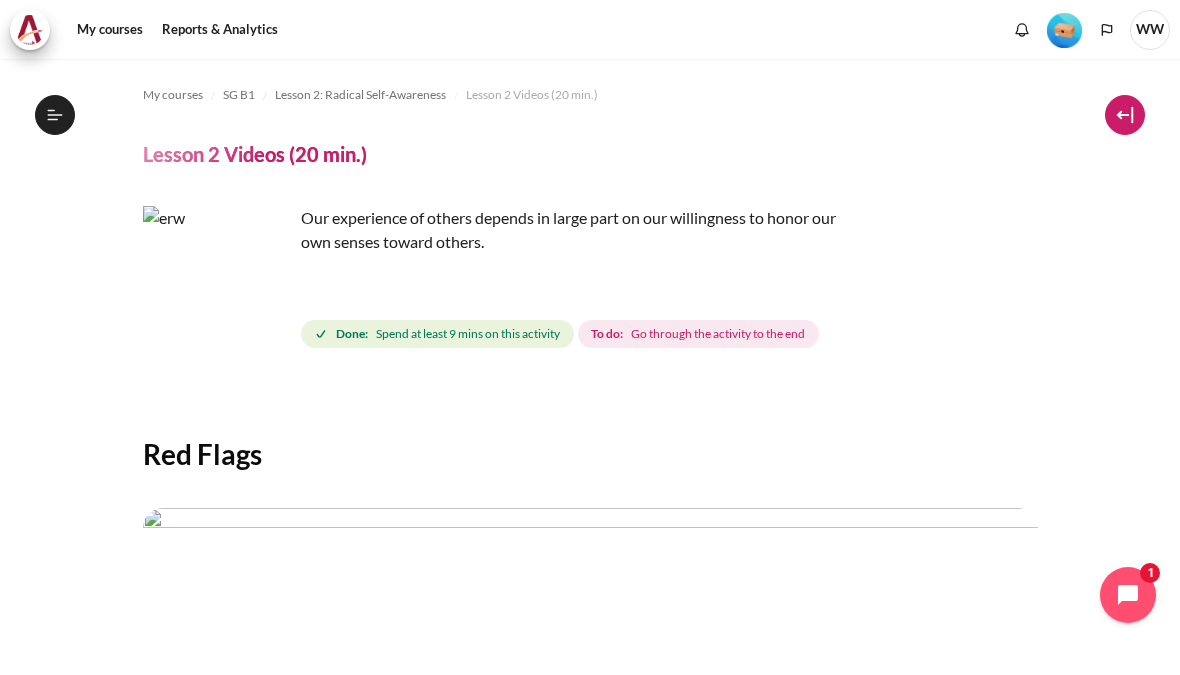 click at bounding box center [1125, 115] 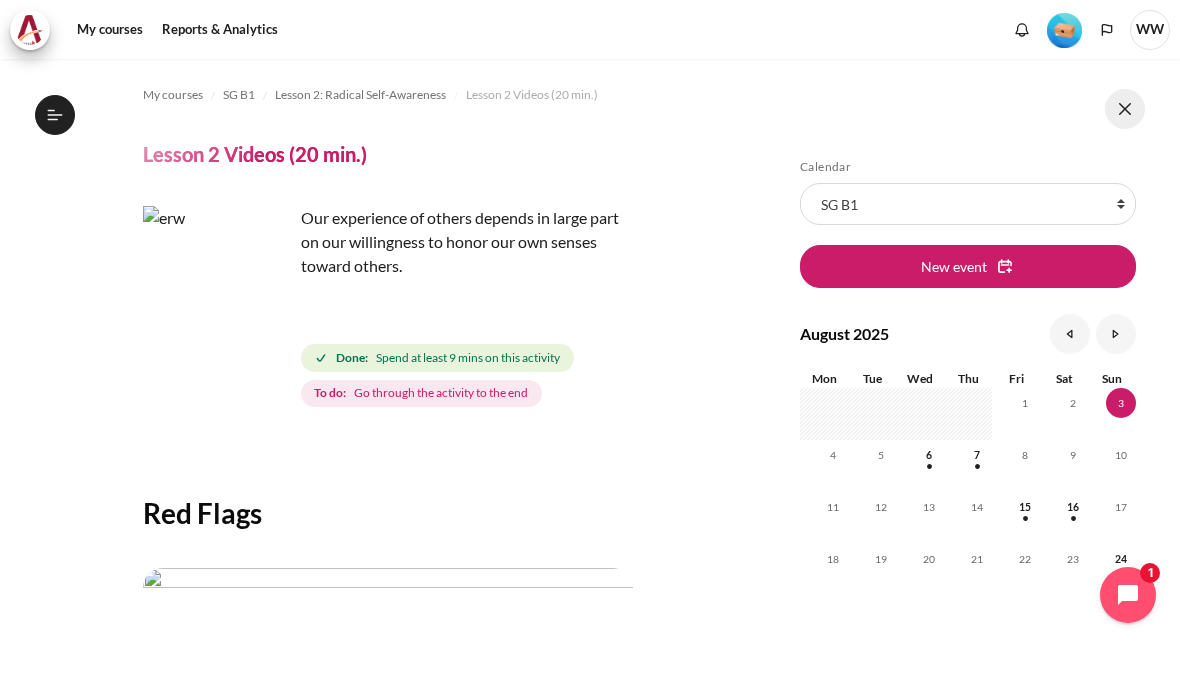 click at bounding box center (1125, 109) 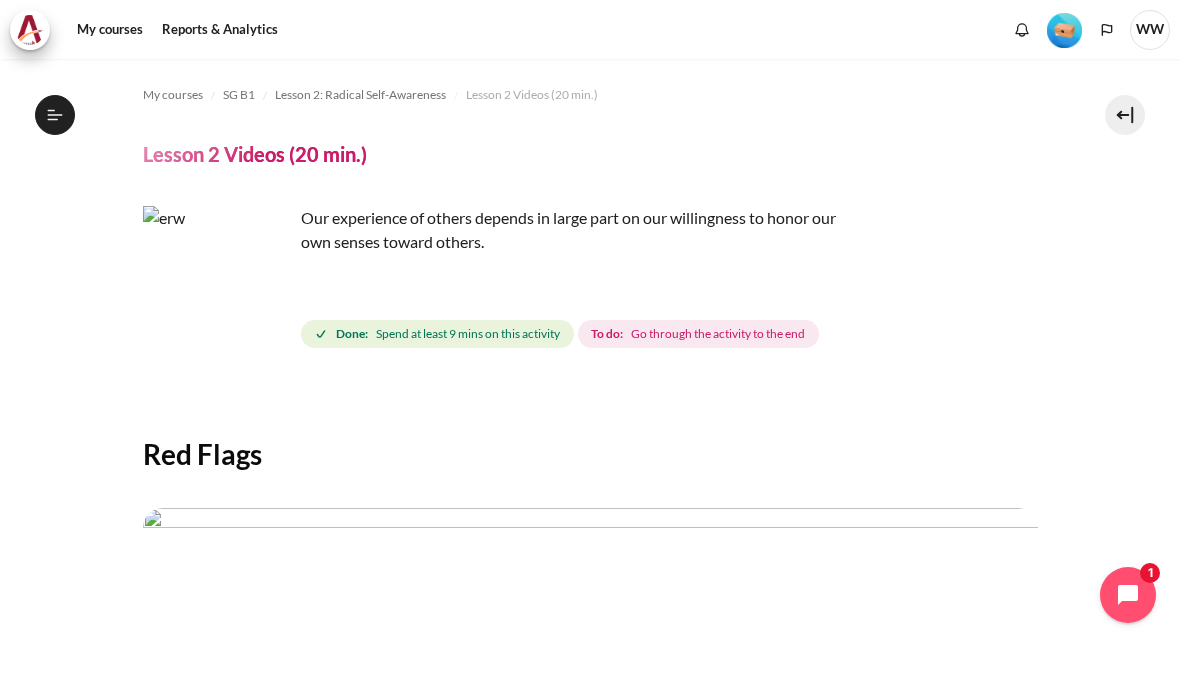 click at bounding box center [218, 281] 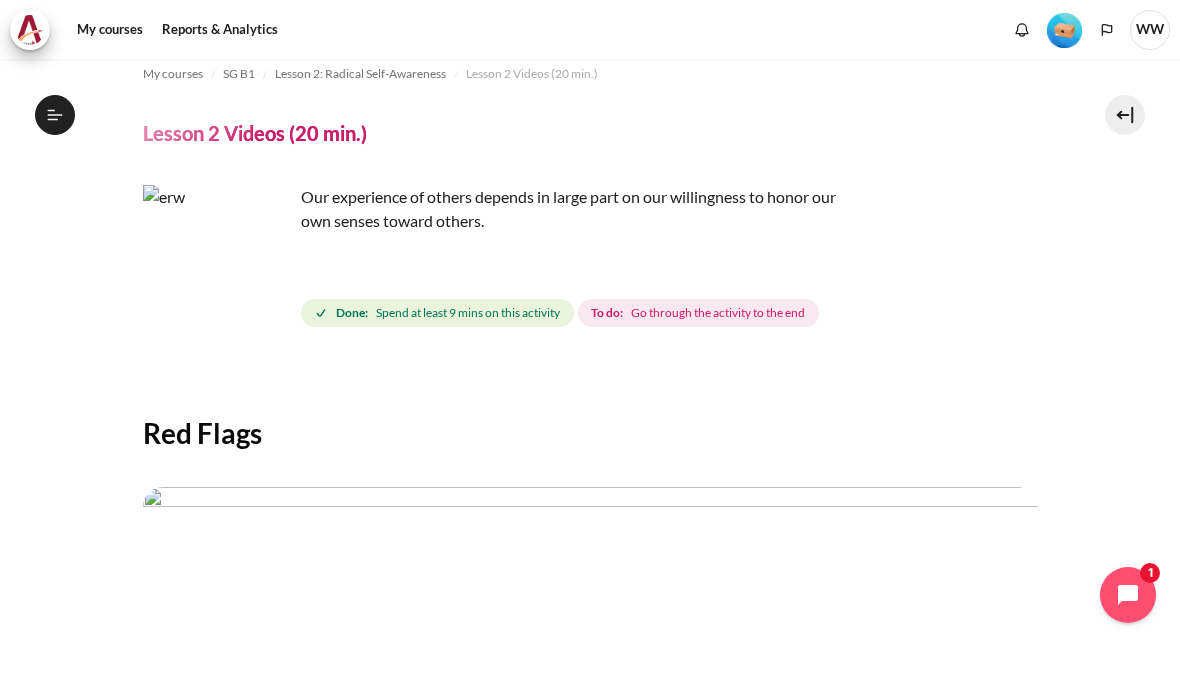 scroll, scrollTop: 23, scrollLeft: 0, axis: vertical 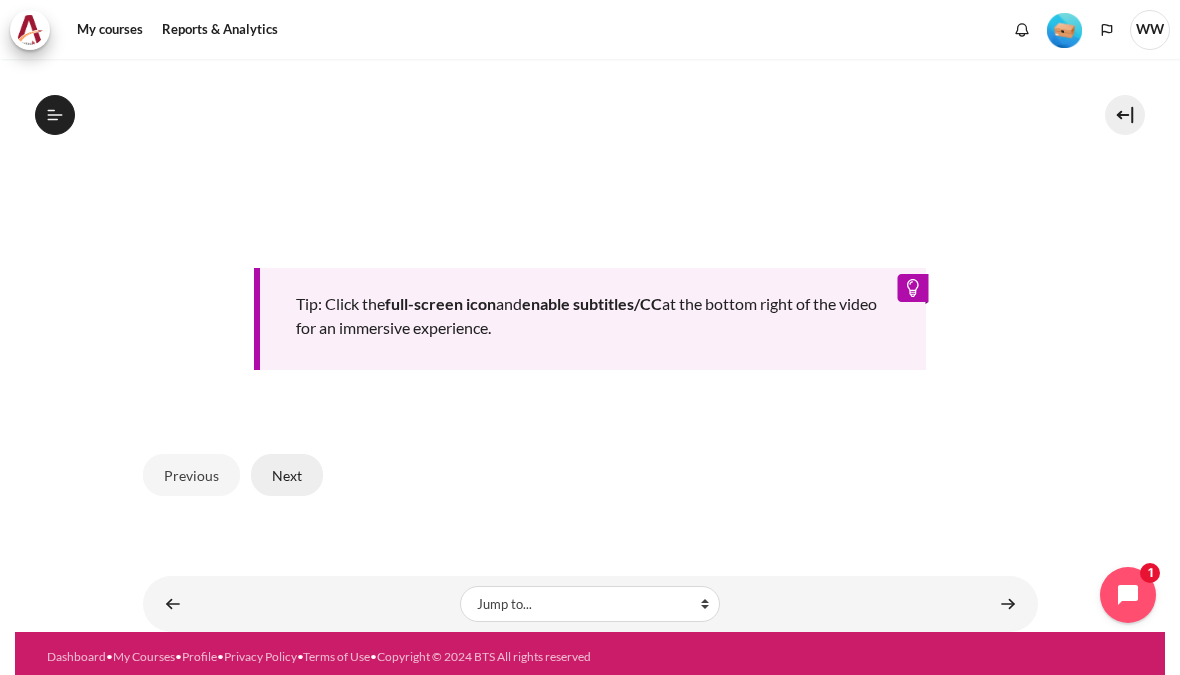click on "Next" at bounding box center (287, 475) 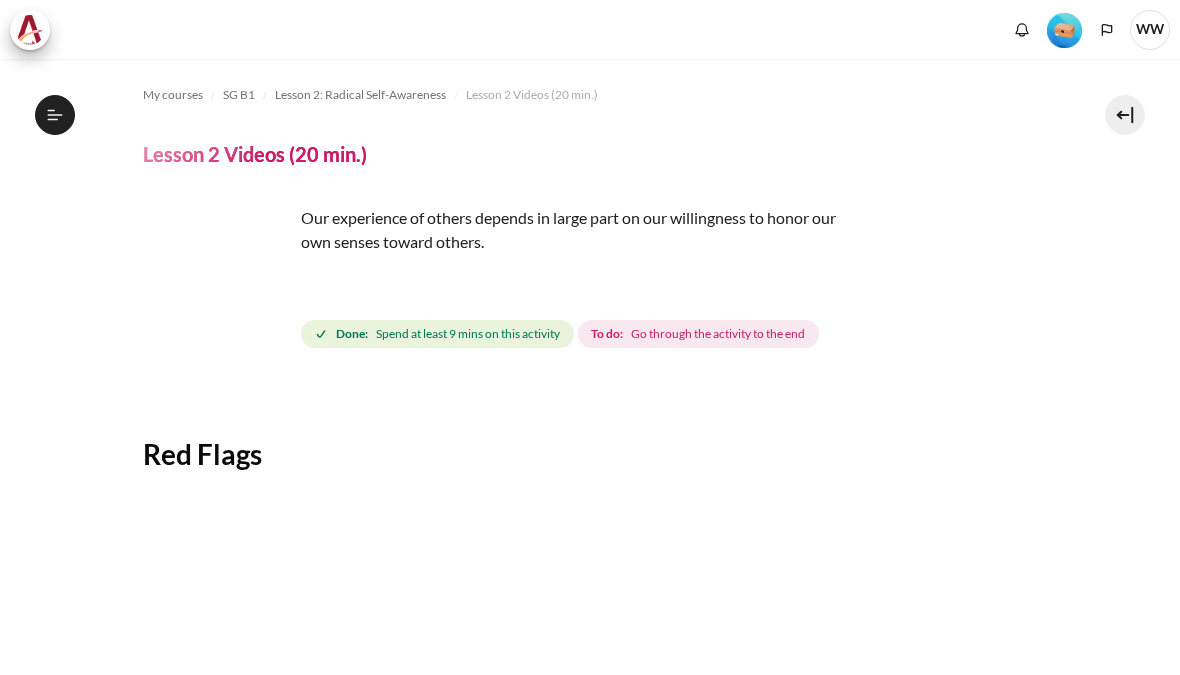 scroll, scrollTop: 0, scrollLeft: 0, axis: both 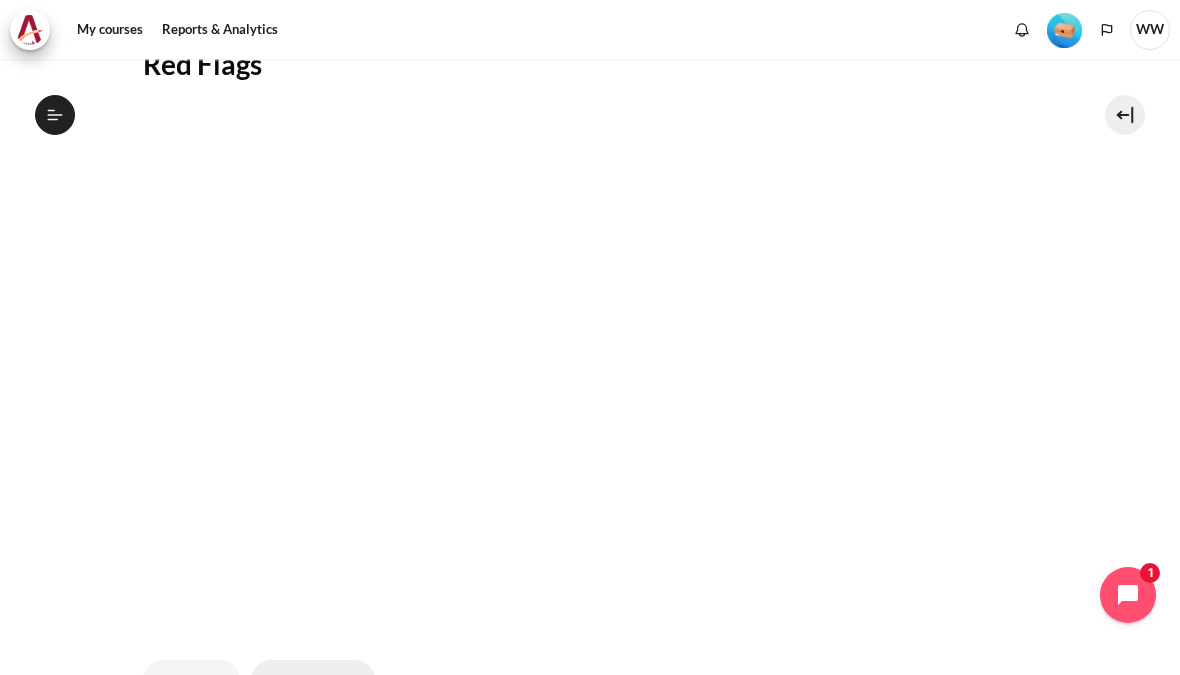 click on "End of lesson" at bounding box center (313, 681) 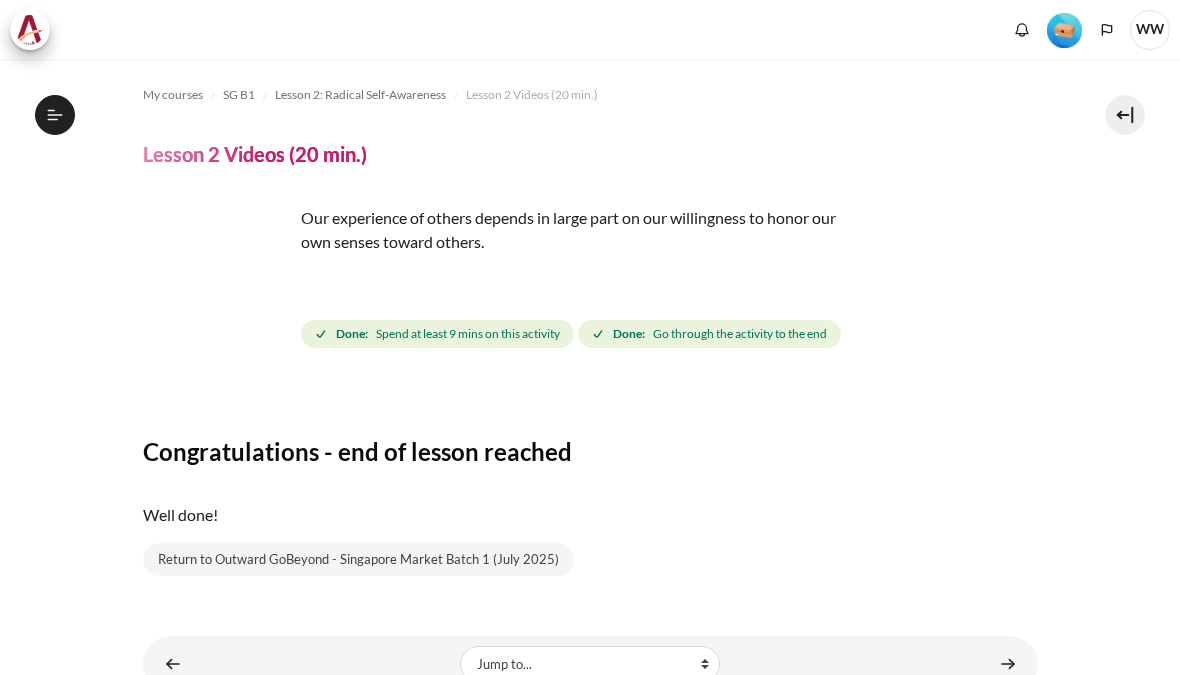 scroll, scrollTop: 0, scrollLeft: 0, axis: both 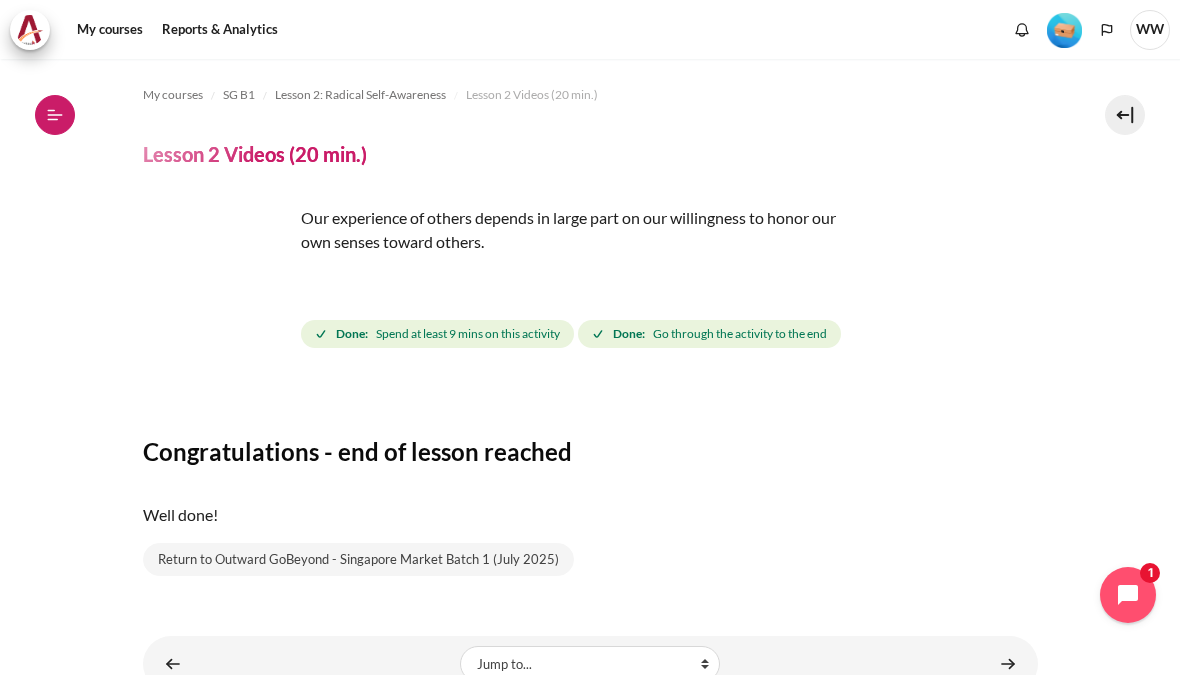 click 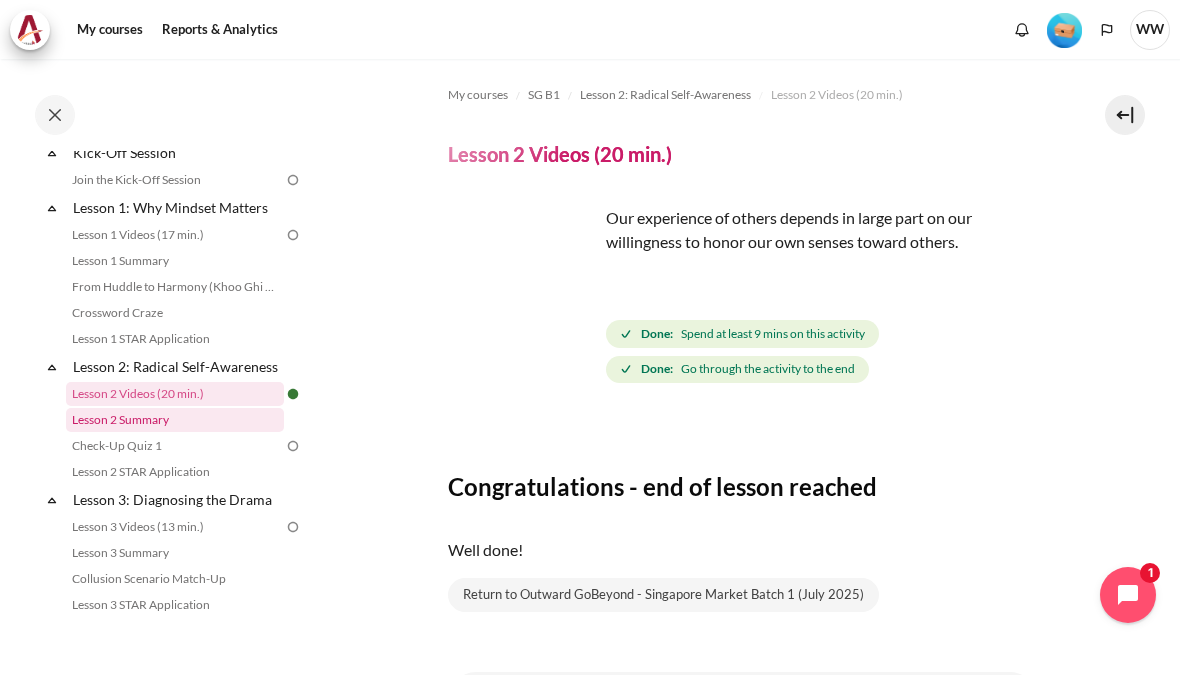 click on "Lesson 2 Summary" at bounding box center [175, 420] 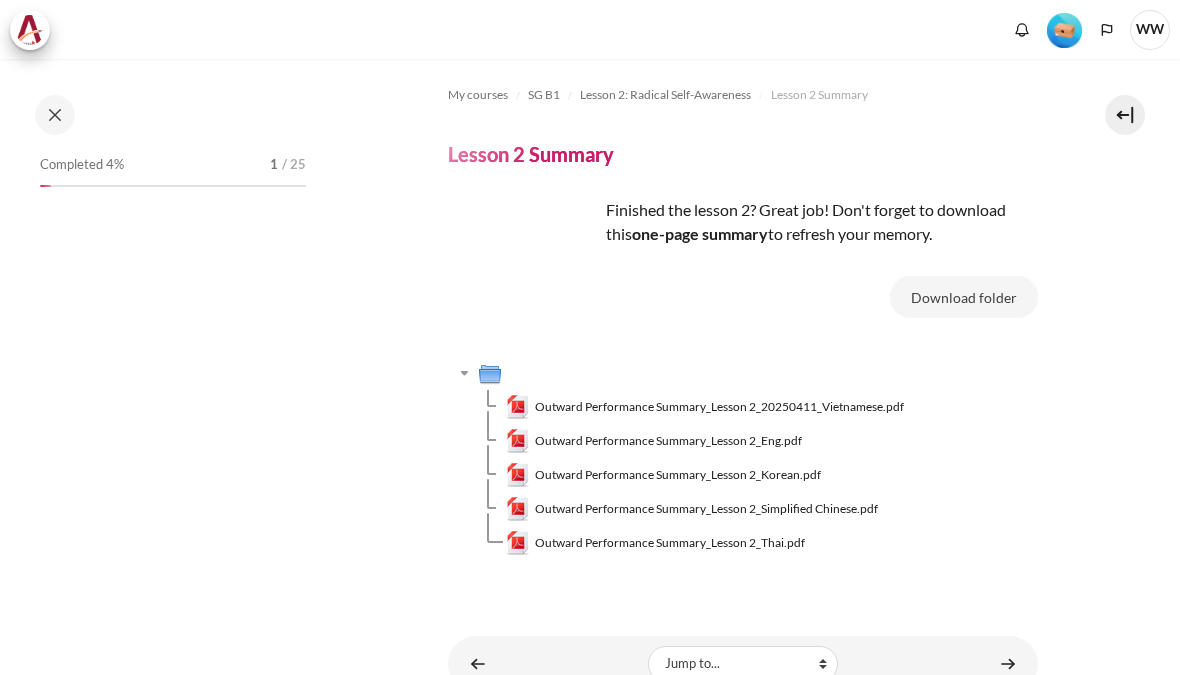 scroll, scrollTop: 0, scrollLeft: 0, axis: both 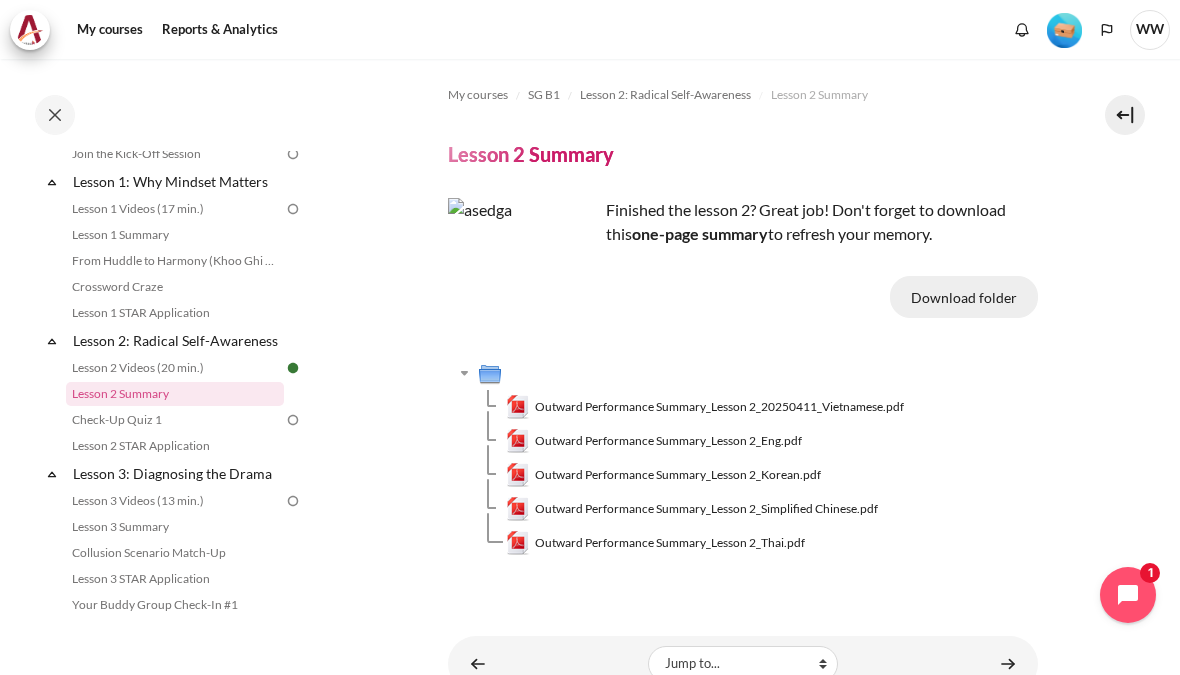 click on "Download folder" at bounding box center (964, 297) 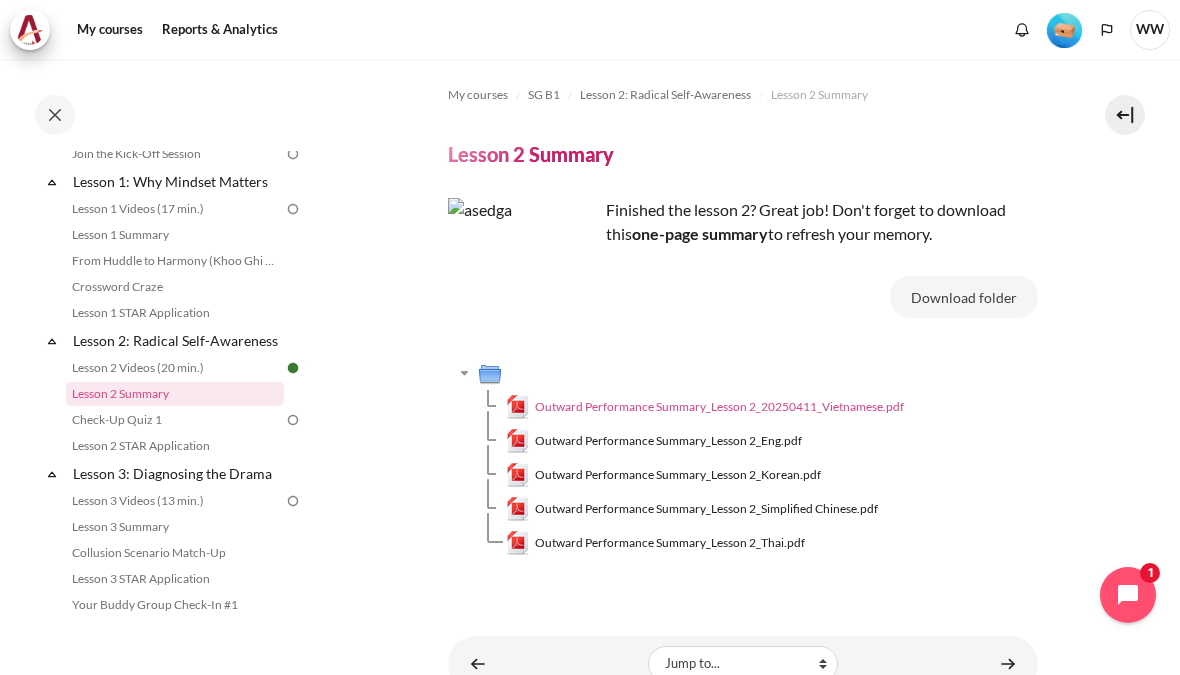 click on "Outward Performance Summary_Lesson 2_20250411_Vietnamese.pdf" at bounding box center [719, 407] 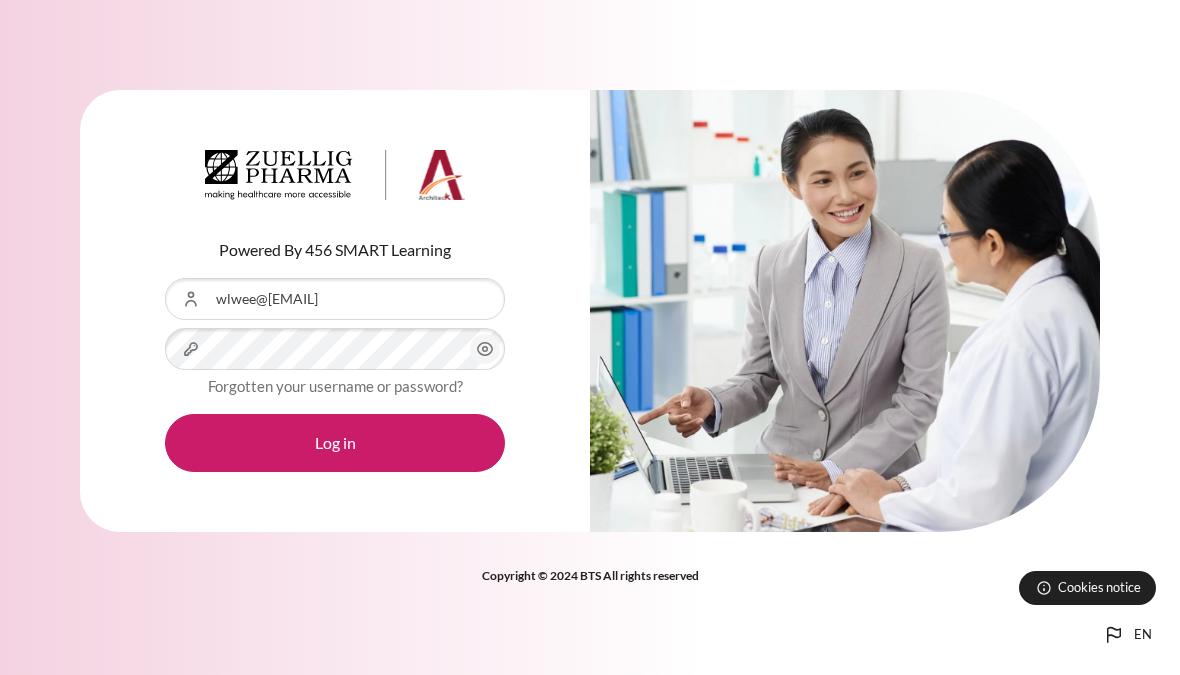 scroll, scrollTop: 0, scrollLeft: 0, axis: both 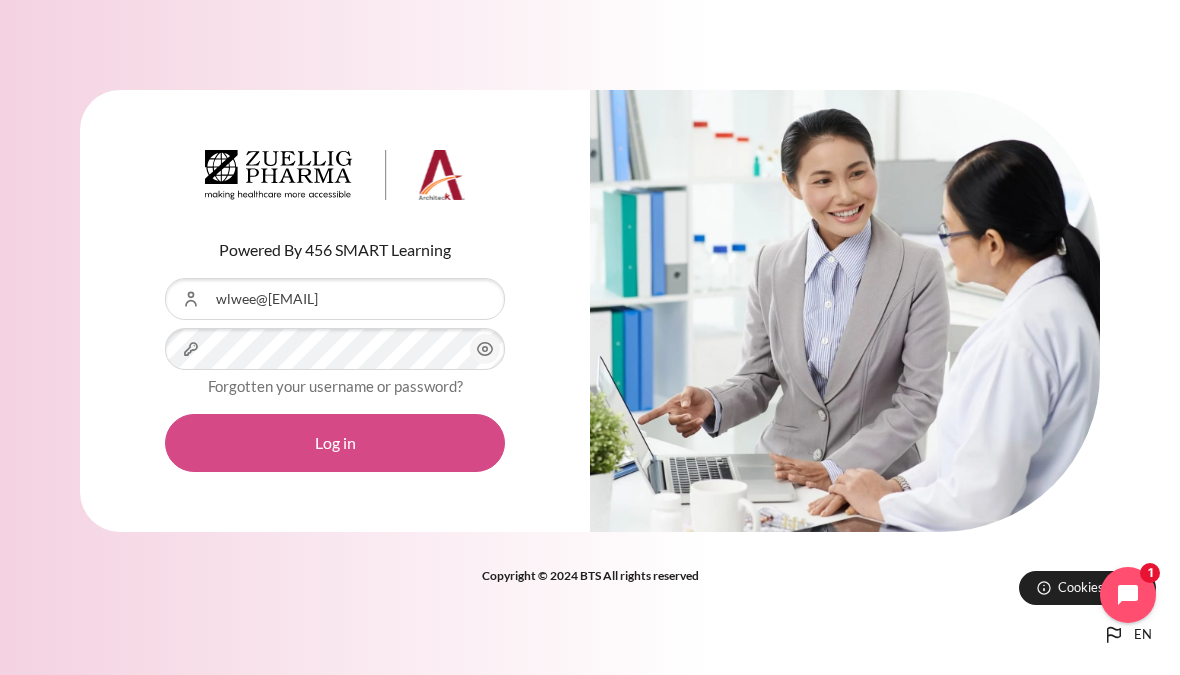 click on "Log in" at bounding box center (335, 443) 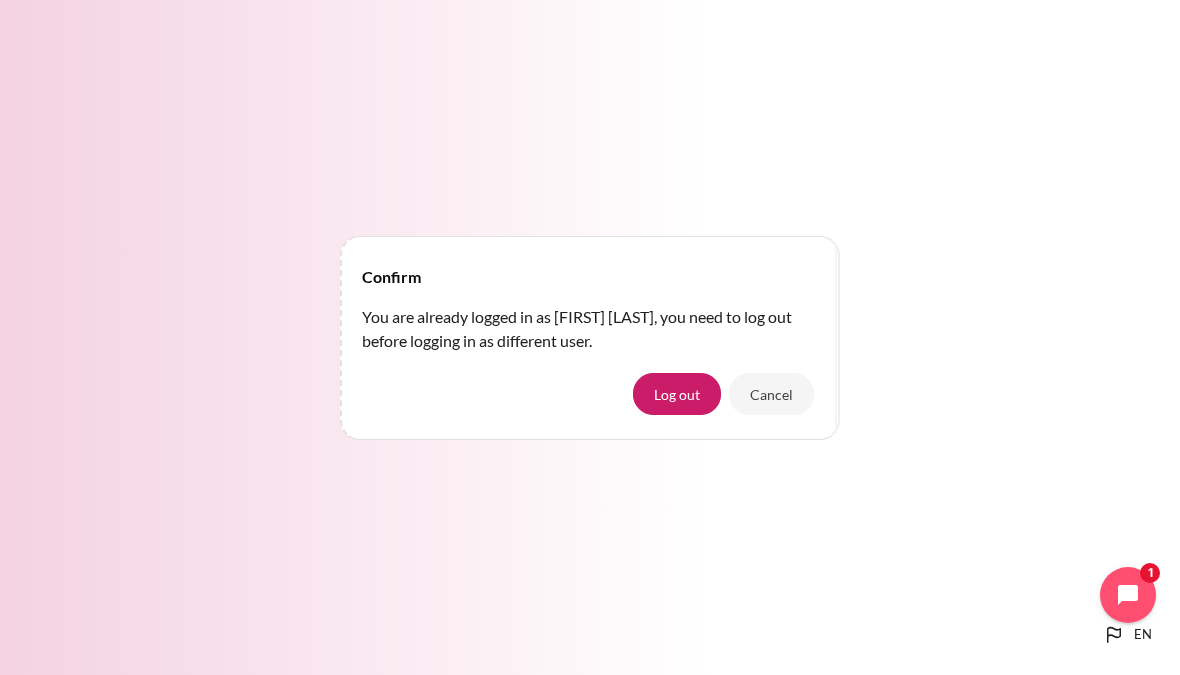 scroll, scrollTop: 0, scrollLeft: 0, axis: both 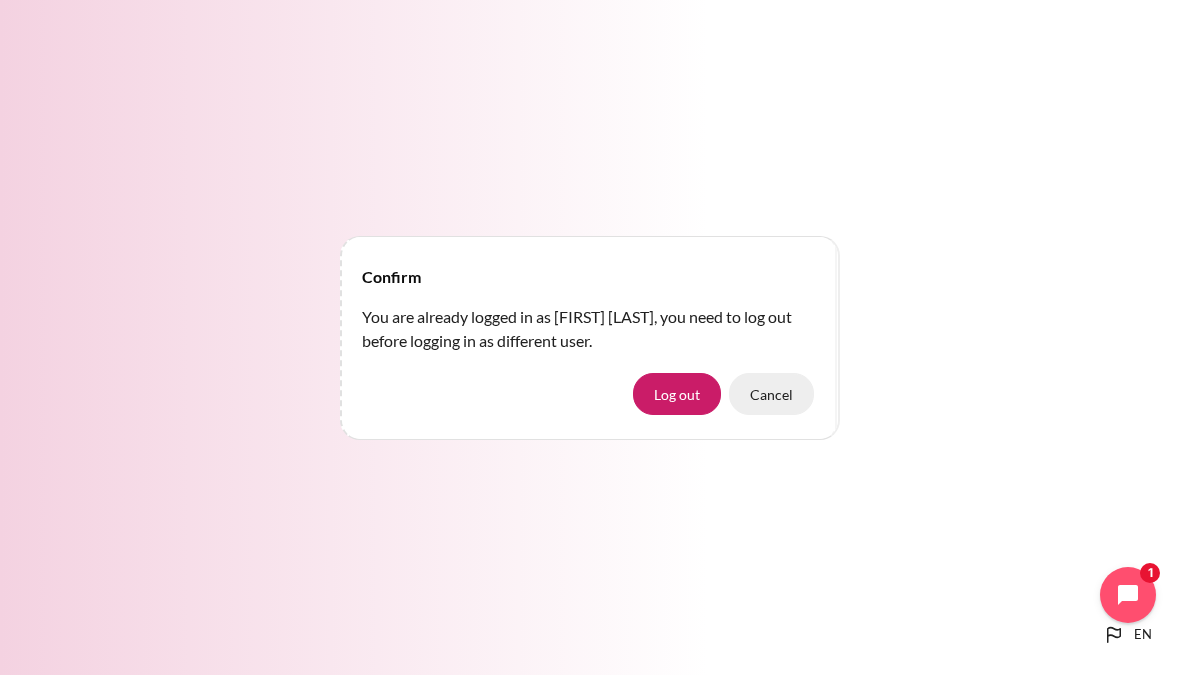 click on "Cancel" at bounding box center (771, 394) 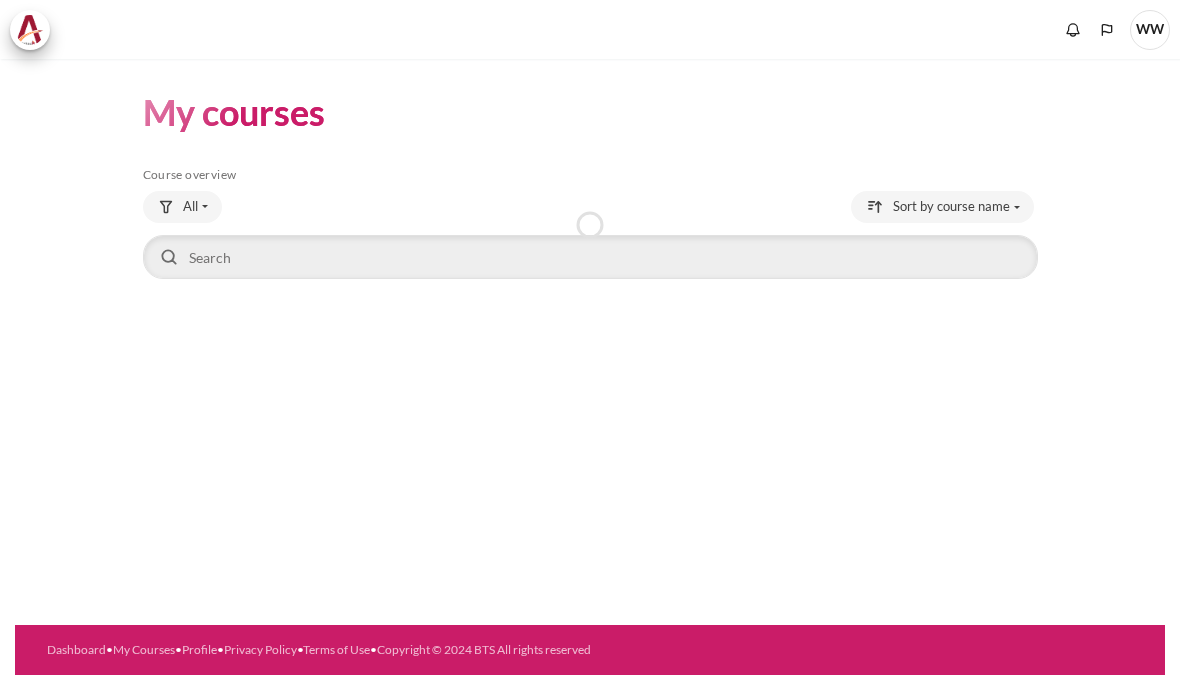 scroll, scrollTop: 0, scrollLeft: 0, axis: both 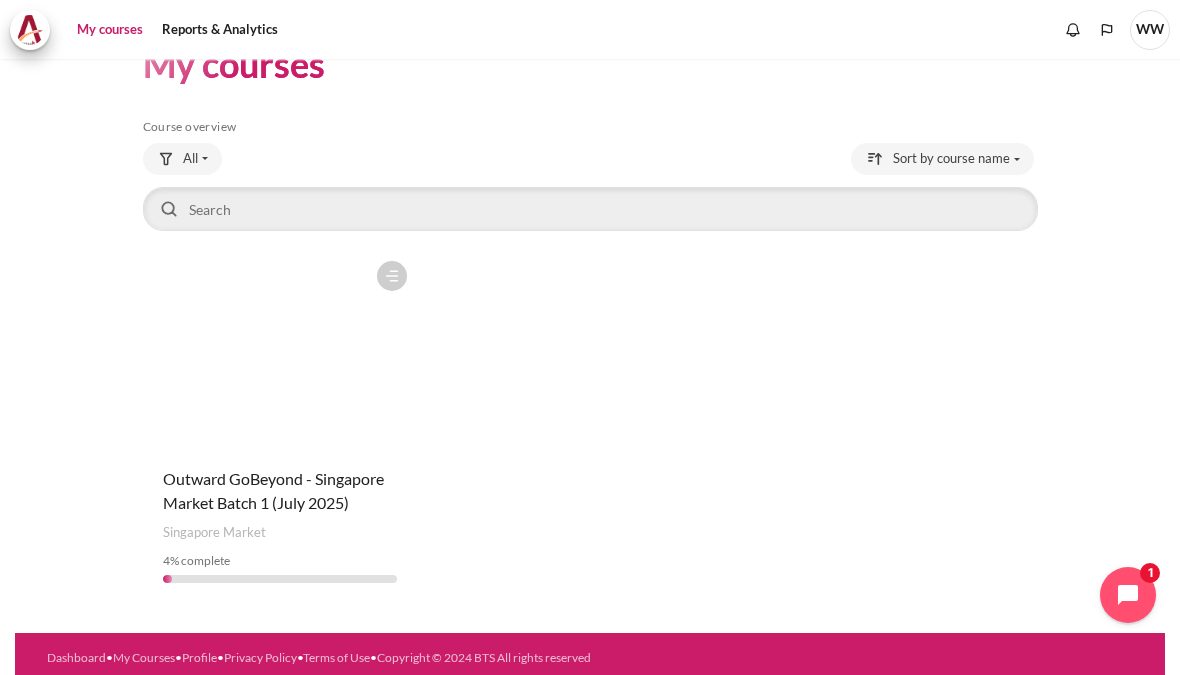click at bounding box center [280, 351] 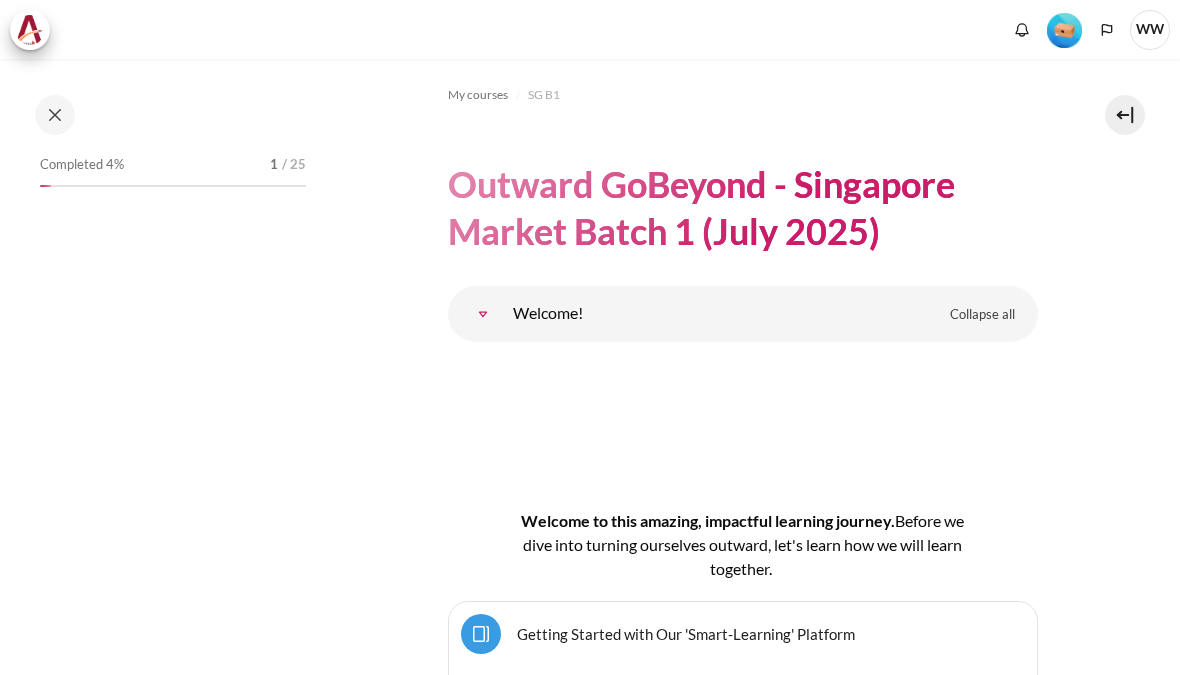 scroll, scrollTop: 0, scrollLeft: 0, axis: both 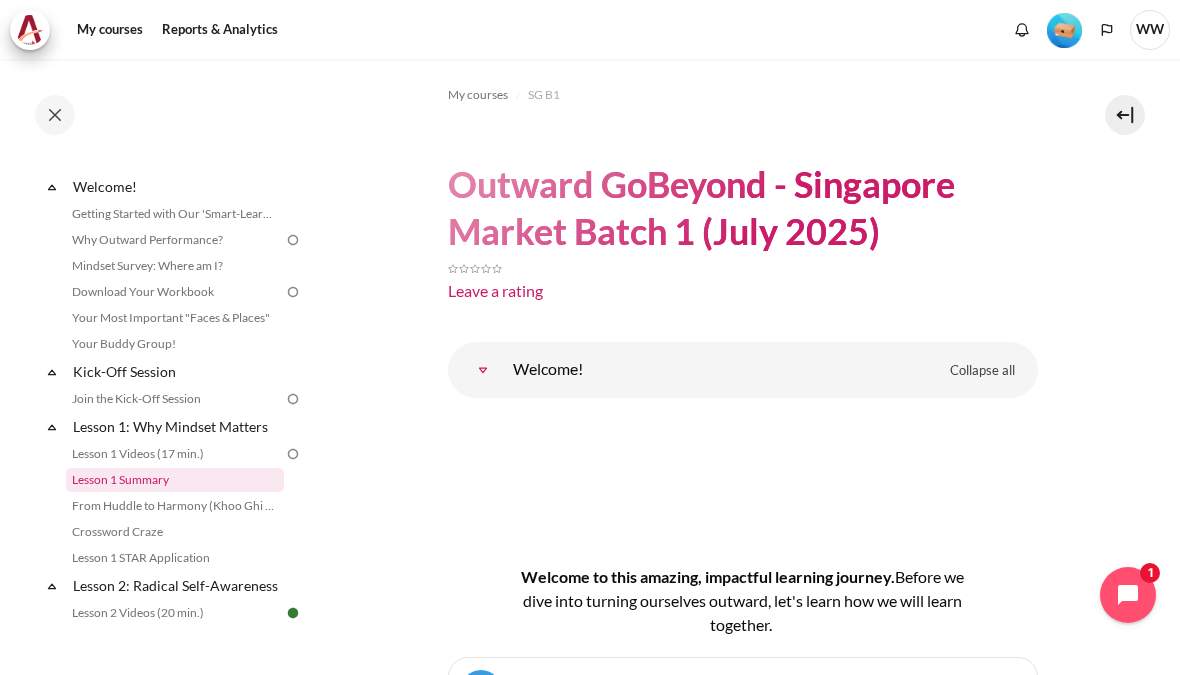 click on "Lesson 1 Summary" at bounding box center (175, 480) 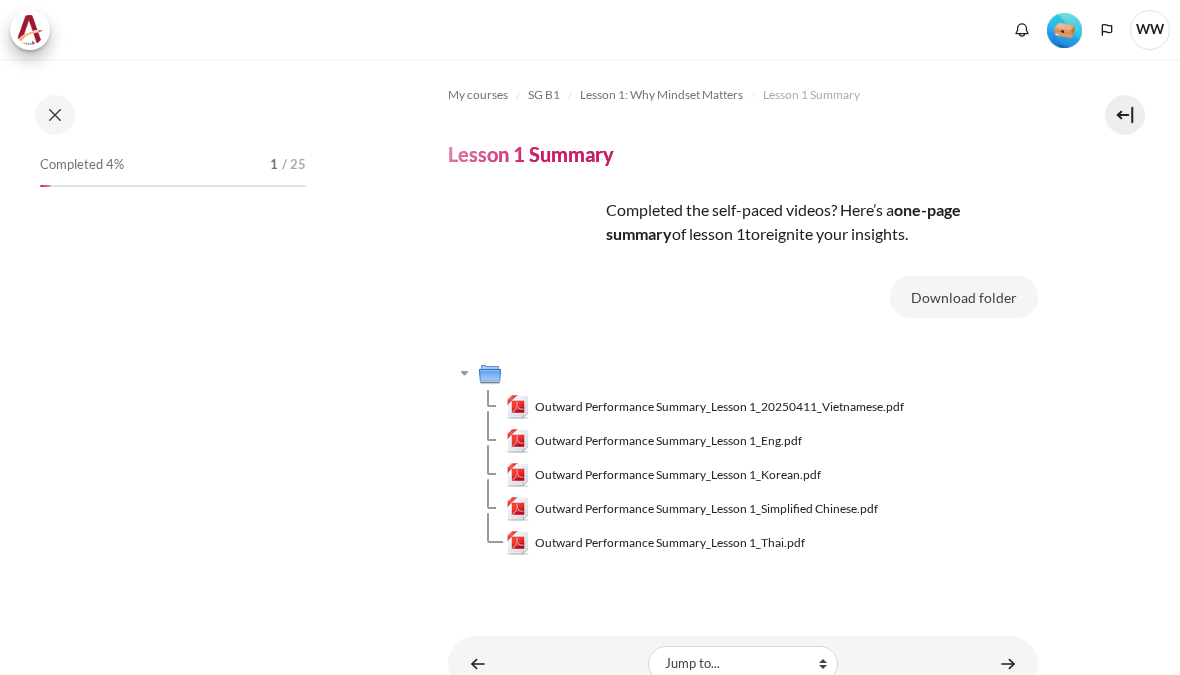 scroll, scrollTop: 0, scrollLeft: 0, axis: both 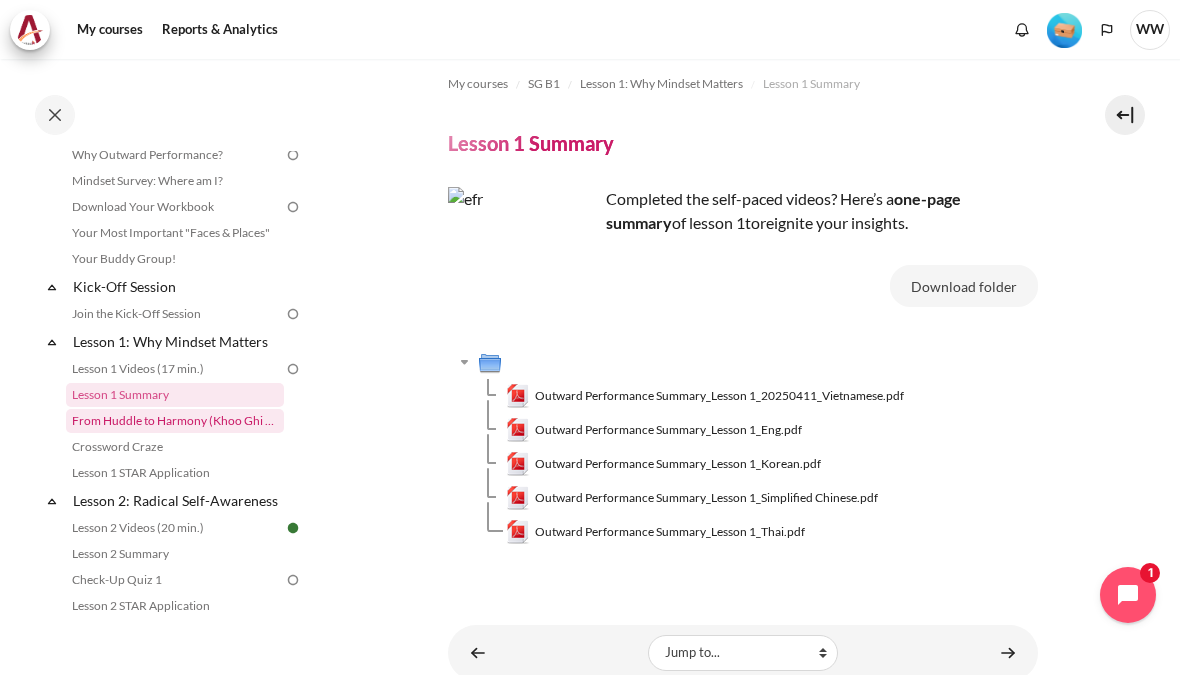 click on "From Huddle to Harmony (Khoo Ghi Peng's Story)" at bounding box center [175, 421] 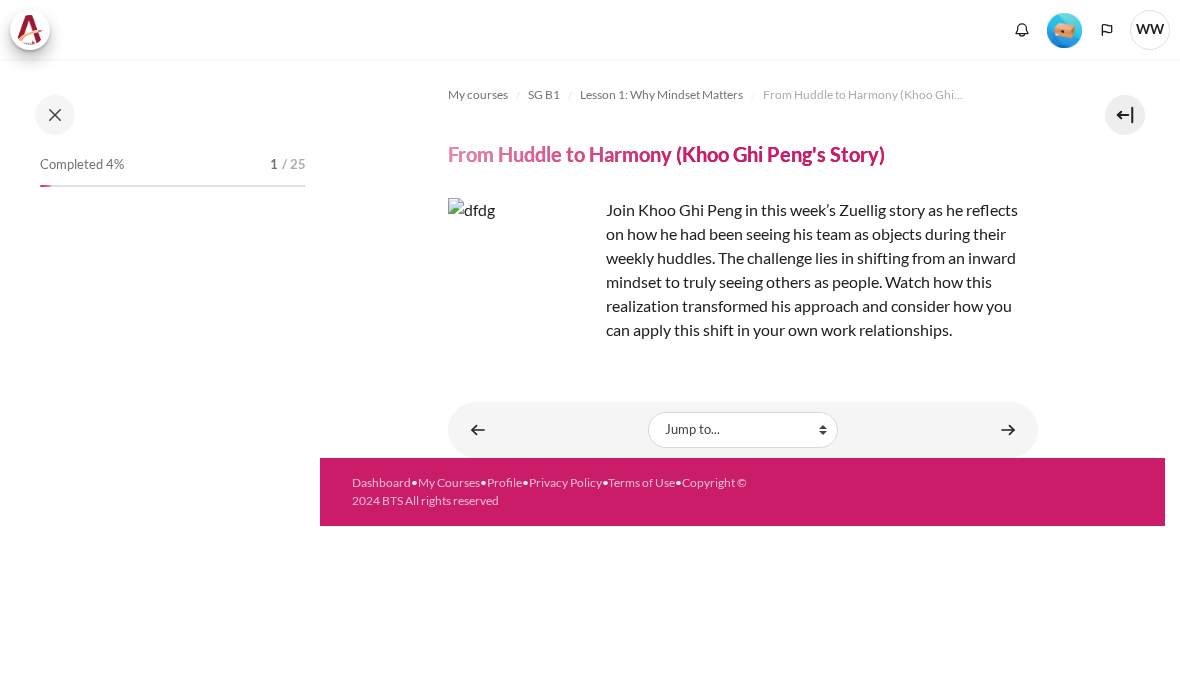 scroll, scrollTop: 0, scrollLeft: 0, axis: both 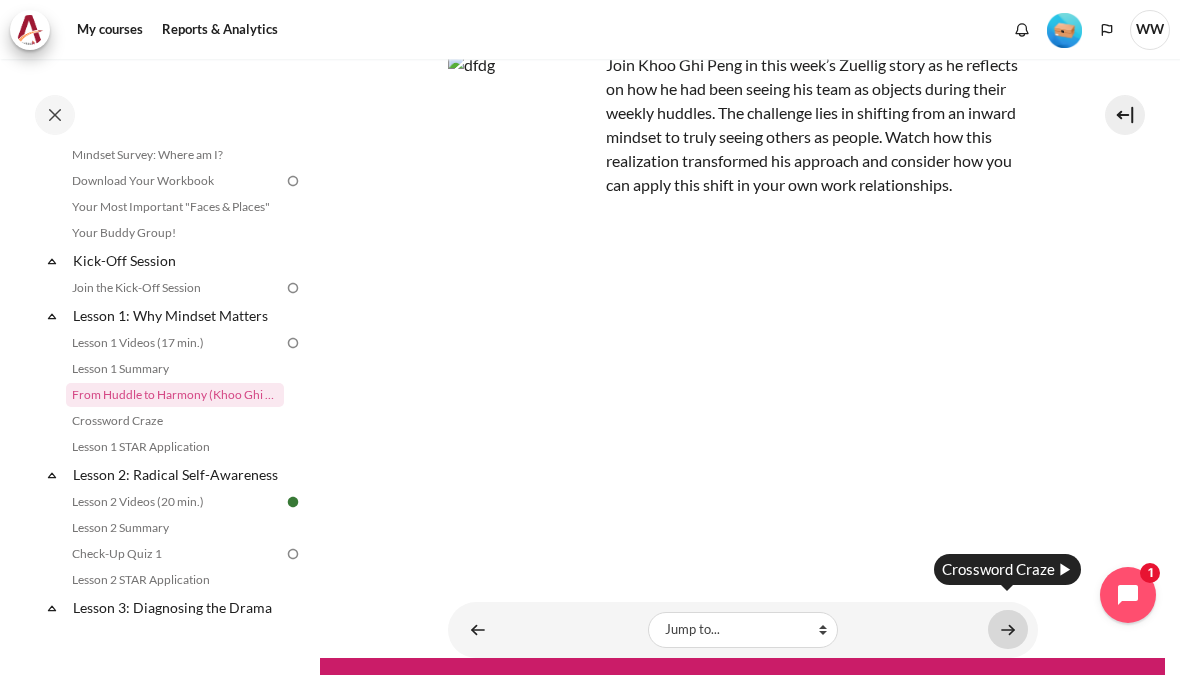 click at bounding box center (1008, 629) 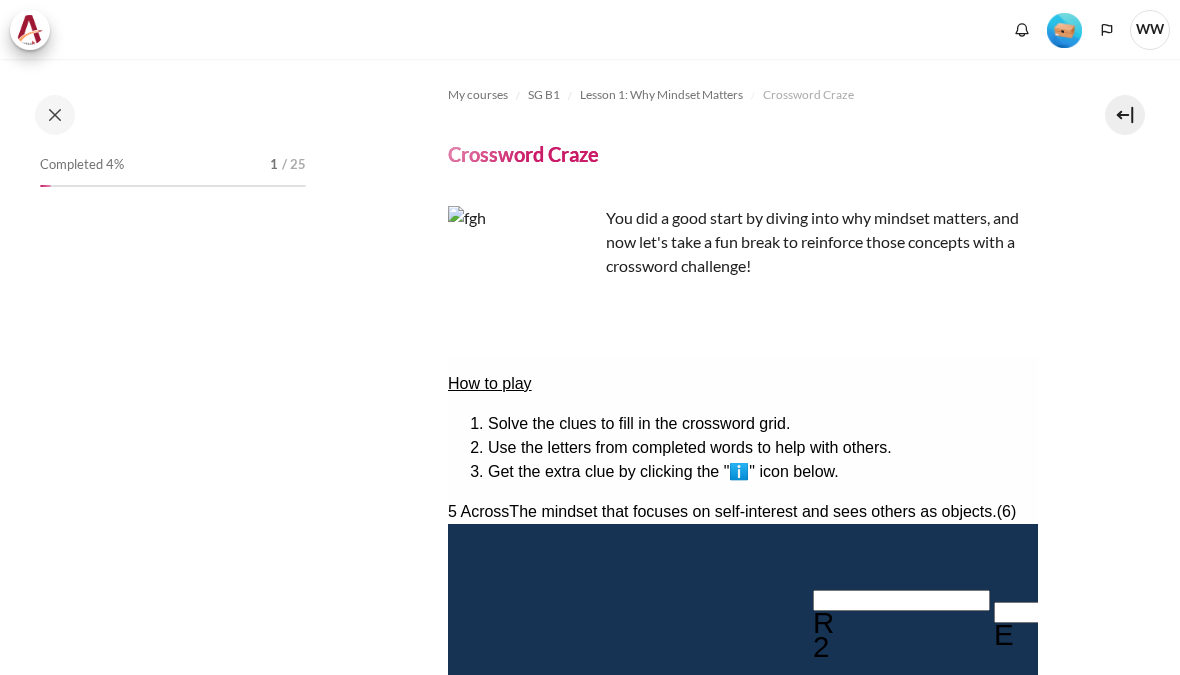 scroll, scrollTop: 0, scrollLeft: 0, axis: both 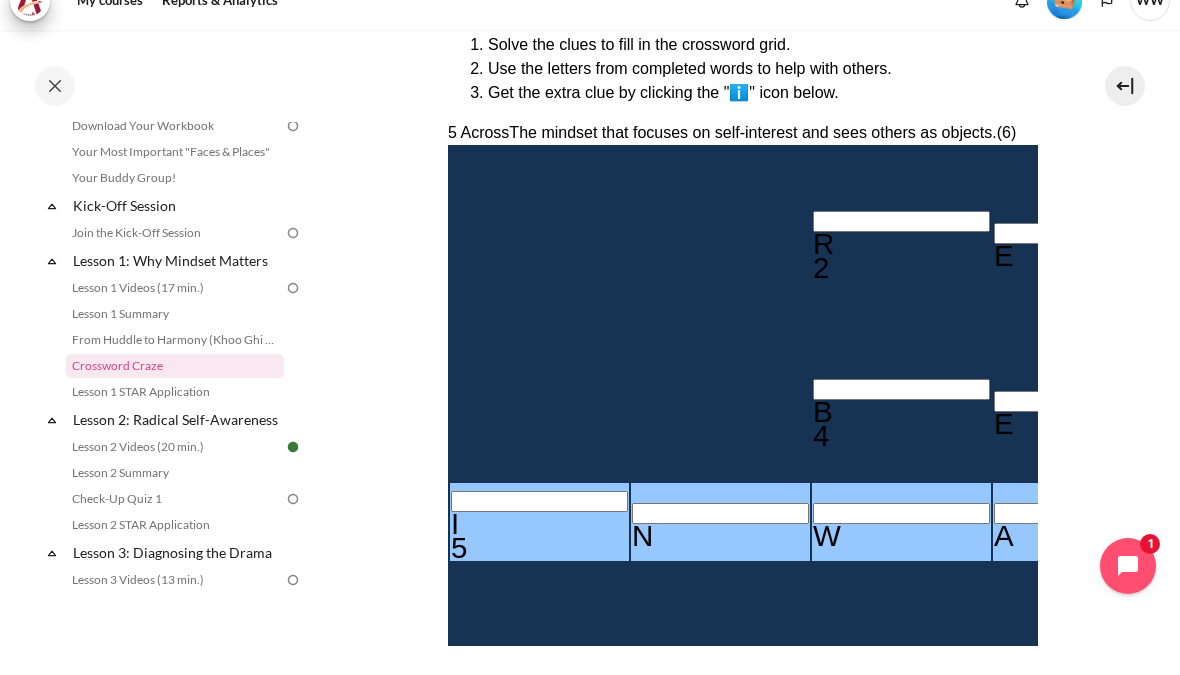 click at bounding box center [1443, 165] 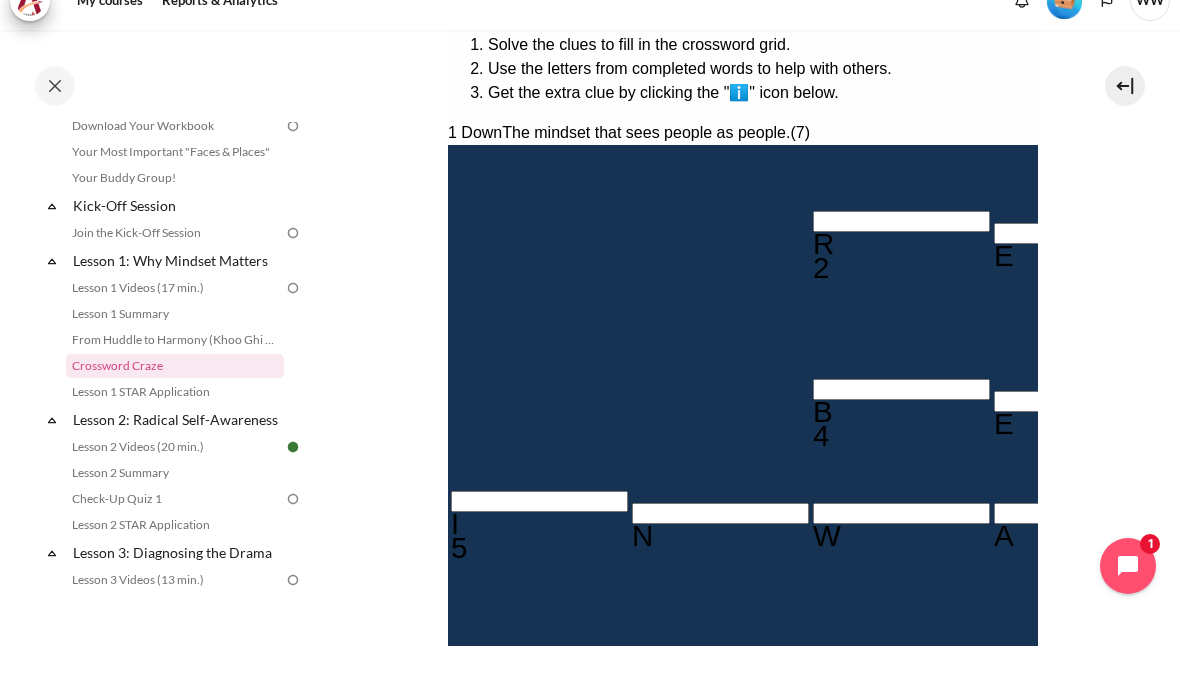 type 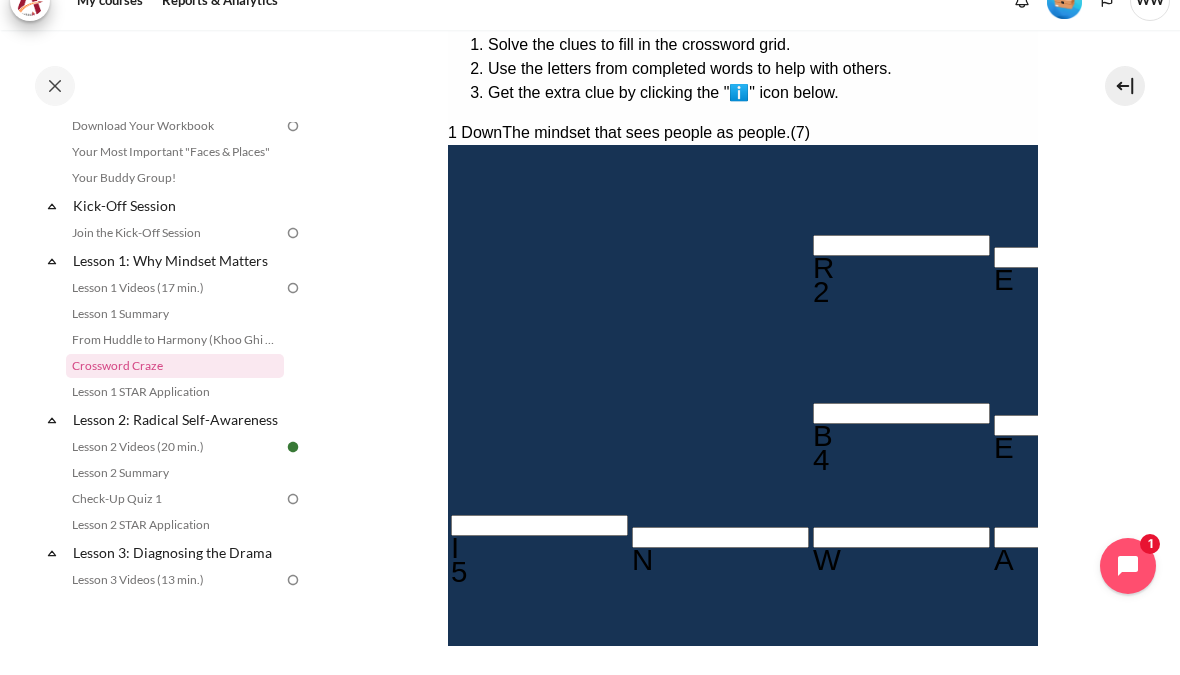 type 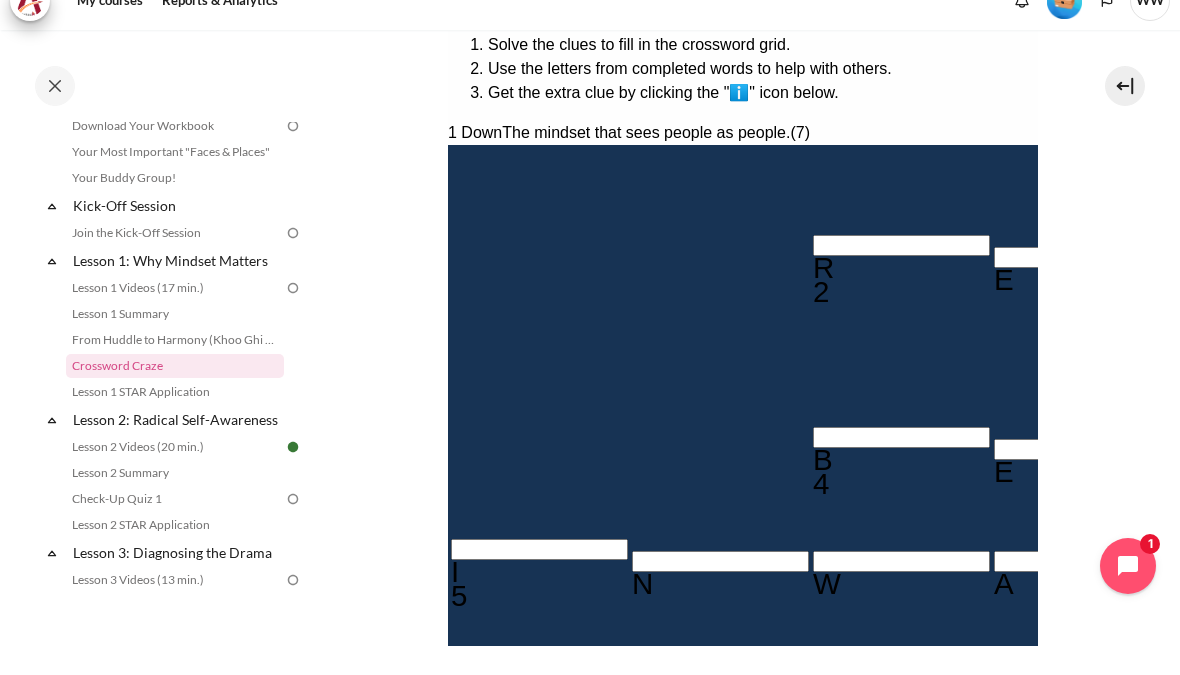type 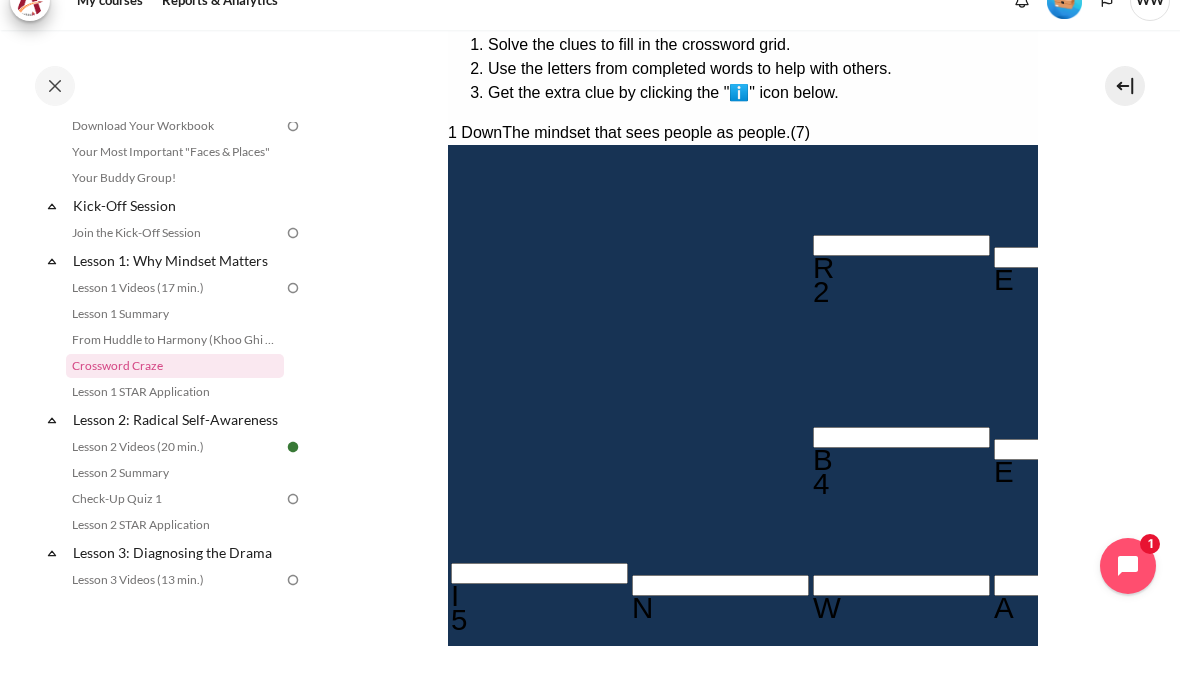 type 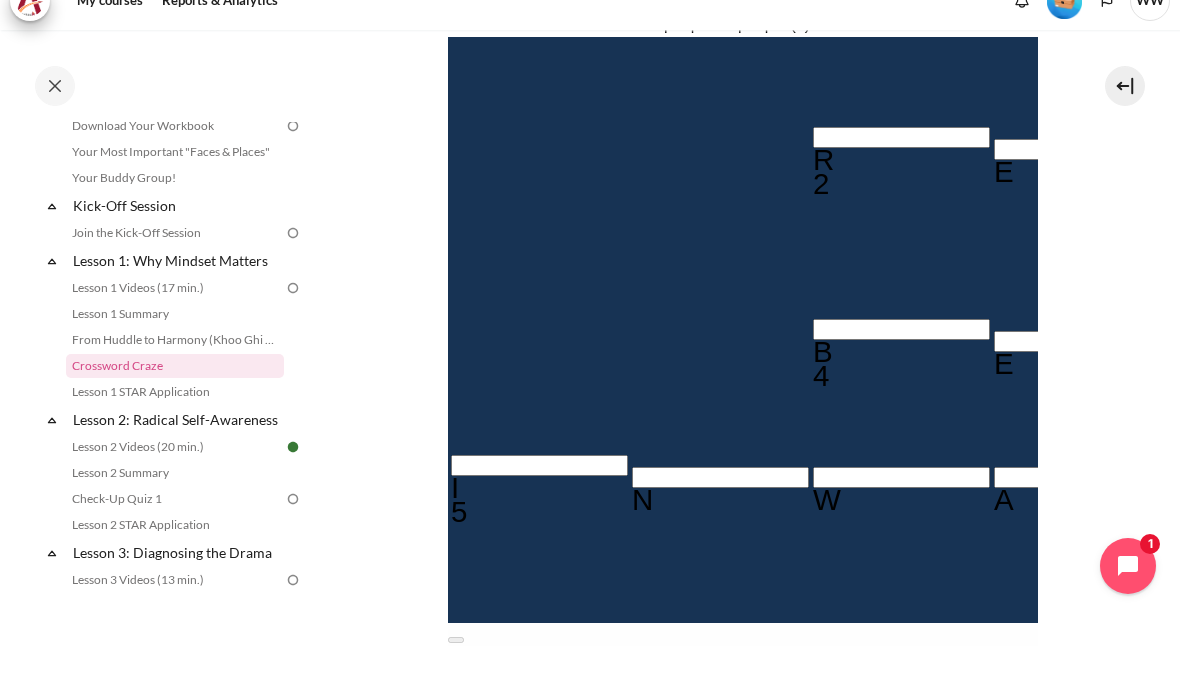 scroll, scrollTop: 431, scrollLeft: 0, axis: vertical 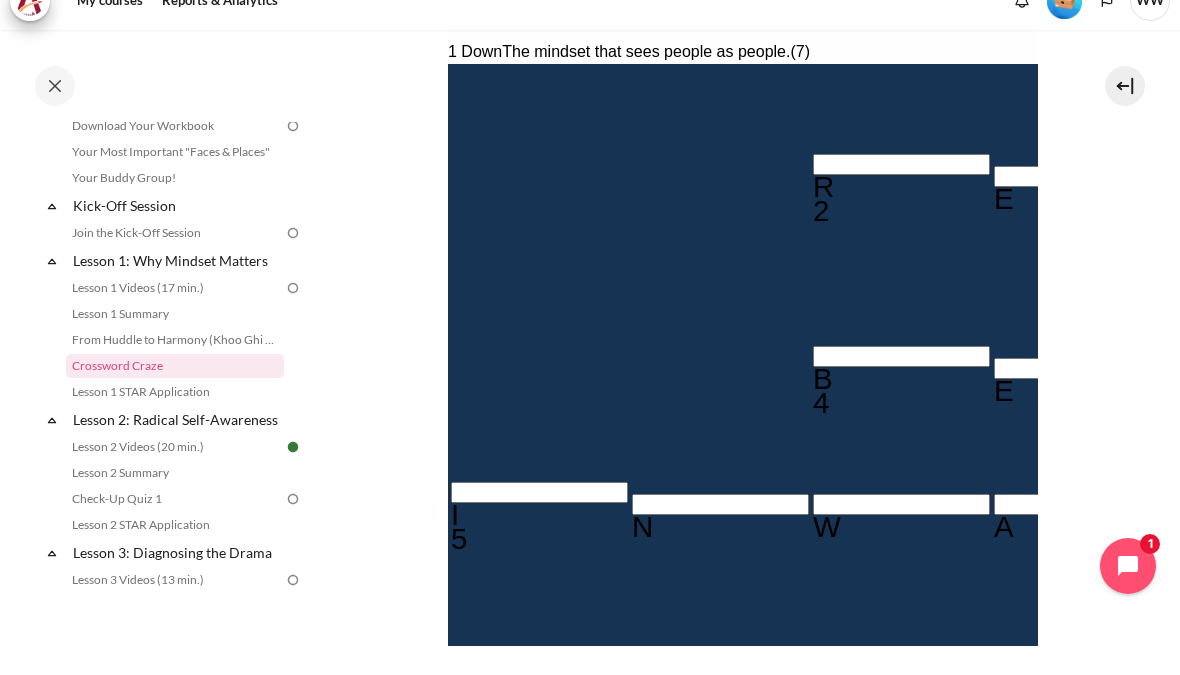 click at bounding box center (1805, 300) 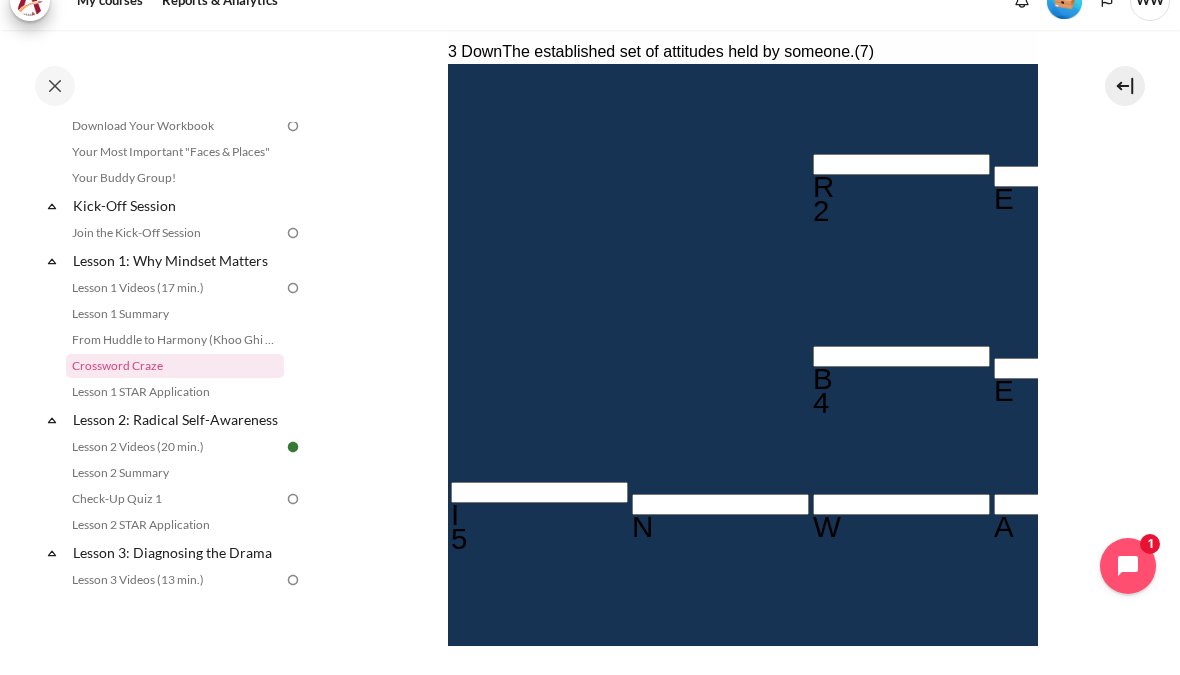 type 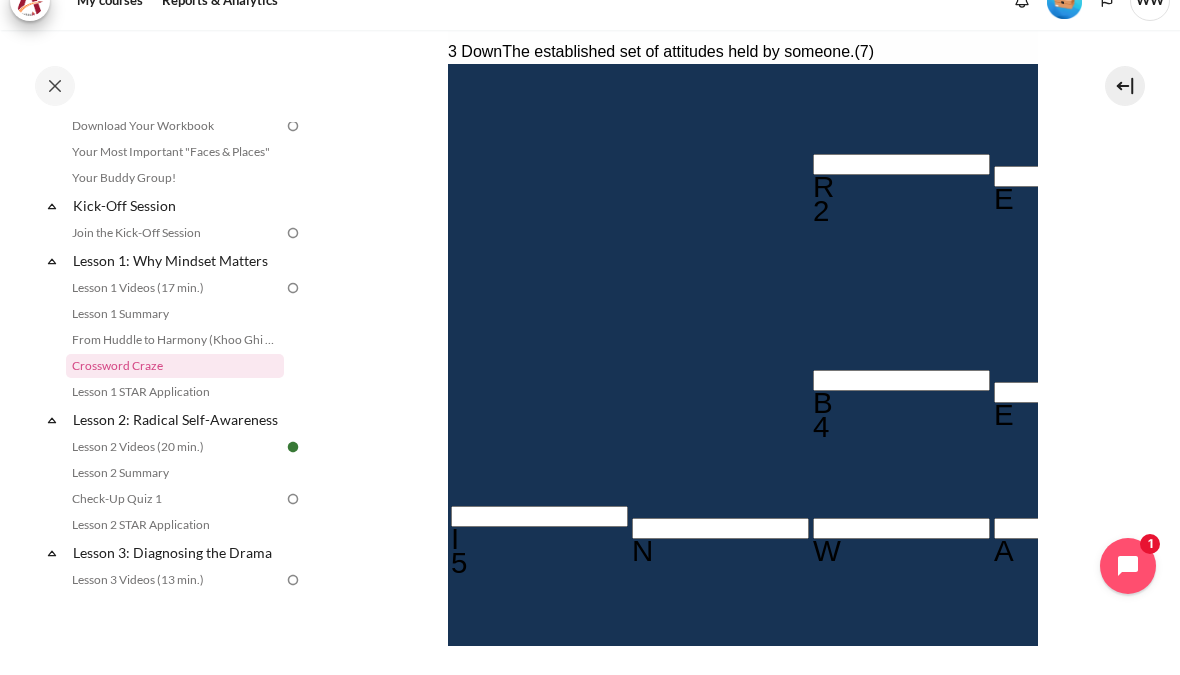 type 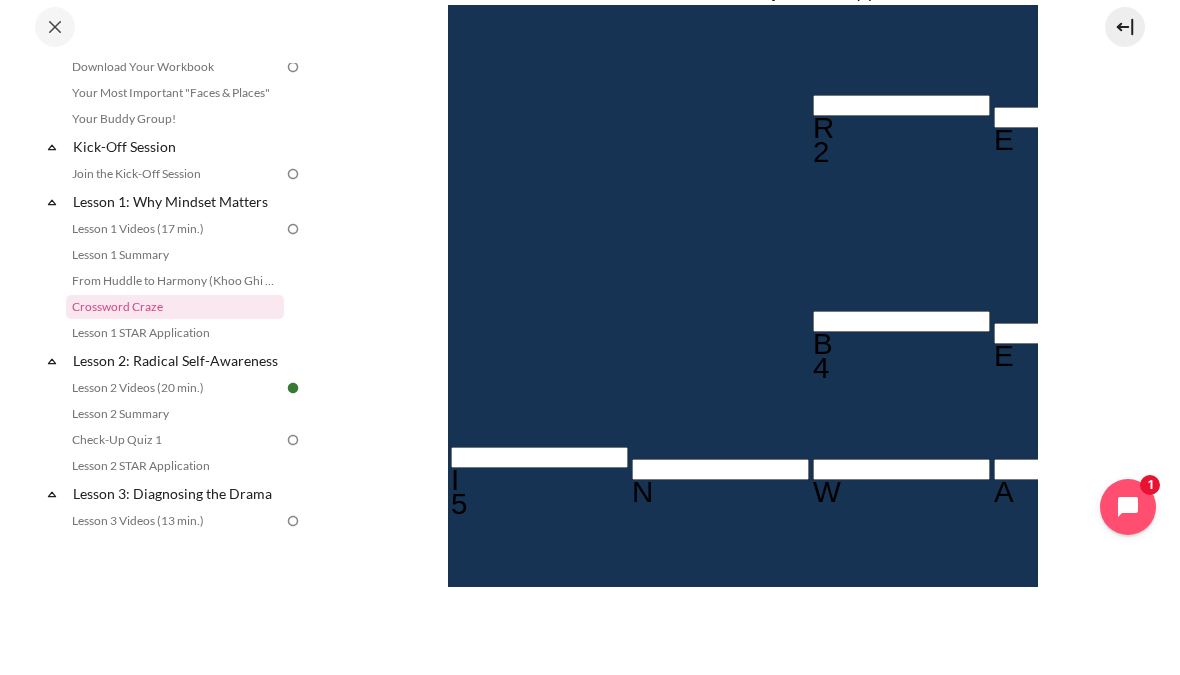 type 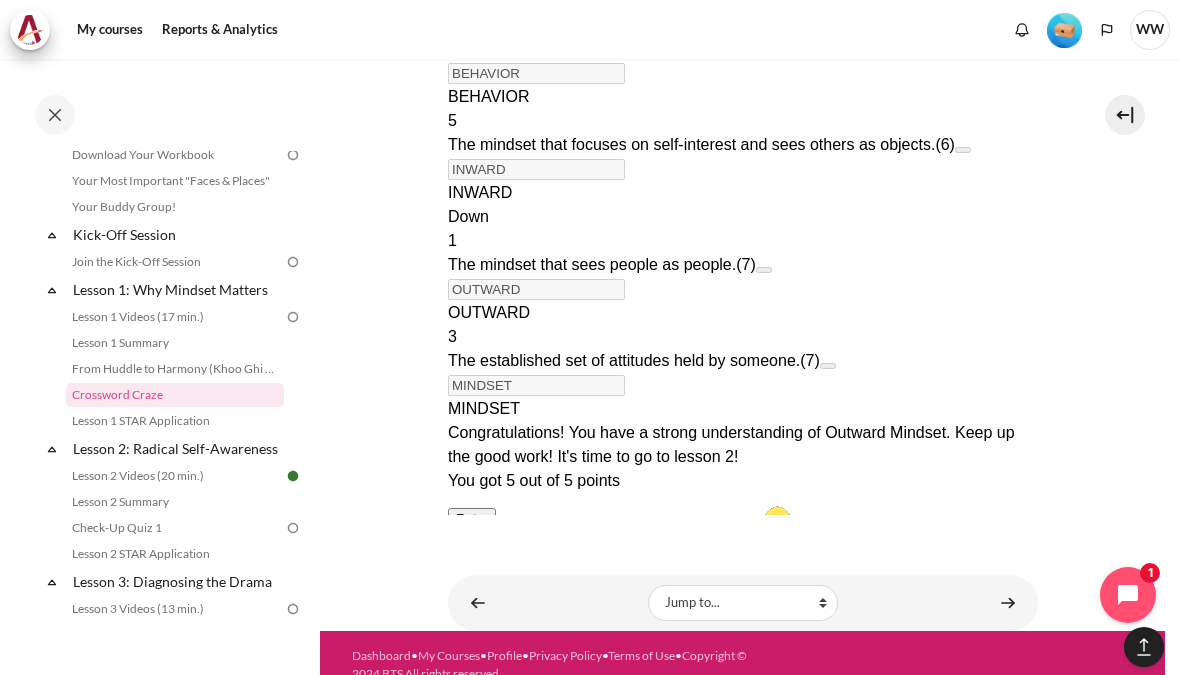 scroll, scrollTop: 1313, scrollLeft: 0, axis: vertical 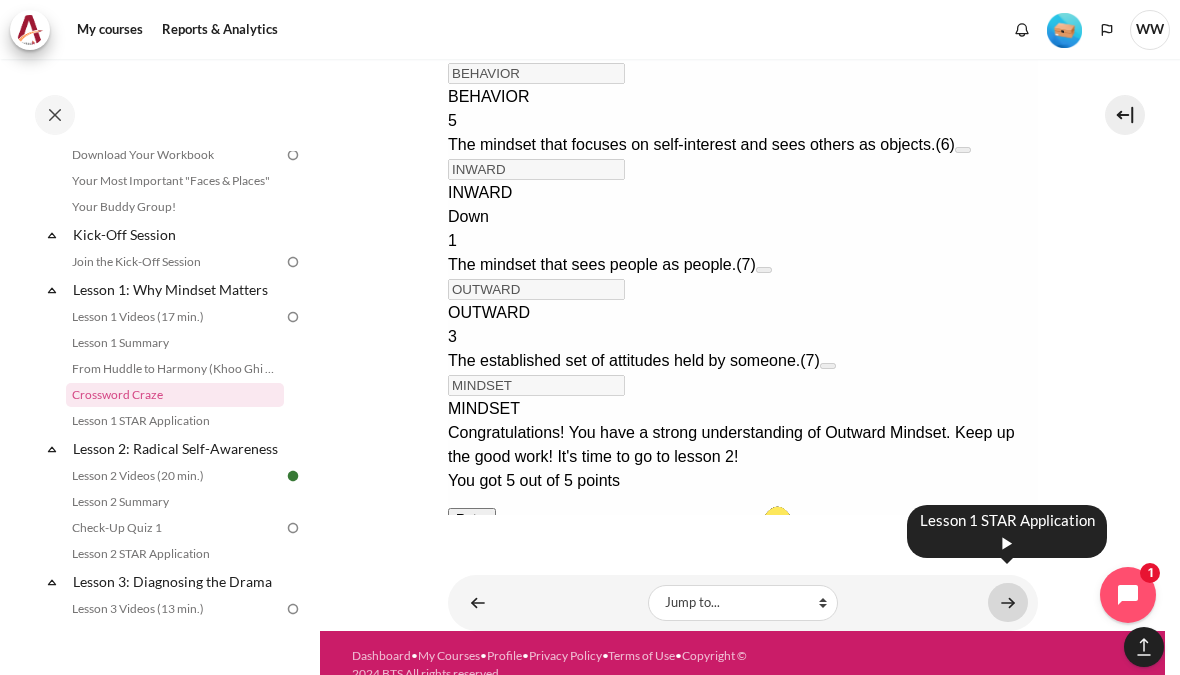 click at bounding box center (1008, 602) 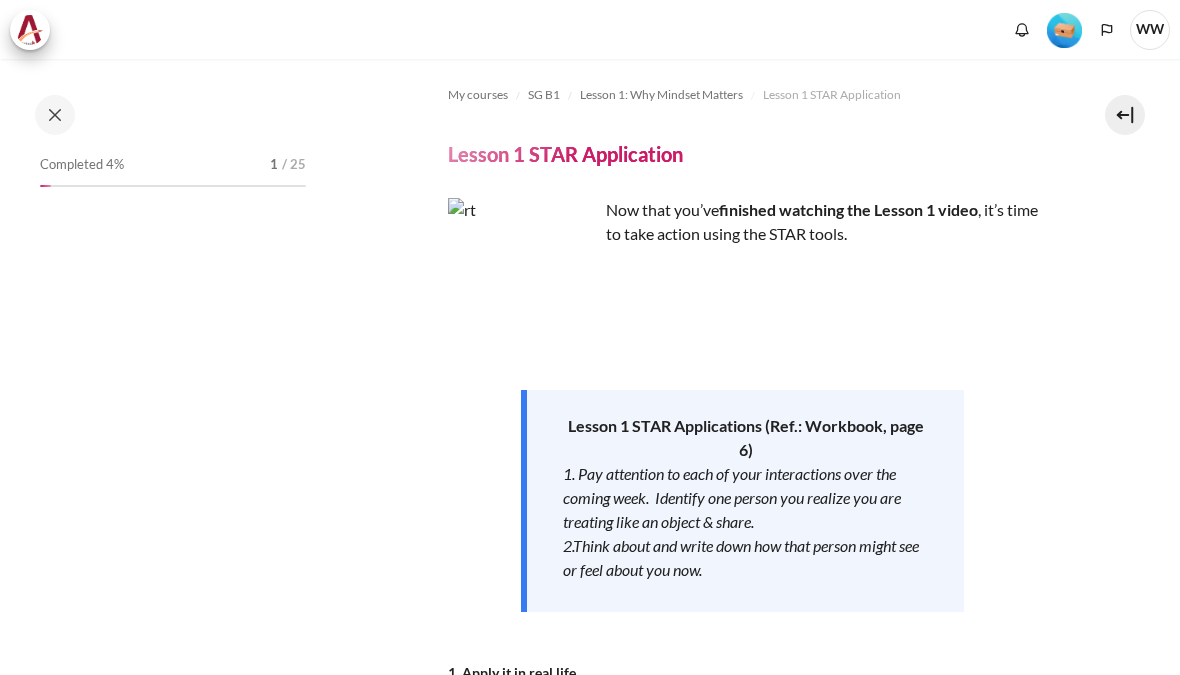scroll, scrollTop: 0, scrollLeft: 0, axis: both 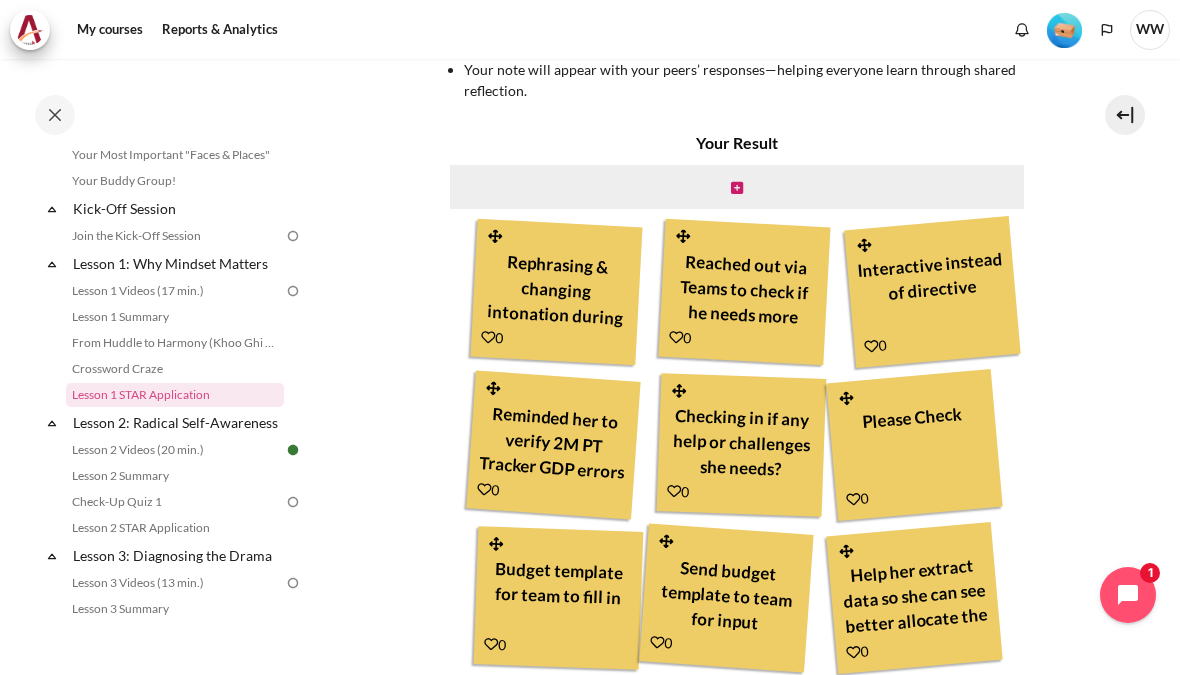 click on "Interactive instead of directive" at bounding box center [932, 288] 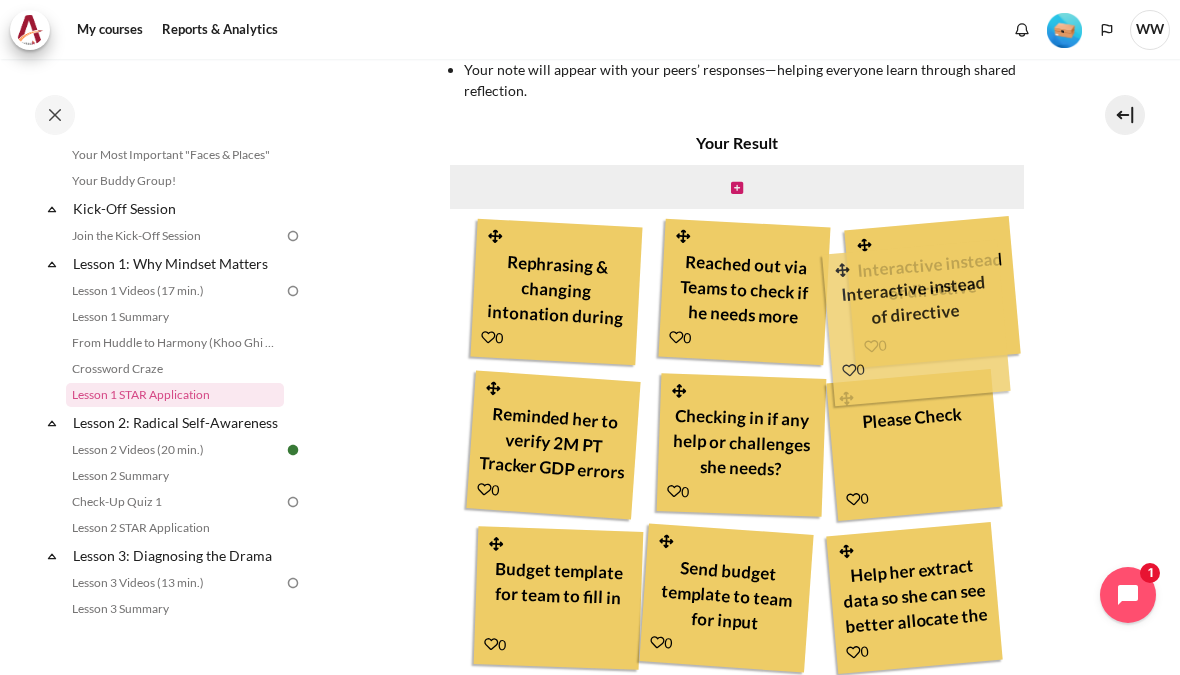type 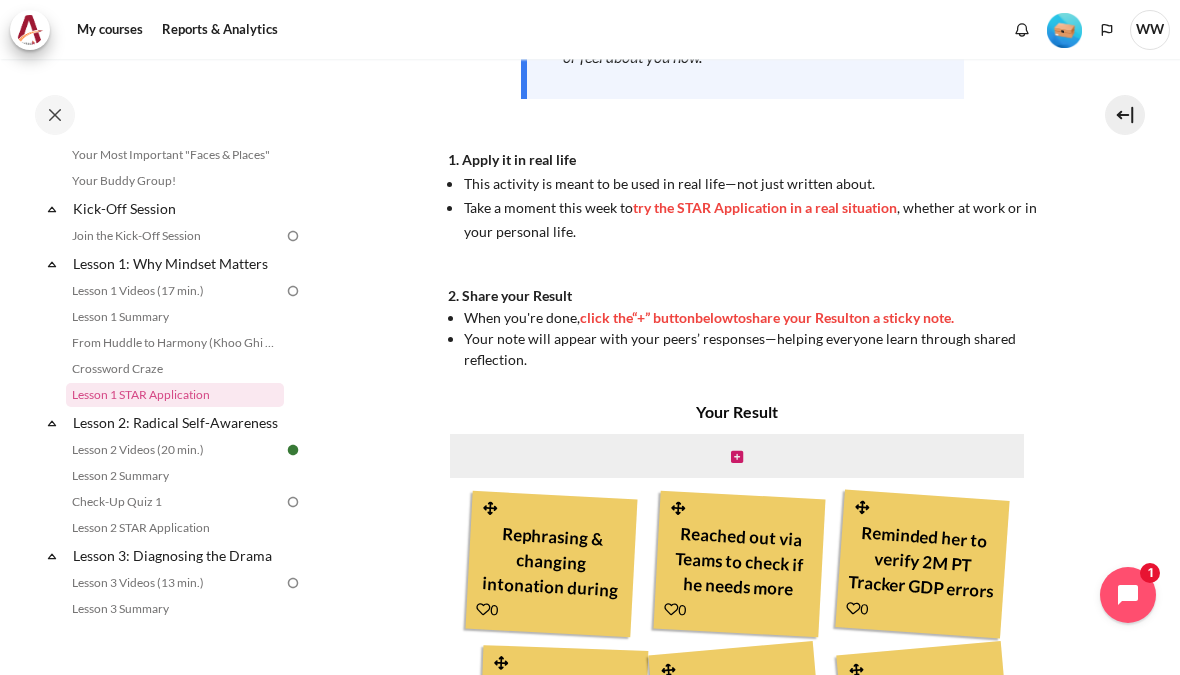 scroll, scrollTop: 555, scrollLeft: 0, axis: vertical 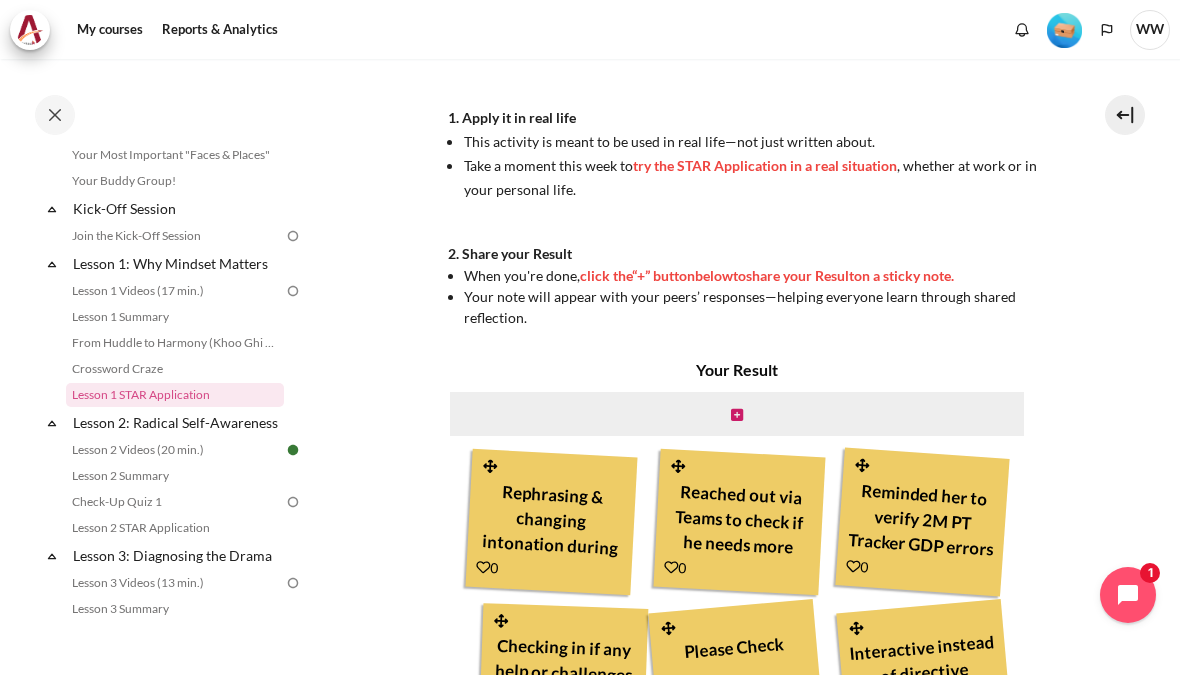 click at bounding box center [737, 414] 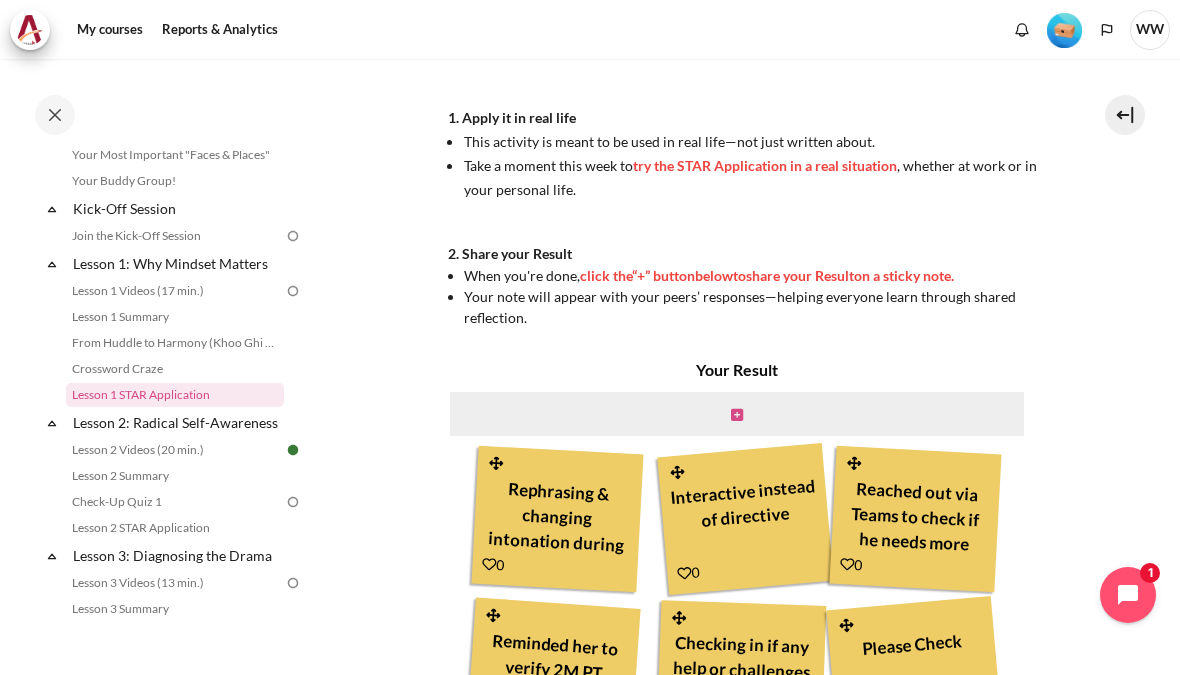 click at bounding box center [737, 413] 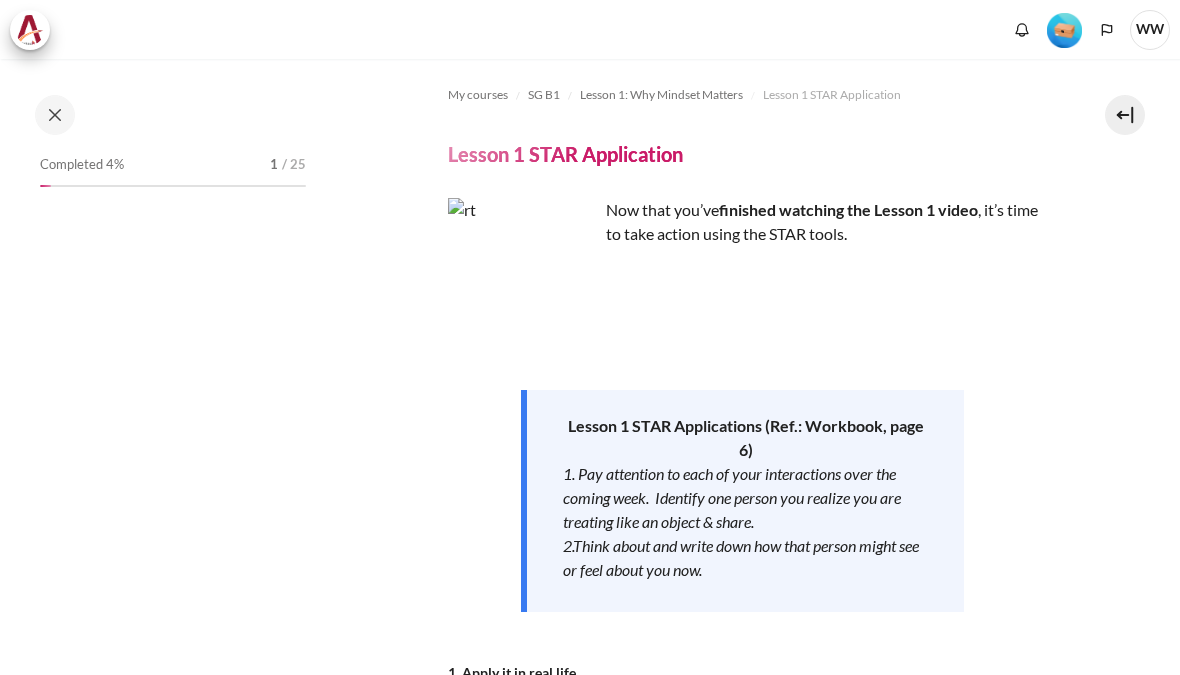 scroll, scrollTop: 0, scrollLeft: 0, axis: both 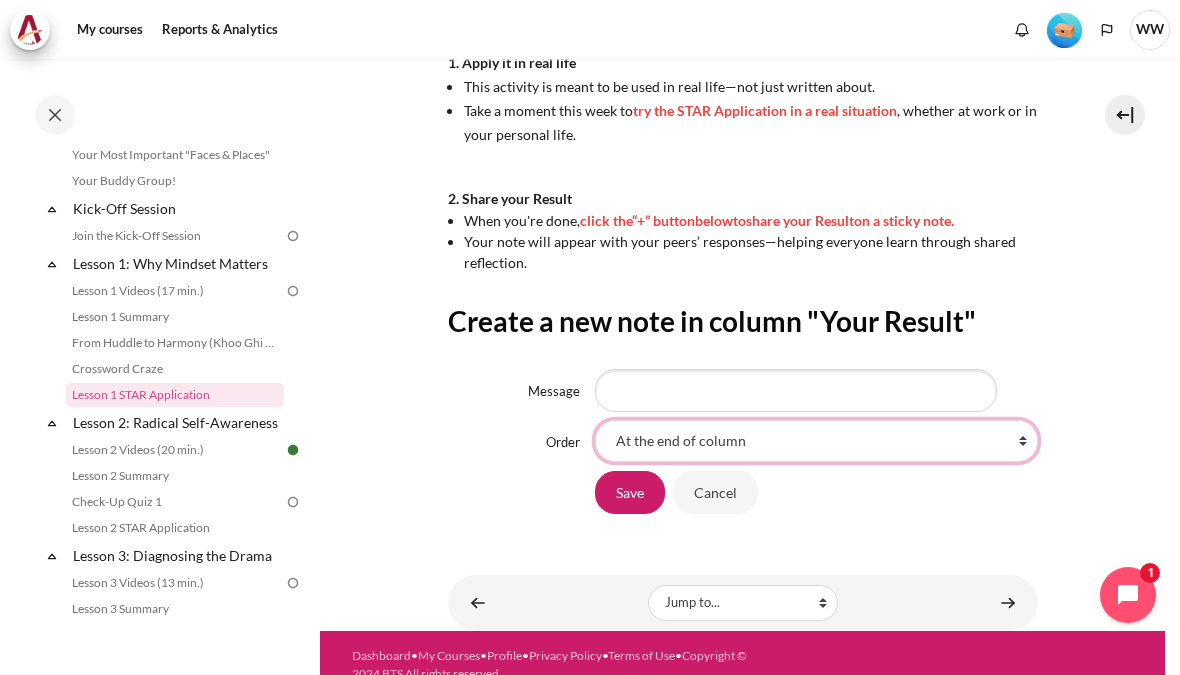 click on "At the end of column
First place in column
After 'Rephrasing & changing intonation during conversations'
After 'Interactive instead of directive'
After 'Reached out via Teams to check if [PERSON] needs more clarity on the request I sent on email'
After 'Reminded [PERSON] to verify 2M PT Tracker GDP errors on 28Jul2025.'
After 'Checking in if any help or challenges [PERSON] needs?'
After 'Please Check'
After 'Budget template for team to fill in'
After 'Send budget template to team for input'
After 'Help [PERSON] extract data so [PERSON] can see better allocate the task'" at bounding box center [816, 441] 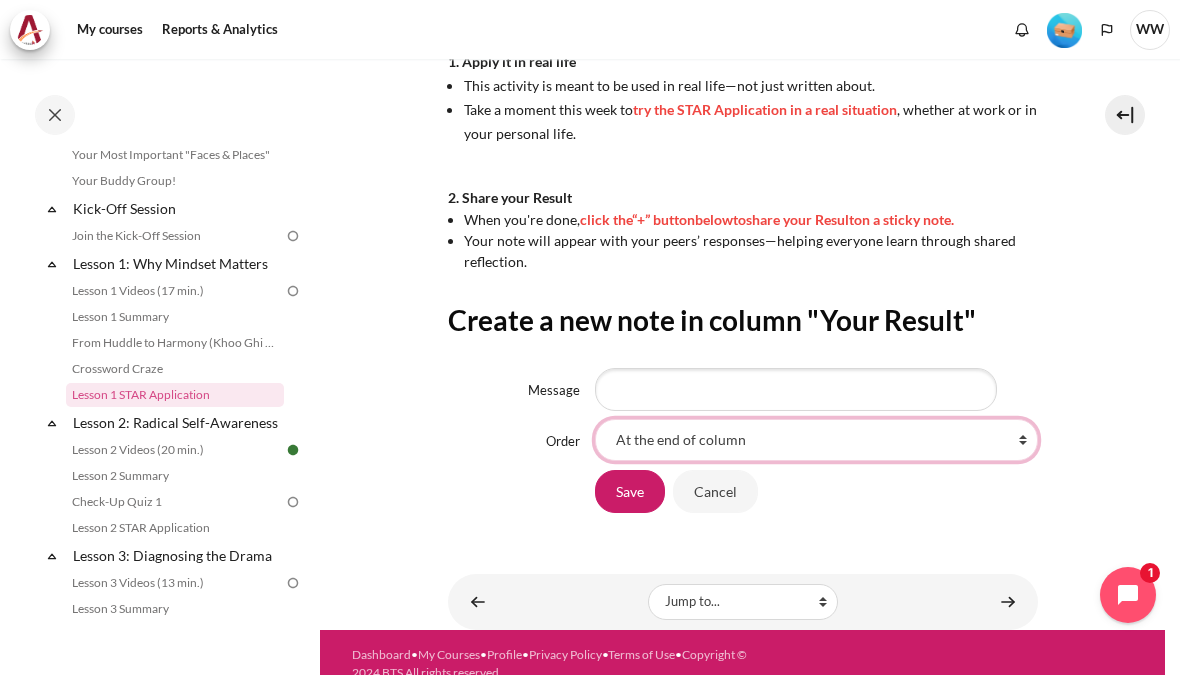 scroll, scrollTop: 610, scrollLeft: 0, axis: vertical 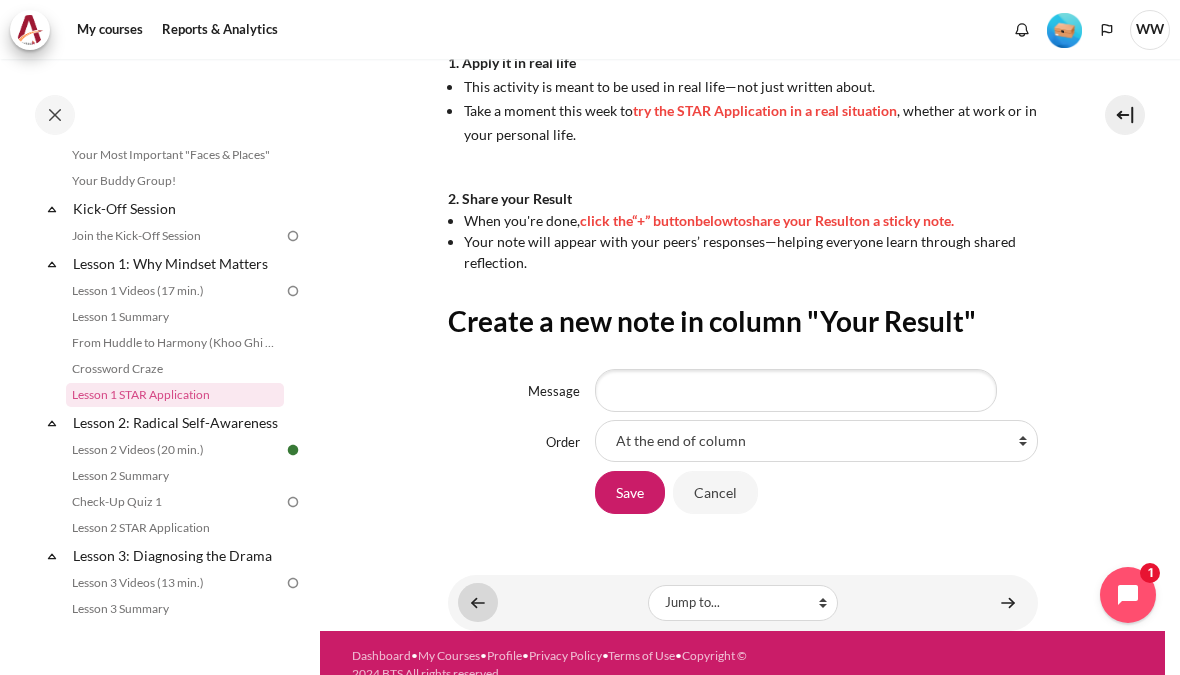 click at bounding box center (478, 602) 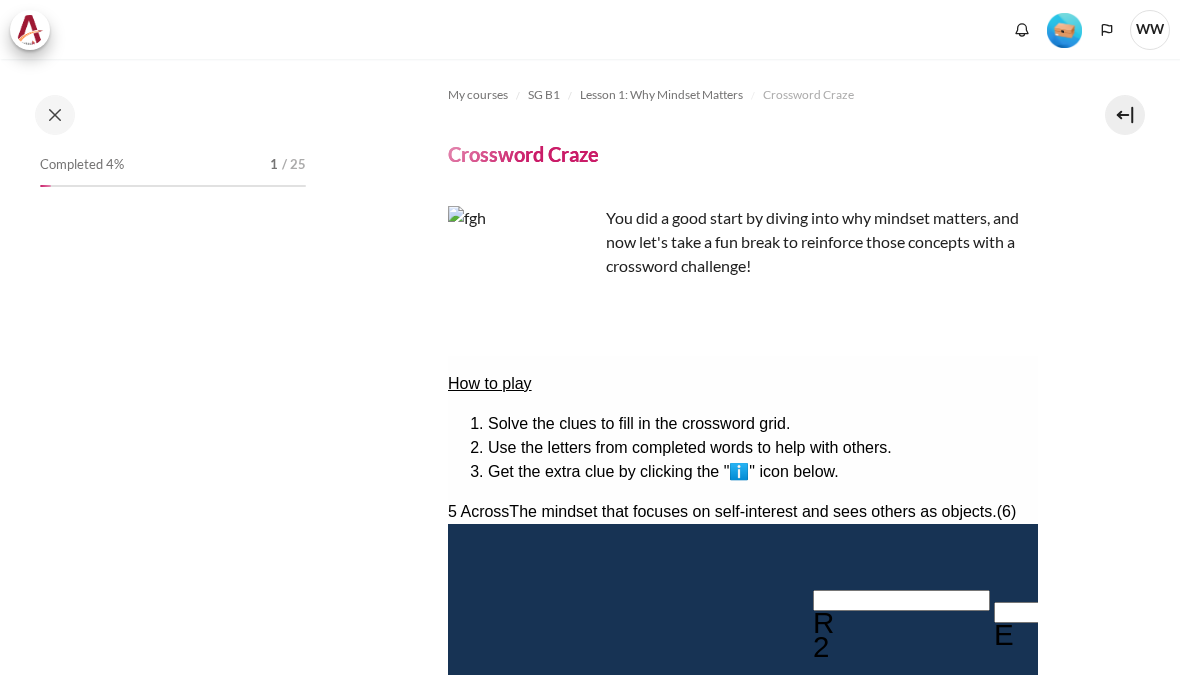scroll, scrollTop: 5, scrollLeft: 0, axis: vertical 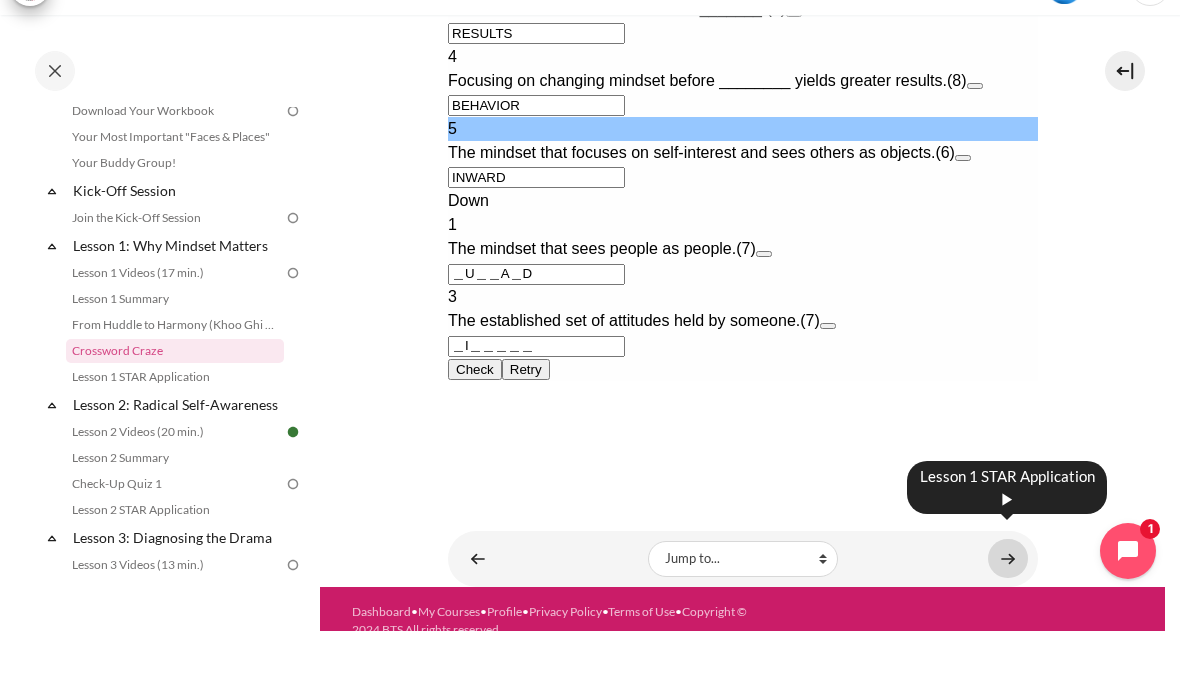 click at bounding box center (1008, 602) 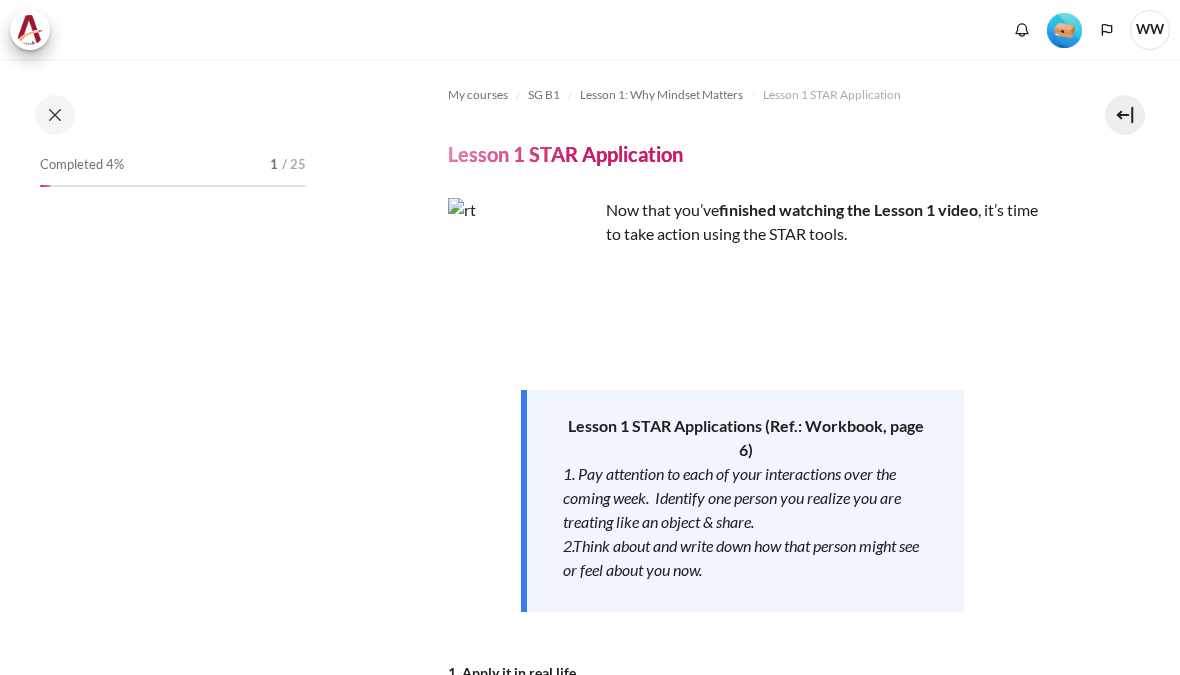 scroll, scrollTop: 0, scrollLeft: 0, axis: both 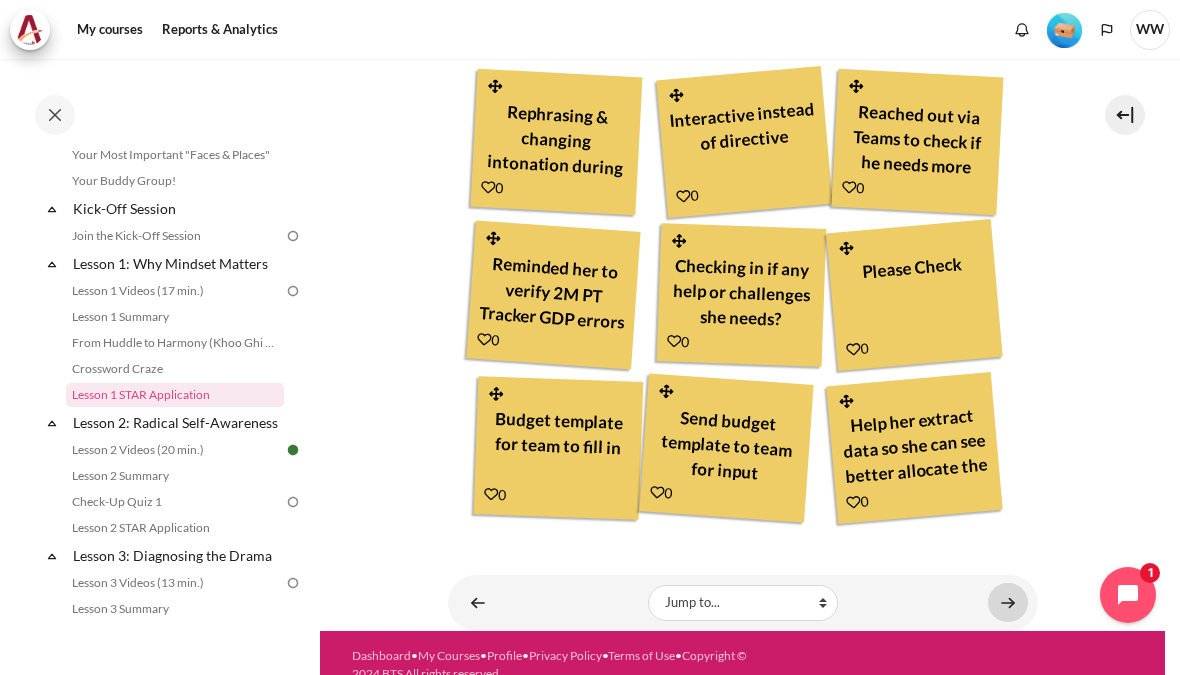 click at bounding box center (1008, 602) 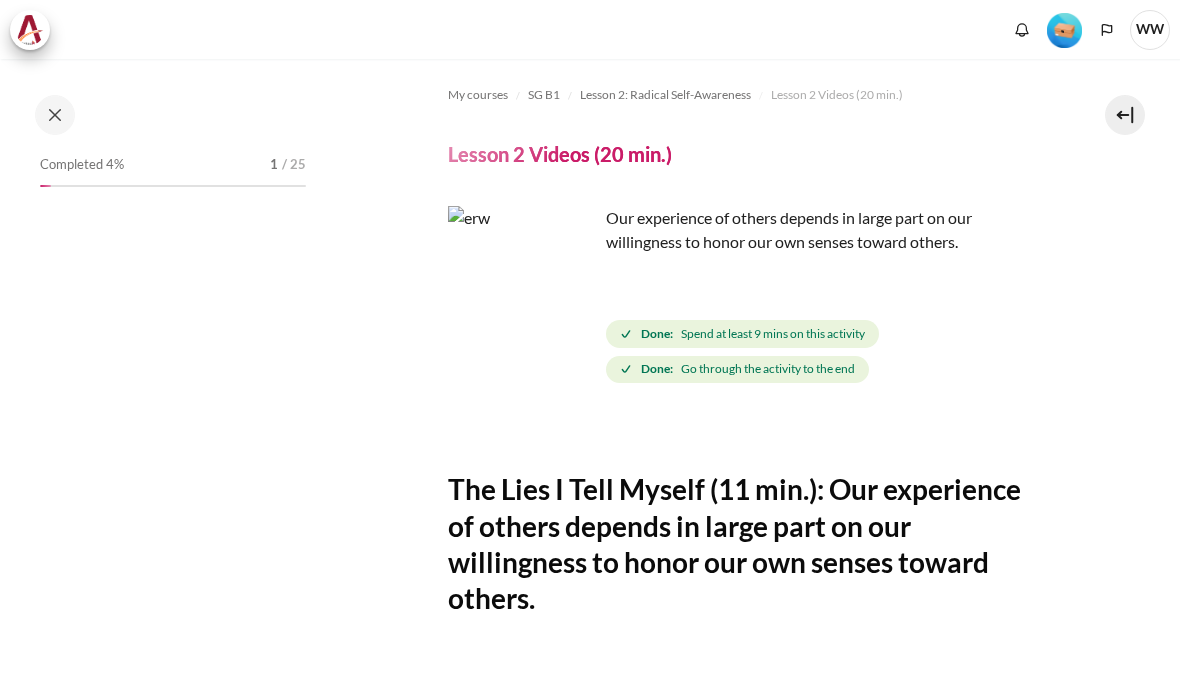 scroll, scrollTop: 0, scrollLeft: 0, axis: both 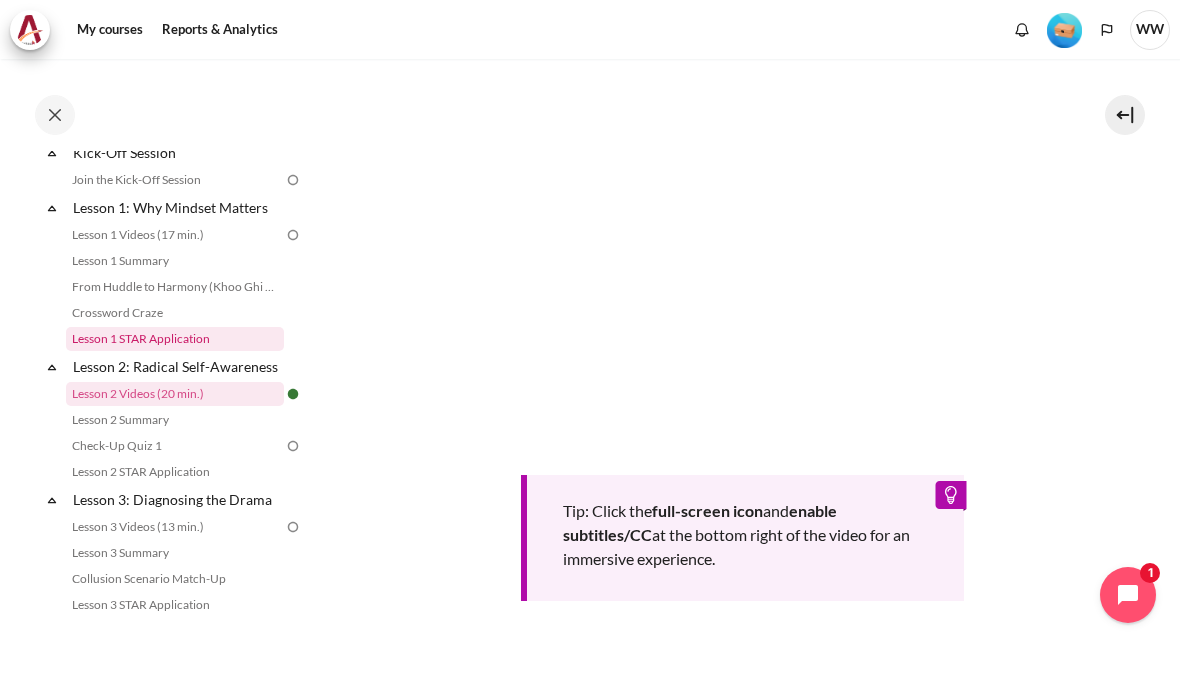 click on "Lesson 1 STAR Application" at bounding box center (175, 339) 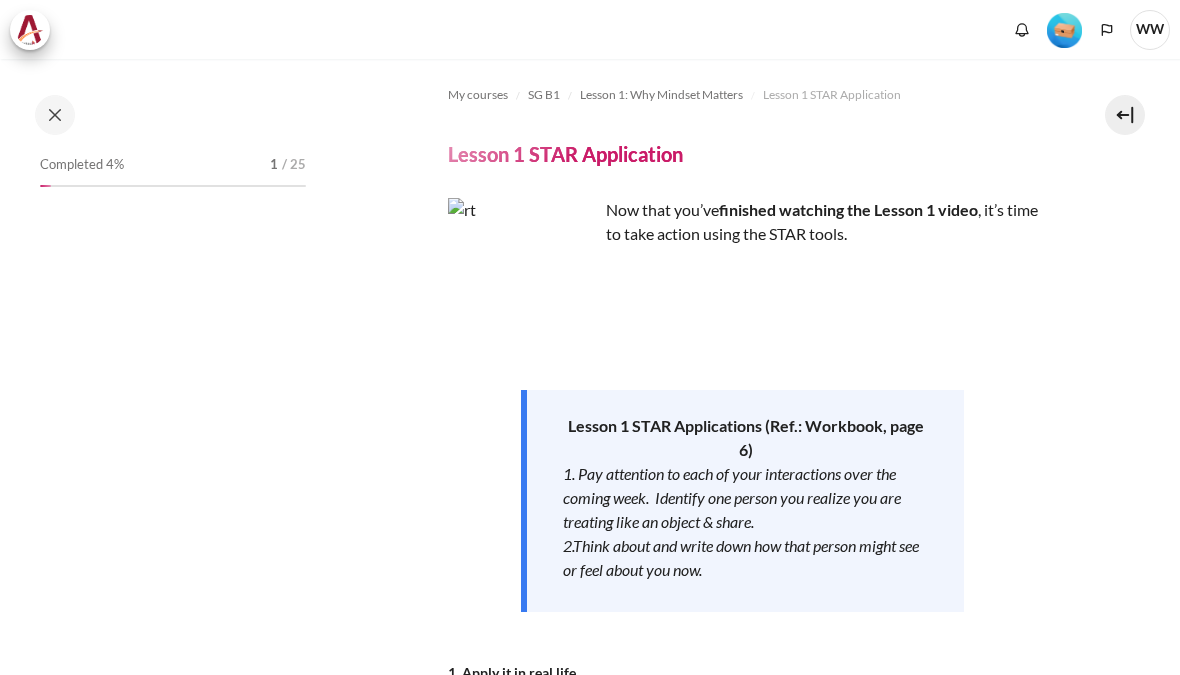 scroll, scrollTop: 0, scrollLeft: 0, axis: both 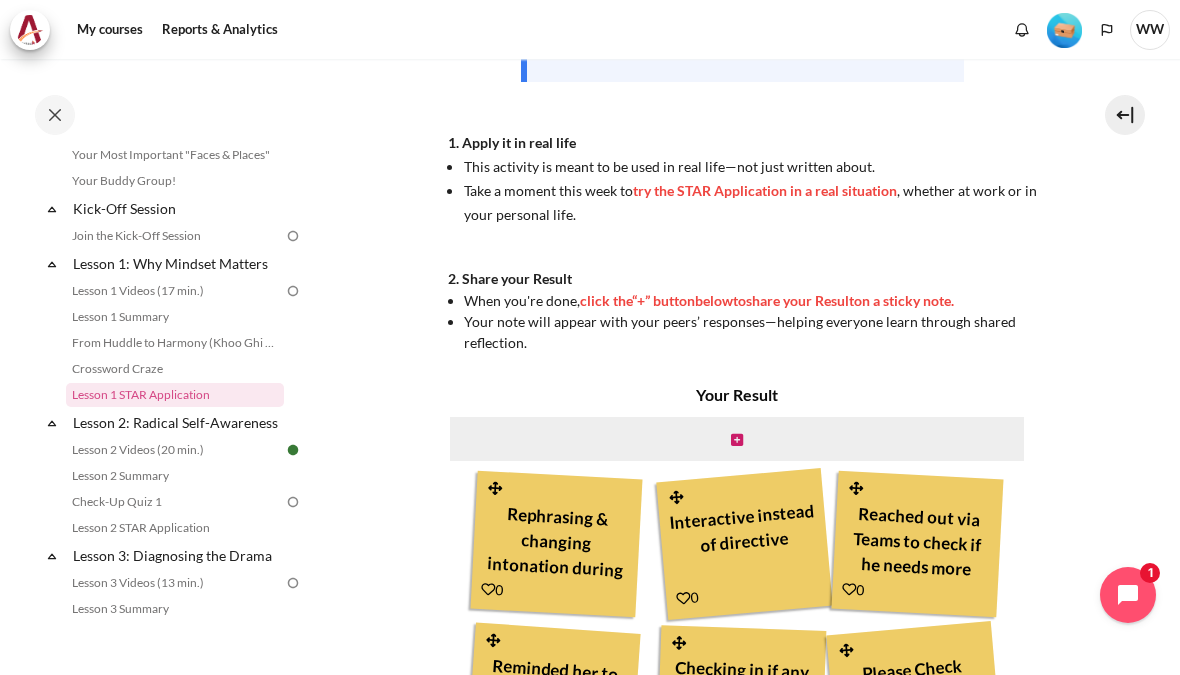 click on "try the STAR Application in a real situation" at bounding box center (765, 190) 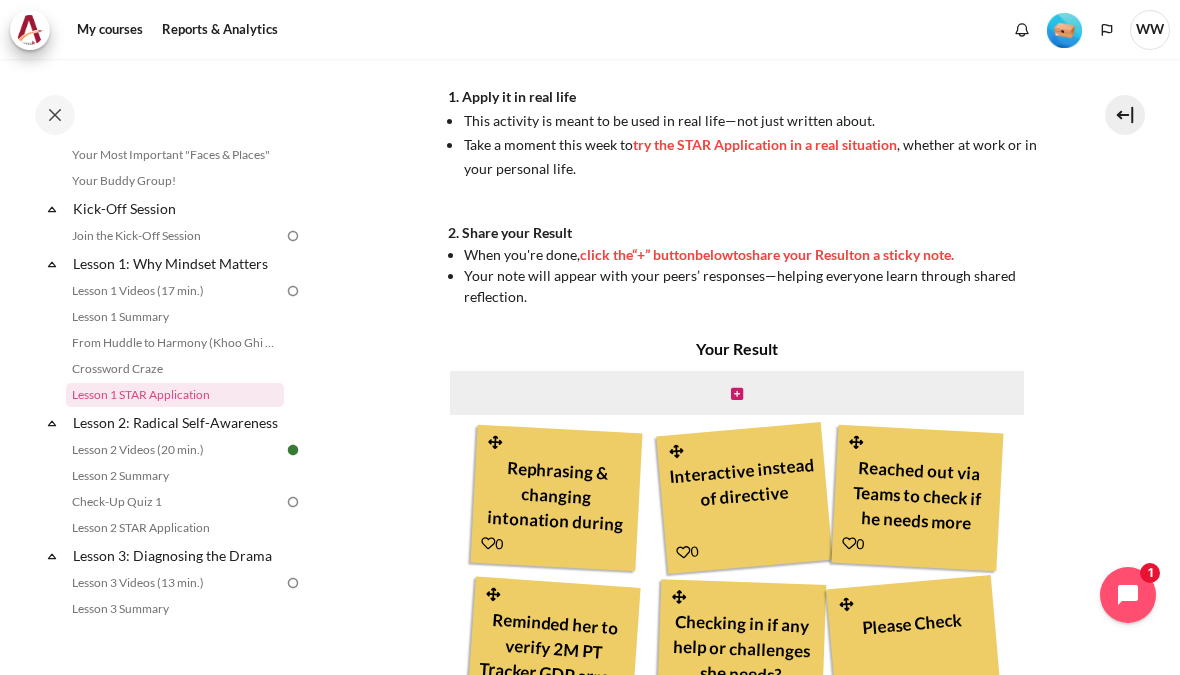 scroll, scrollTop: 575, scrollLeft: 0, axis: vertical 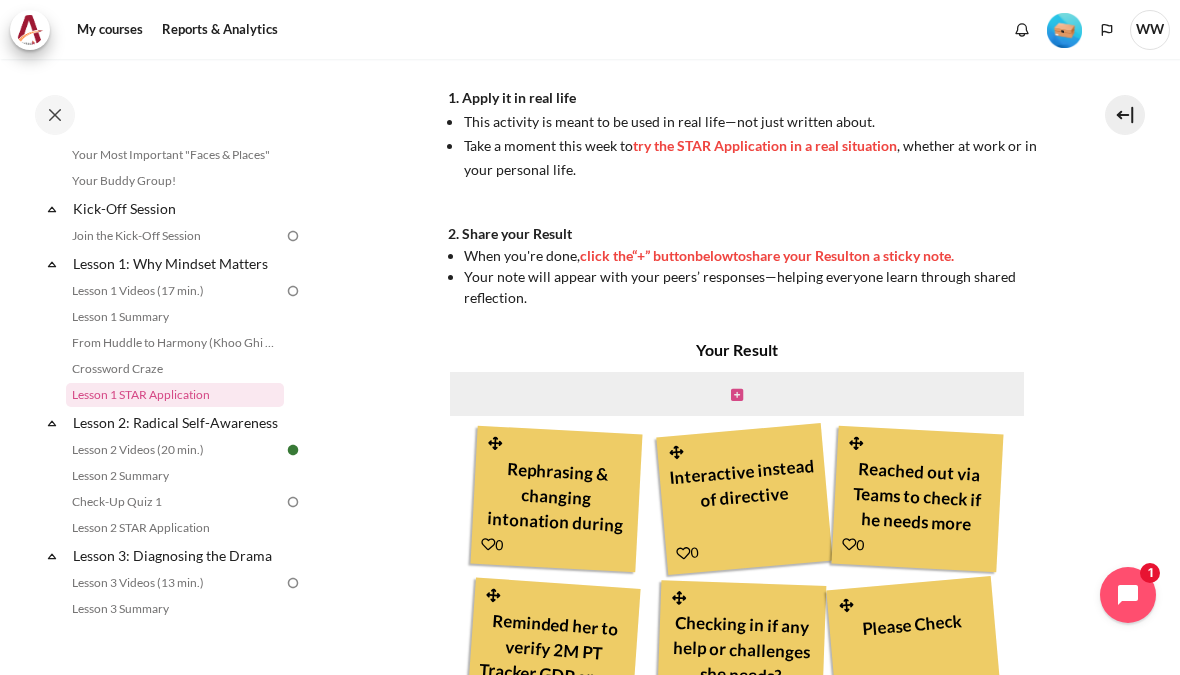 click at bounding box center (737, 395) 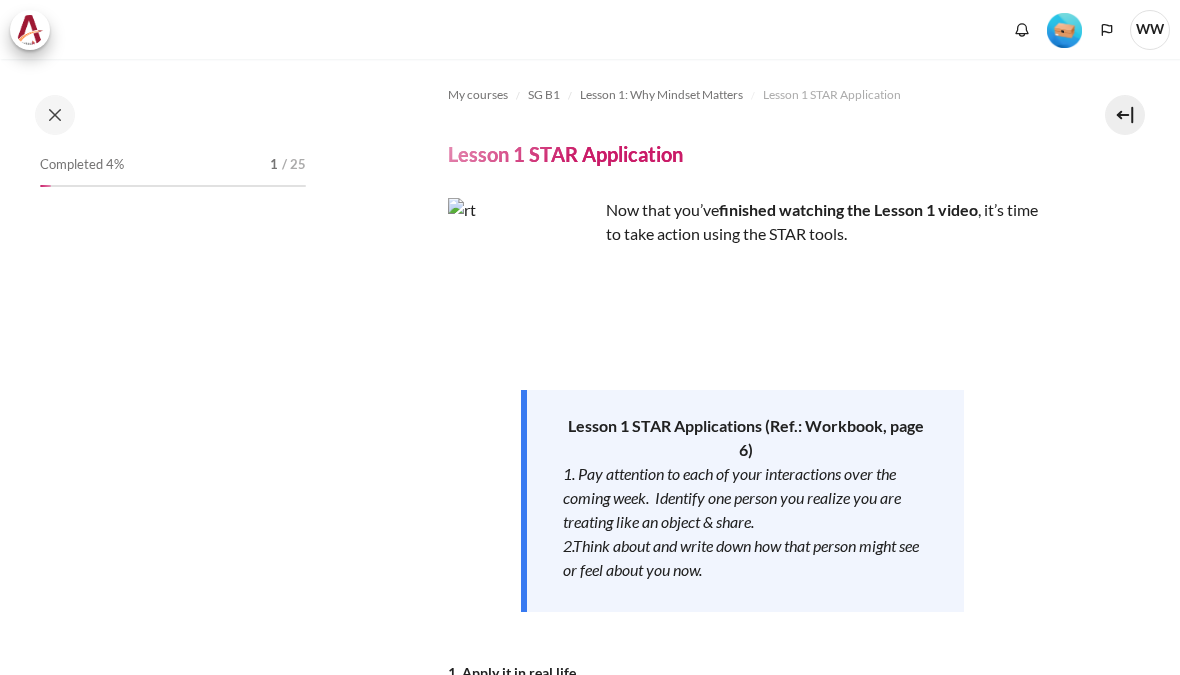 scroll, scrollTop: 0, scrollLeft: 0, axis: both 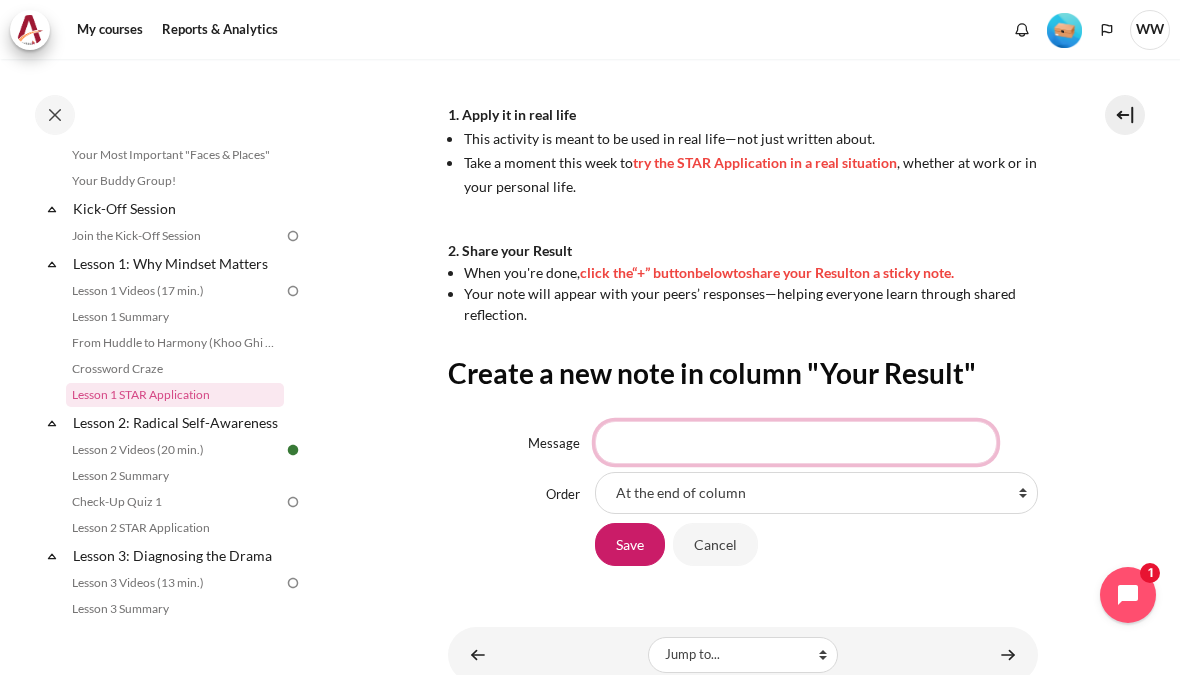click on "Message" at bounding box center [796, 442] 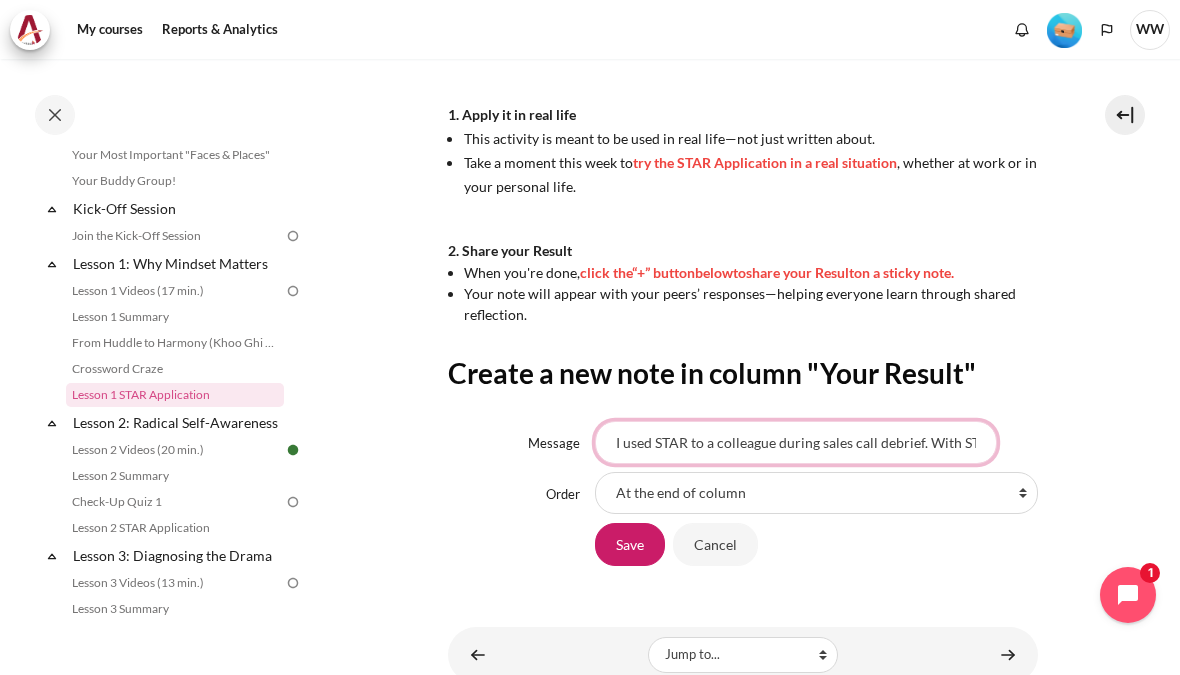 scroll, scrollTop: 552, scrollLeft: 0, axis: vertical 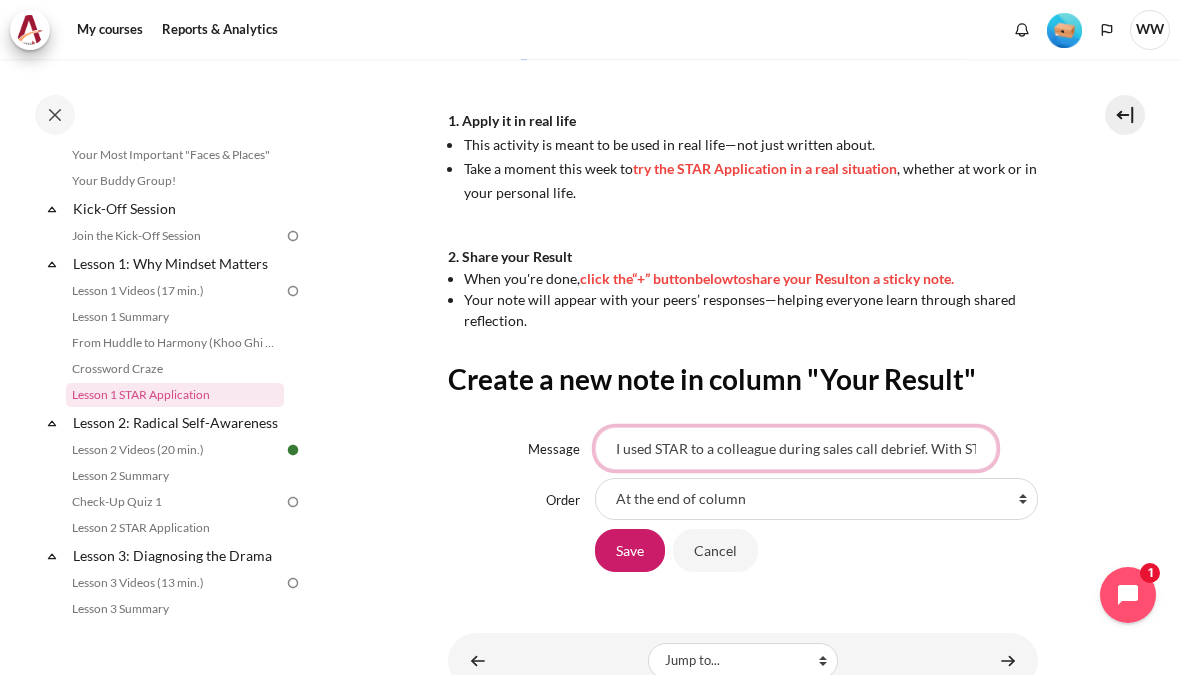 click on "I used STAR to a colleague during sales call debrief. With STAR, the feedback is more effective and" at bounding box center (796, 448) 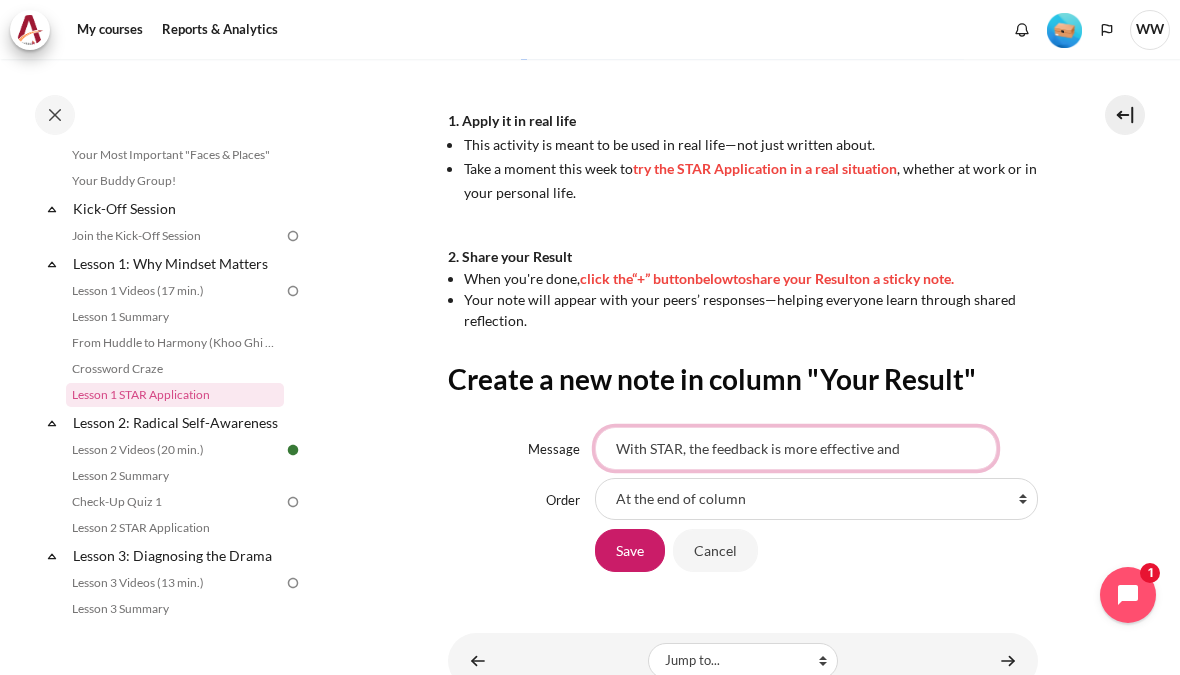 click on "With STAR, the feedback is more effective and" at bounding box center [796, 448] 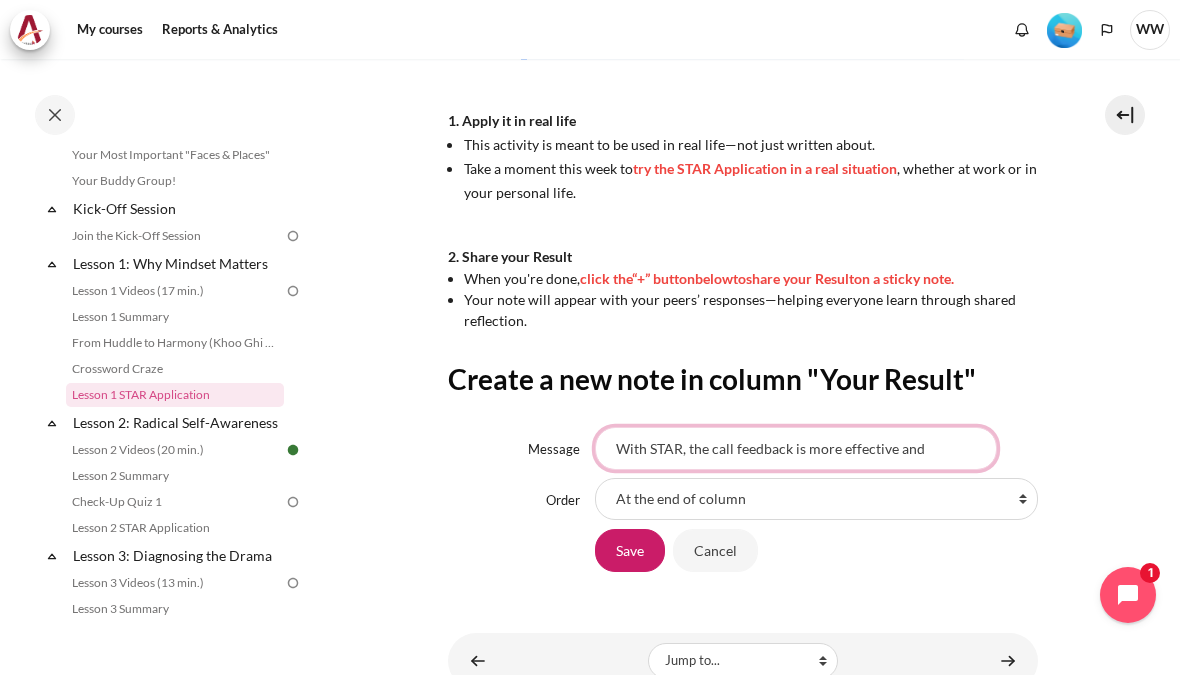 click on "With STAR, the call feedback is more effective and" at bounding box center [796, 448] 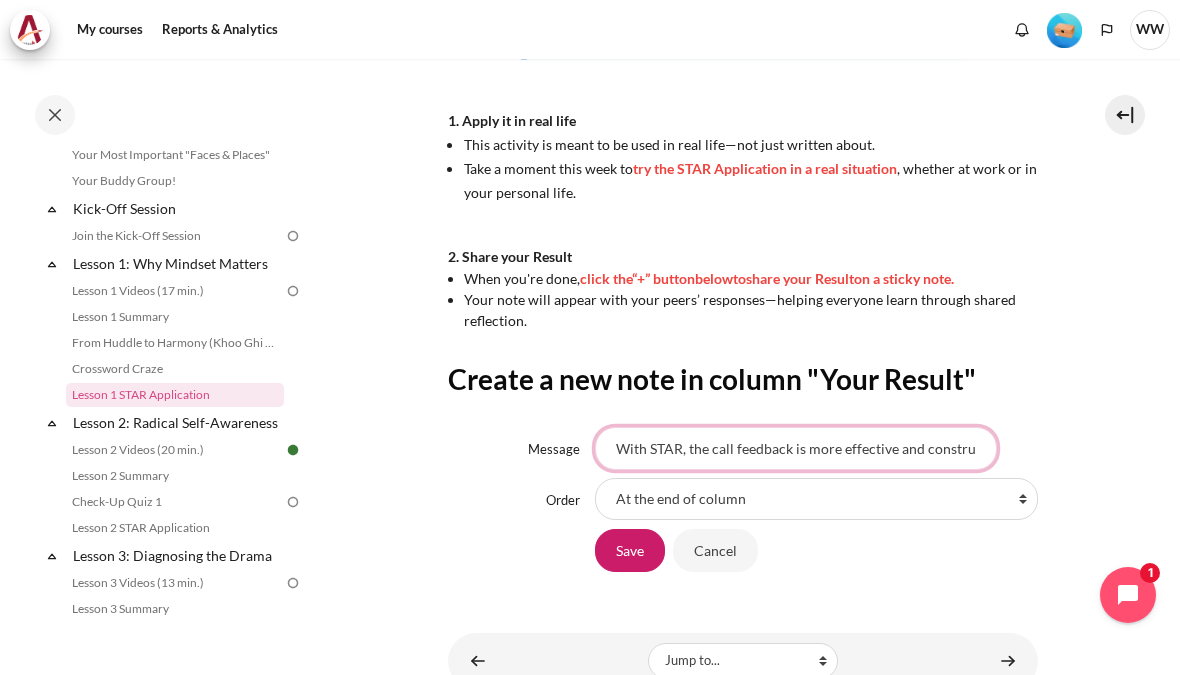 type on "With STAR, the call feedback is more effective and constructive." 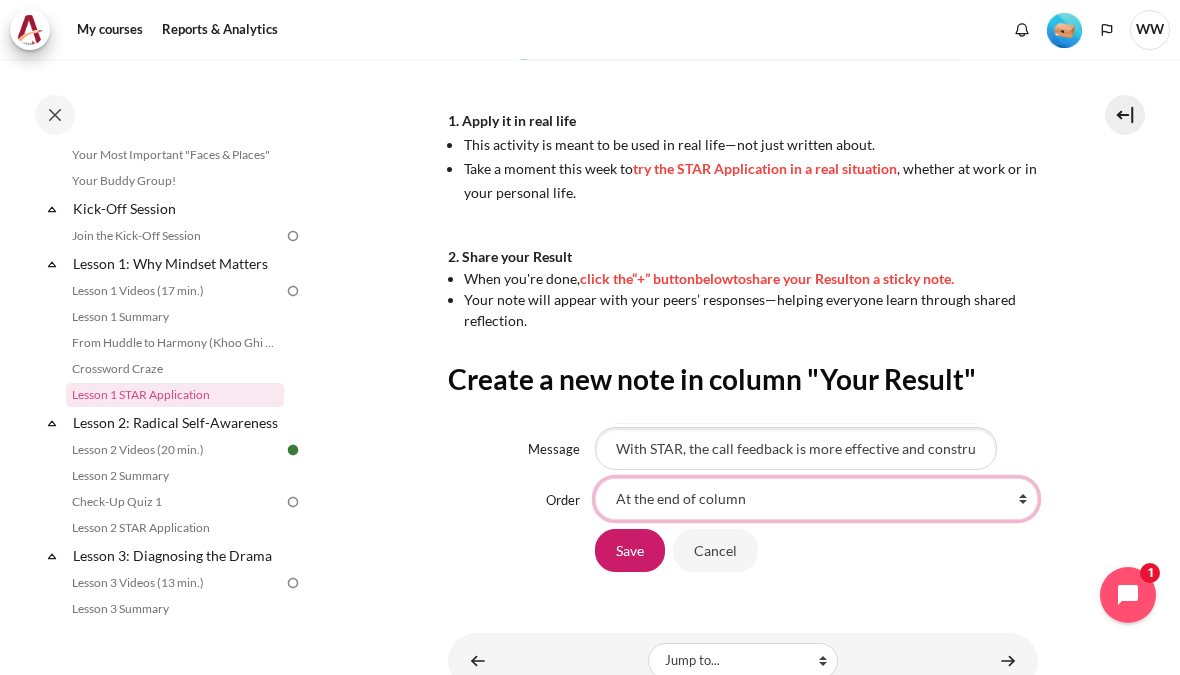 click on "At the end of column
First place in column
After 'Rephrasing & changing intonation during conversations'
After 'Interactive instead of directive'
After 'Reached out via Teams to check if he needs more clarity on the request I sent on email'
After 'Reminded her to verify 2M PT Tracker GDP errors on 28Jul2025.'
After 'Checking in if any help or challenges she needs?'
After 'Please Check'
After 'Budget template for team to fill in'
After 'Send budget template to team for input'
After 'Help her extract data so she can see better allocate the task'" at bounding box center [816, 499] 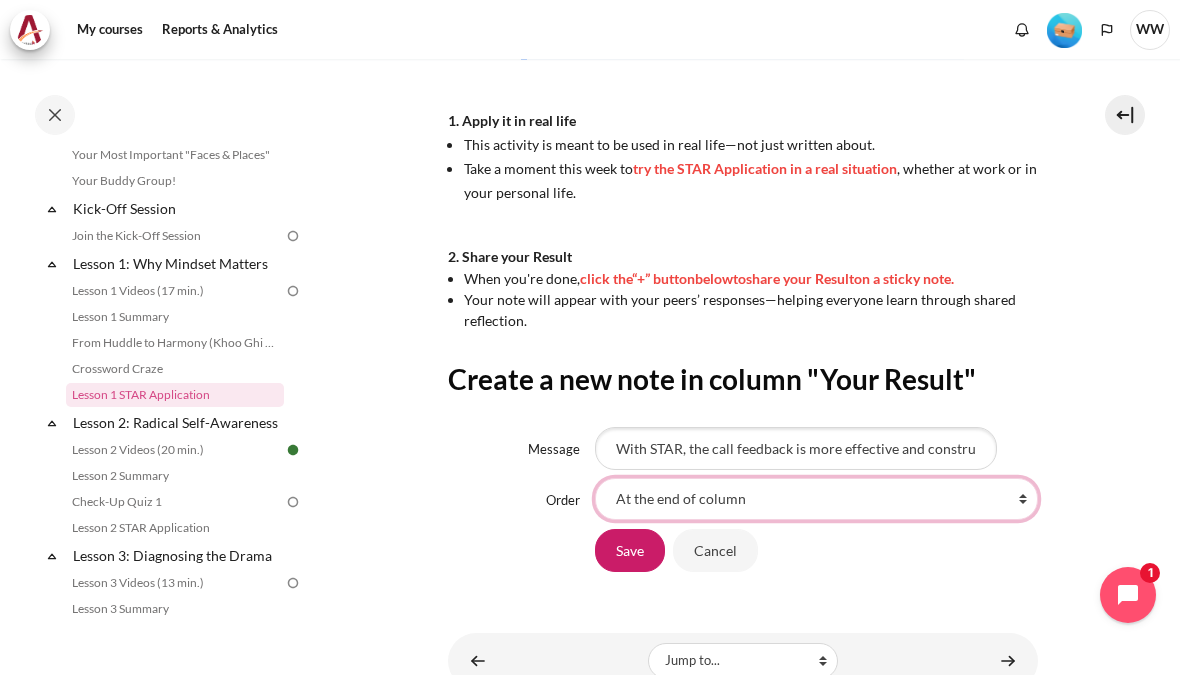 select on "11" 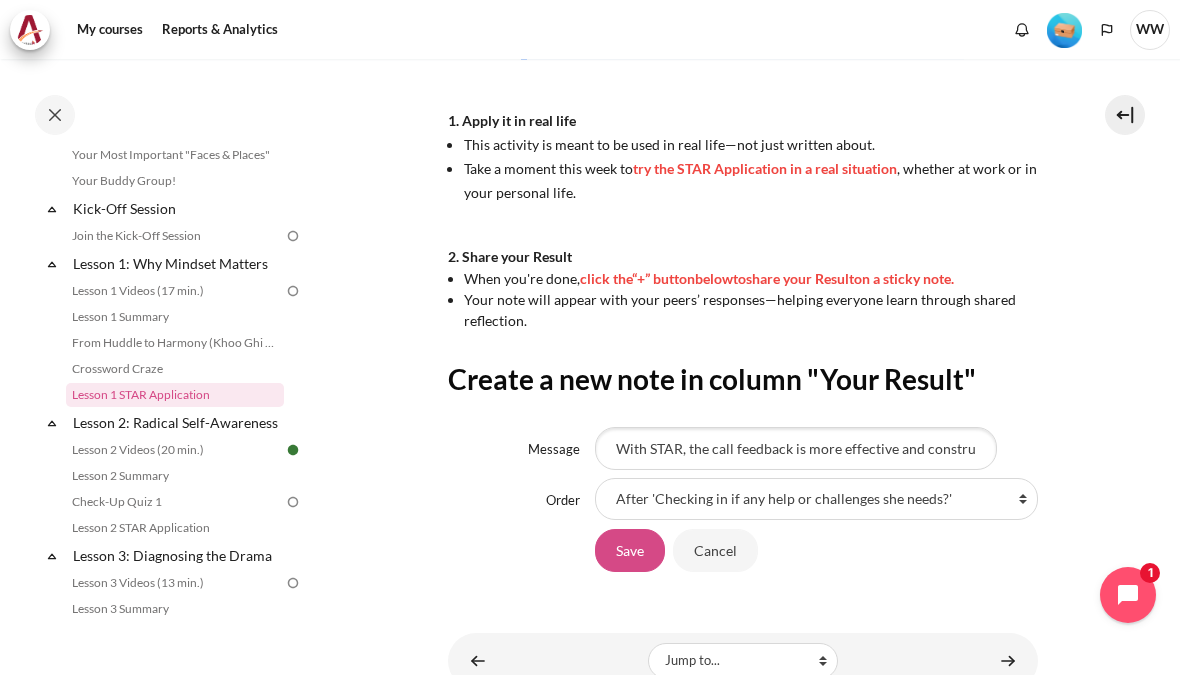 click on "Save" at bounding box center [630, 550] 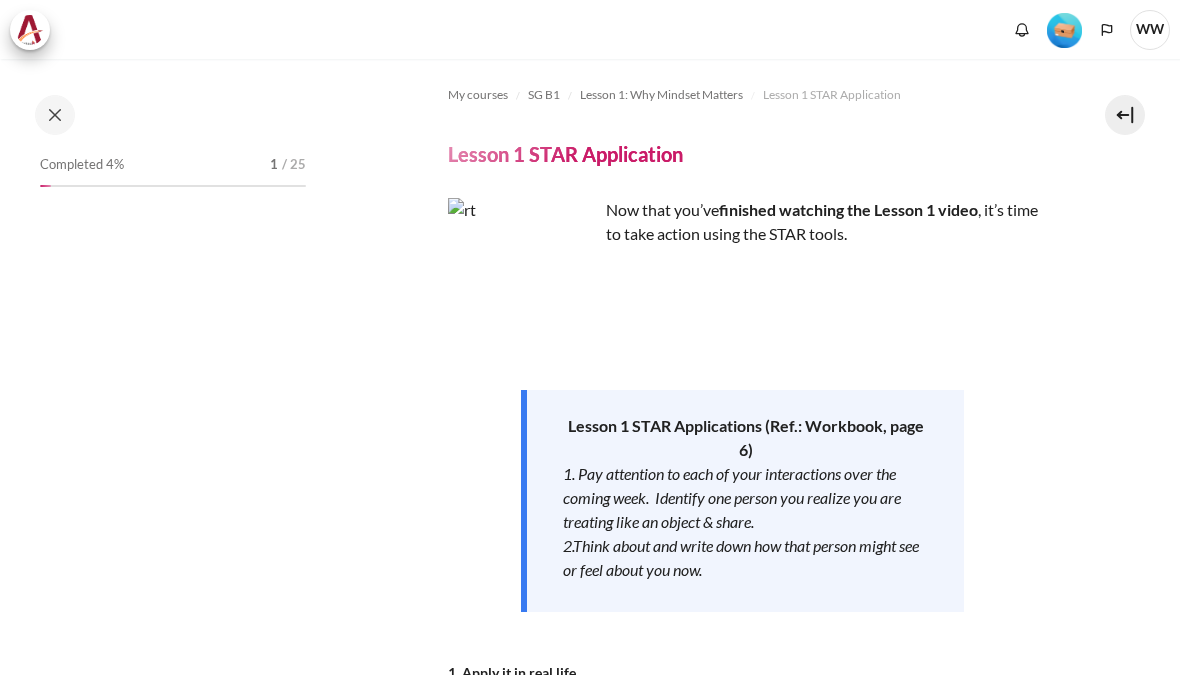 scroll, scrollTop: 0, scrollLeft: 0, axis: both 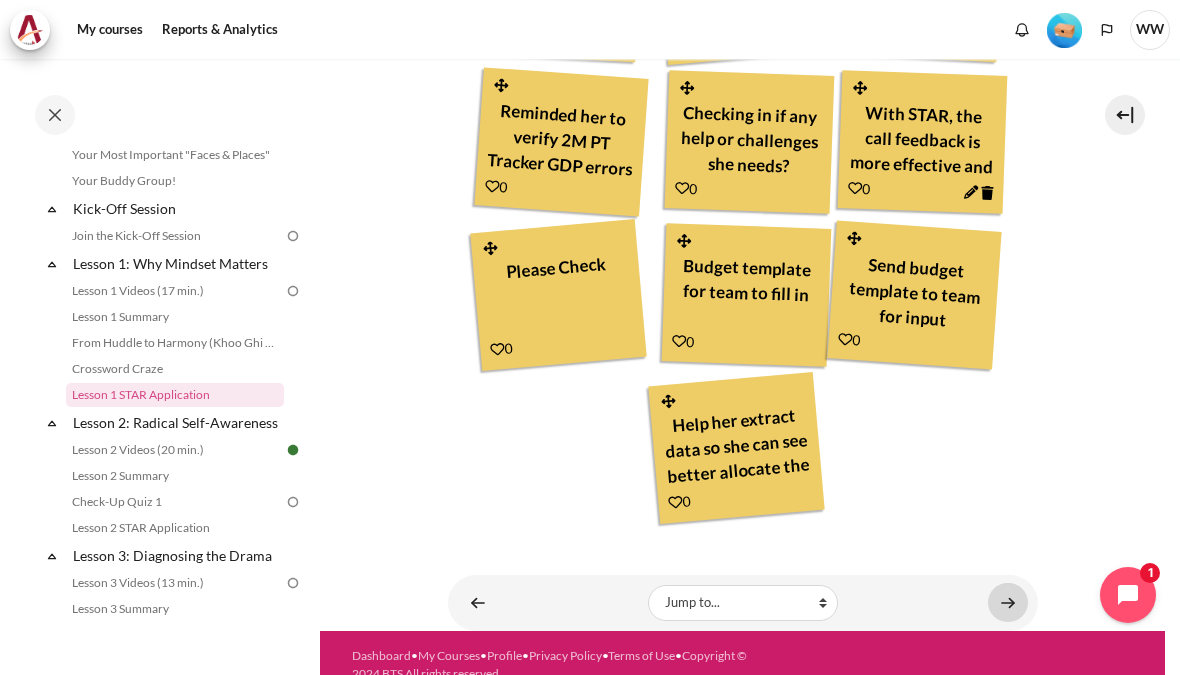 click at bounding box center [1008, 602] 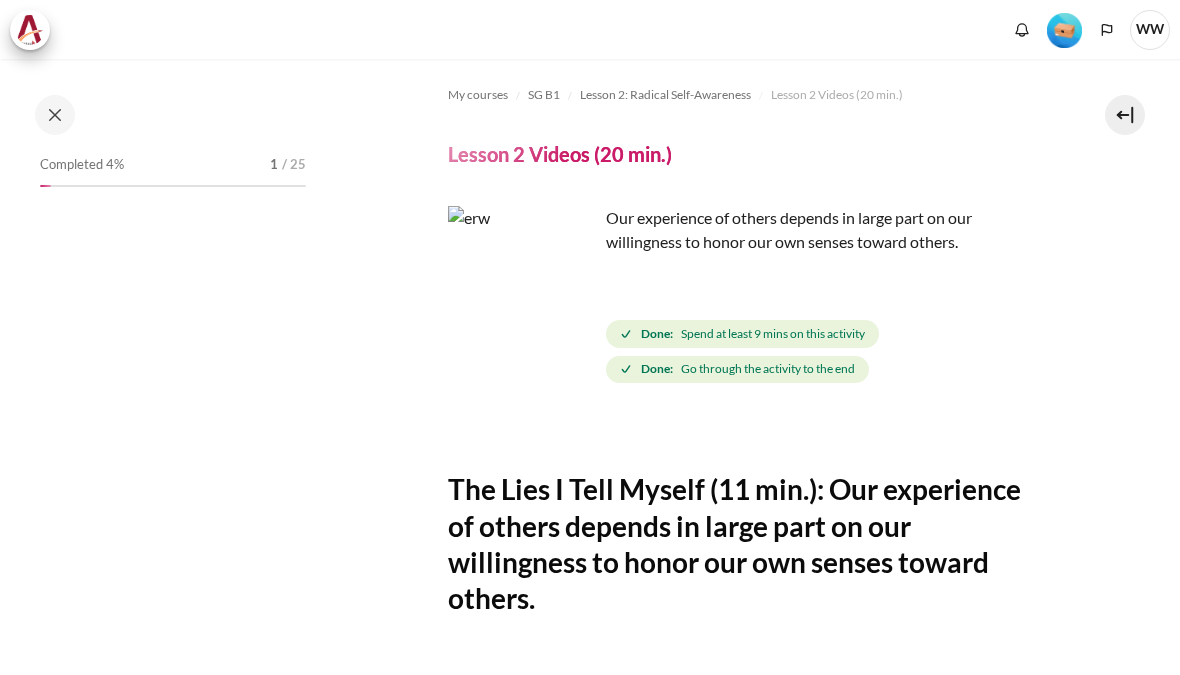 scroll, scrollTop: 0, scrollLeft: 0, axis: both 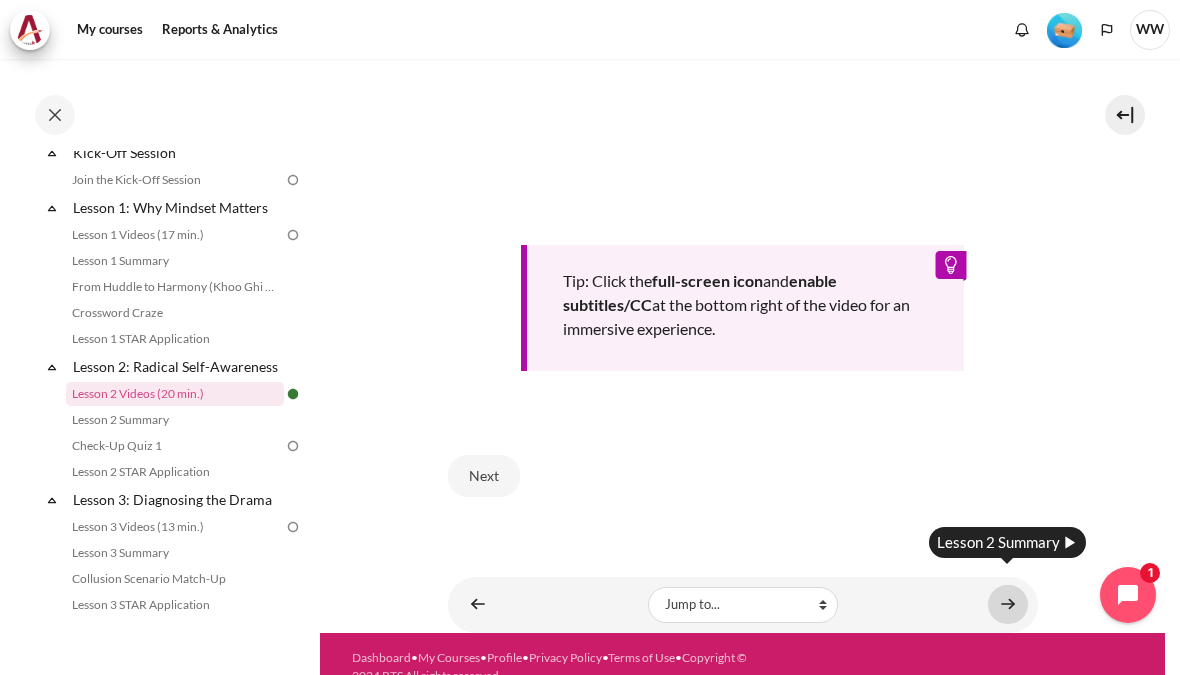 click at bounding box center (1008, 604) 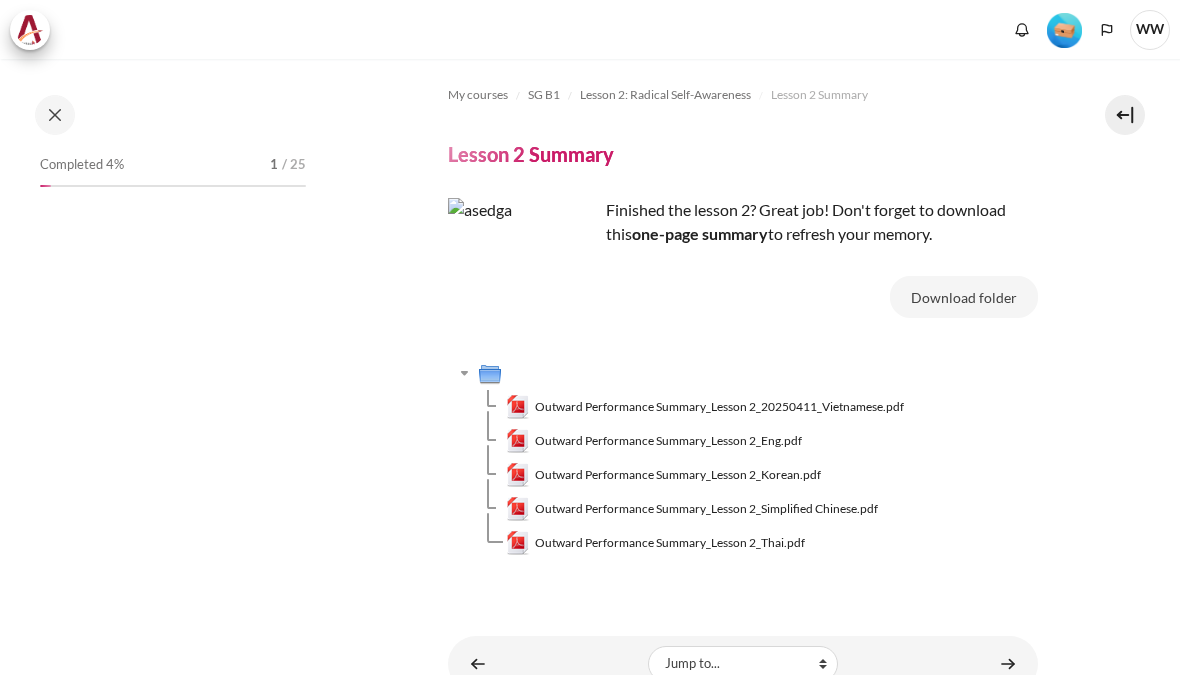 scroll, scrollTop: 0, scrollLeft: 0, axis: both 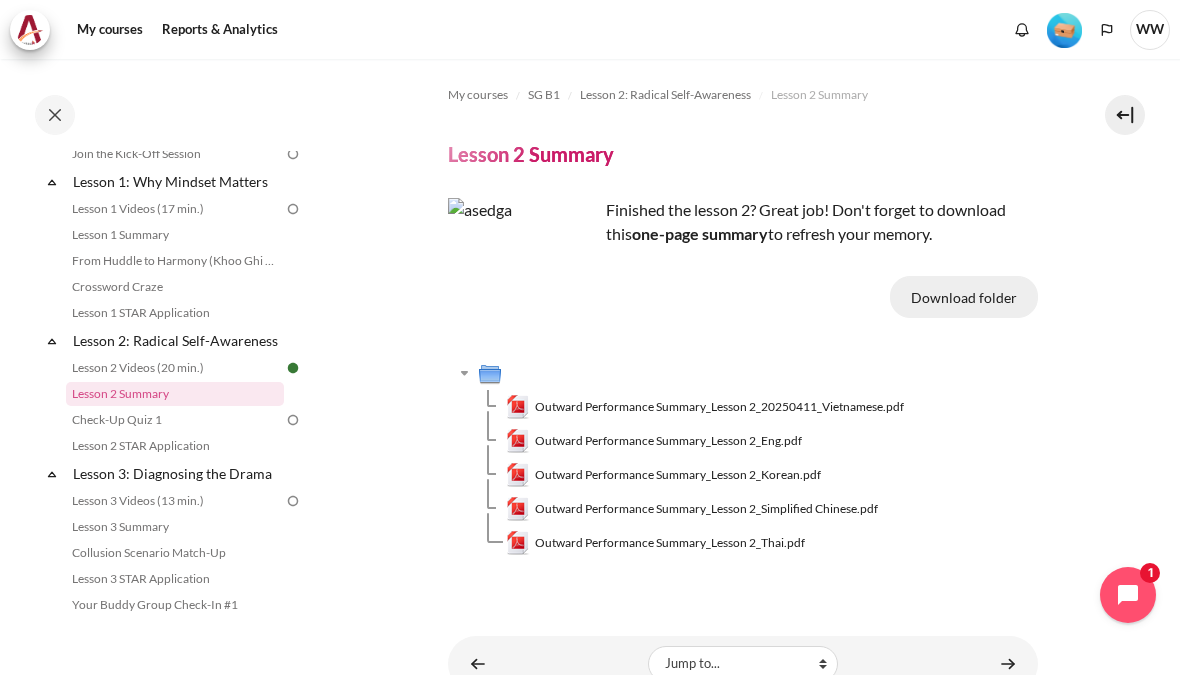 click on "Download folder" at bounding box center [964, 297] 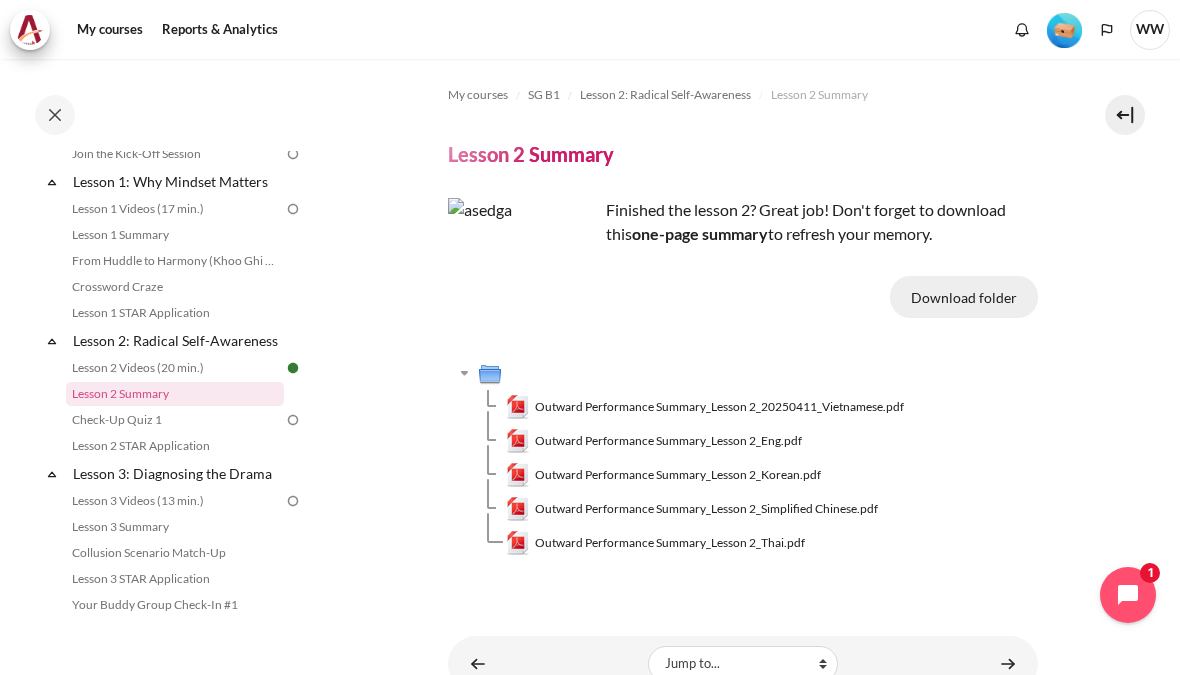 scroll, scrollTop: 61, scrollLeft: 0, axis: vertical 